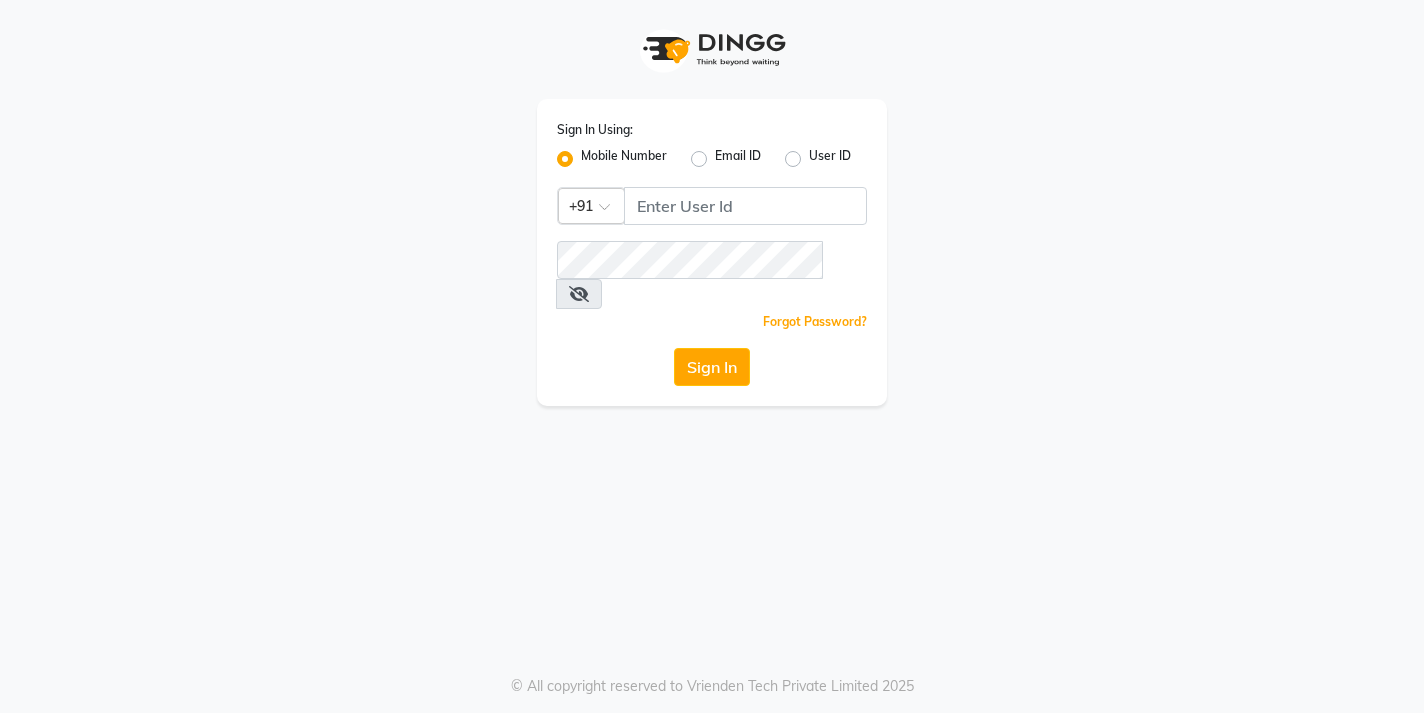 scroll, scrollTop: 0, scrollLeft: 0, axis: both 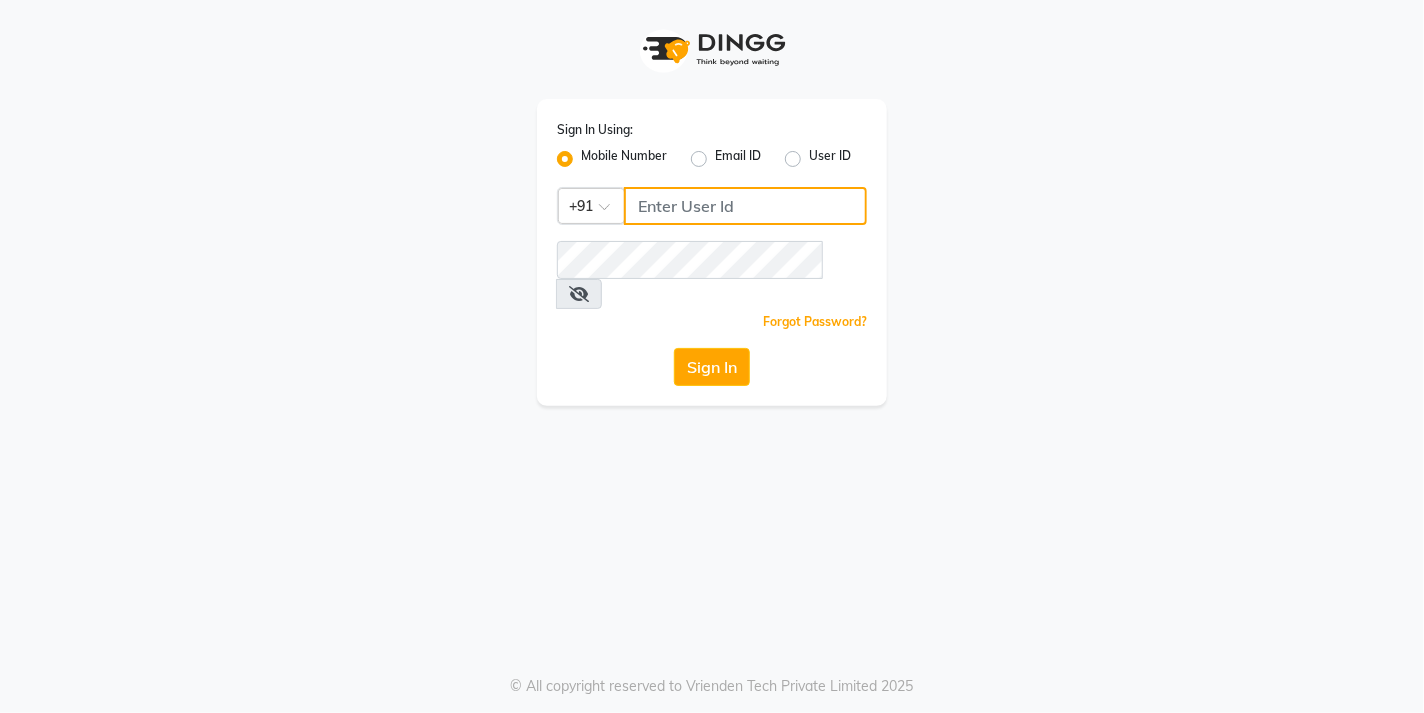 click 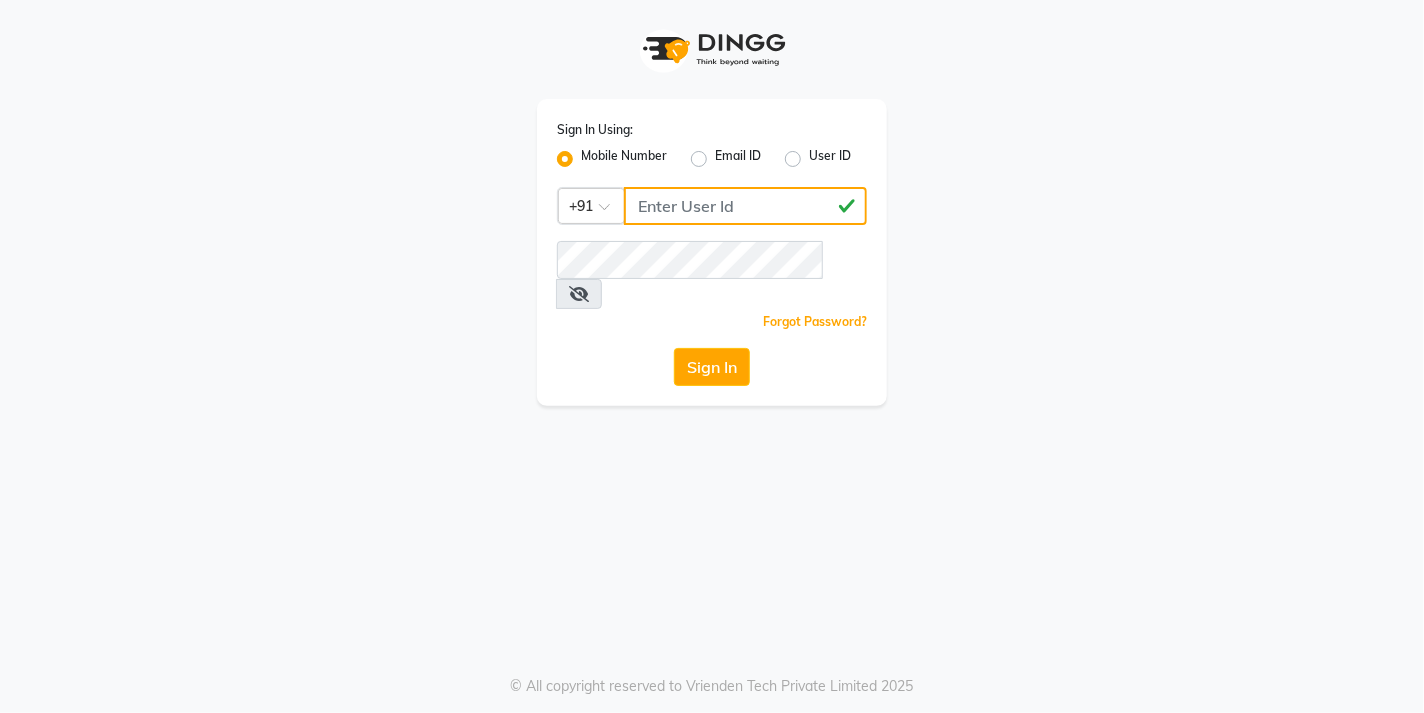type on "8446066780" 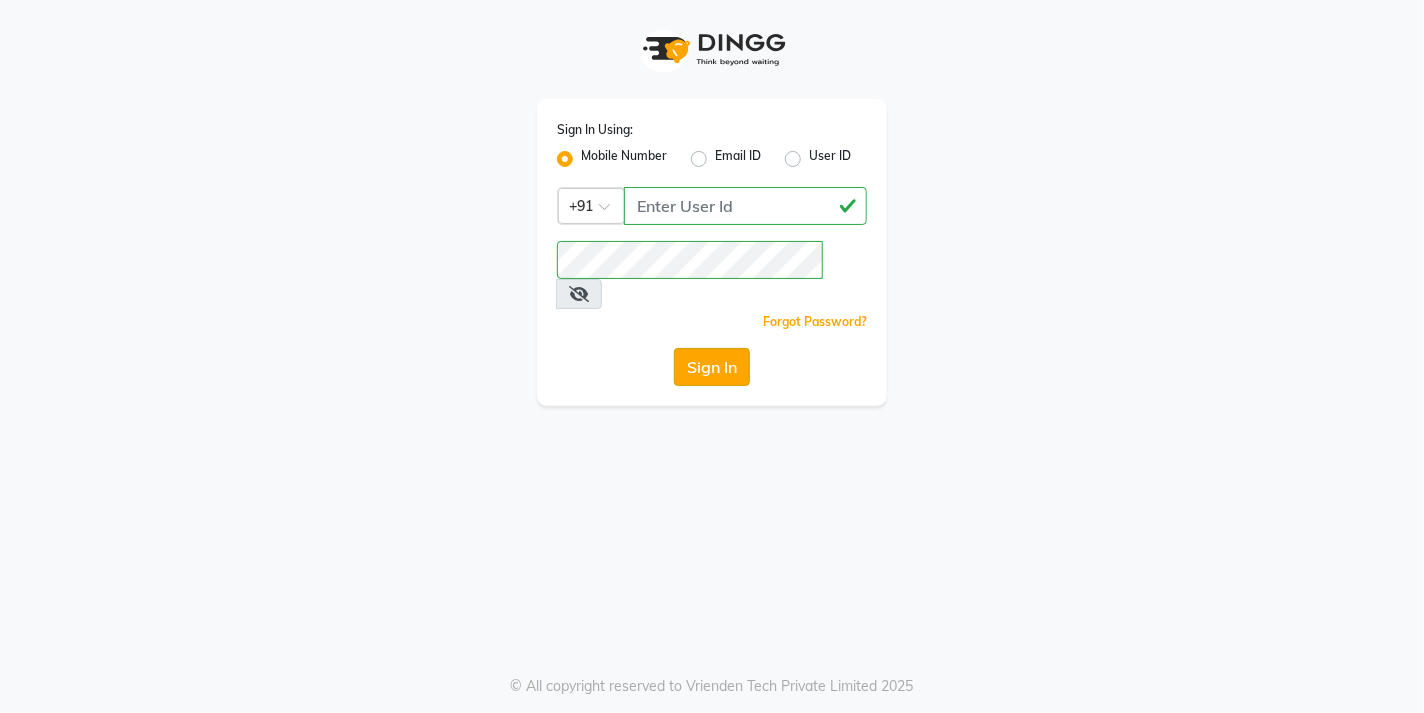 click on "Sign In" 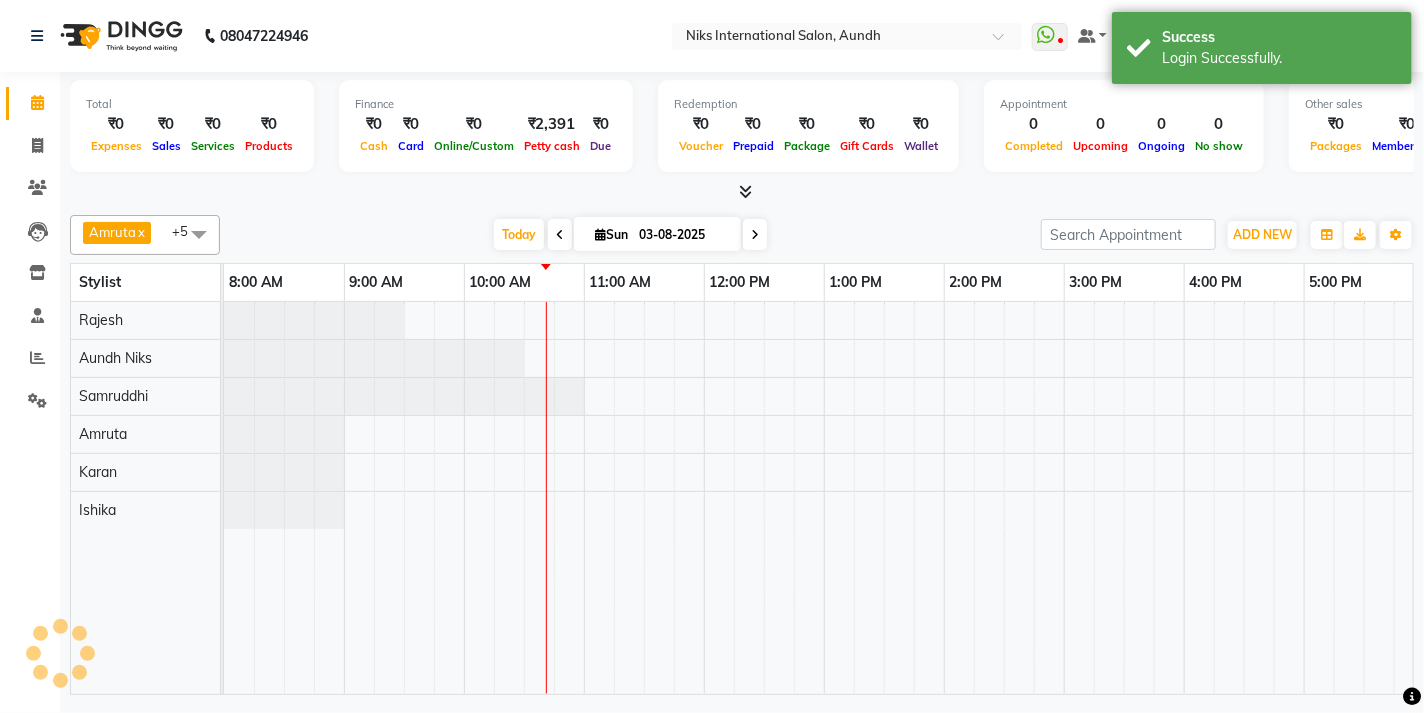 scroll, scrollTop: 0, scrollLeft: 0, axis: both 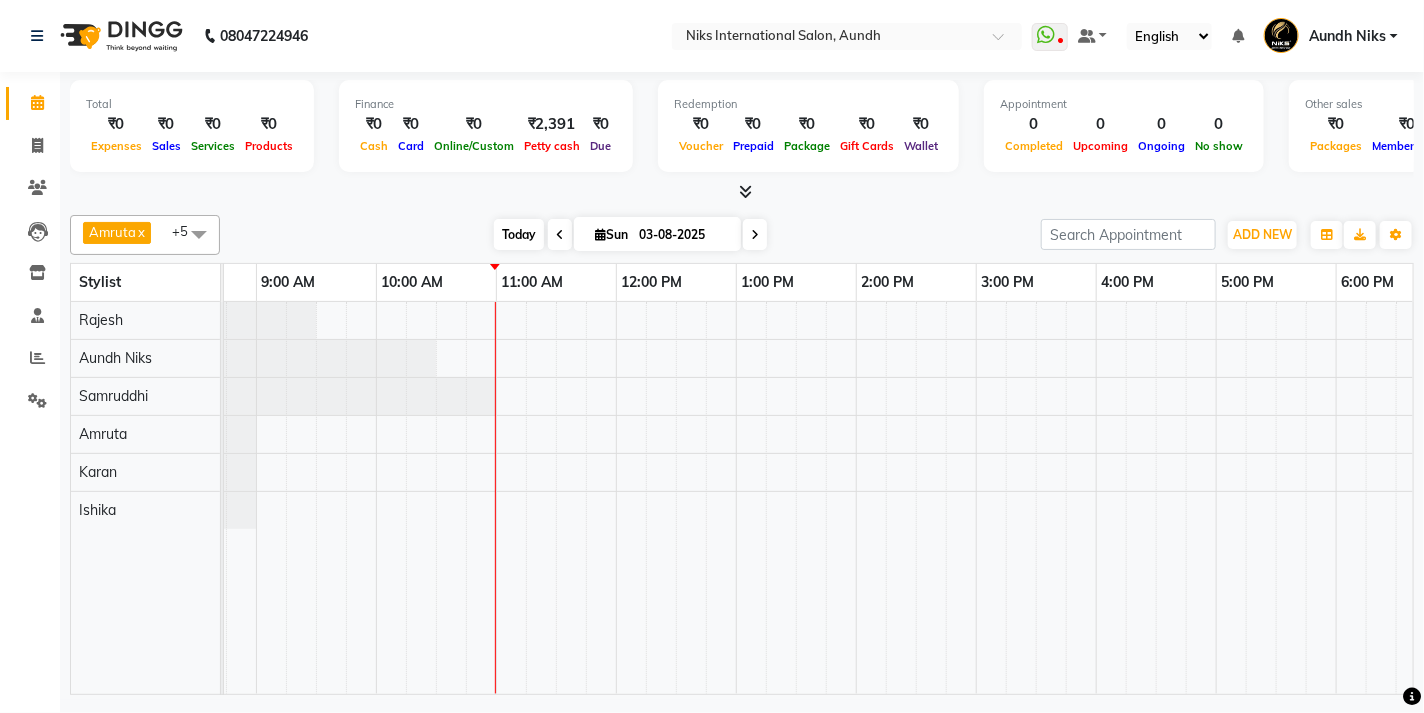 click on "Today" at bounding box center [519, 234] 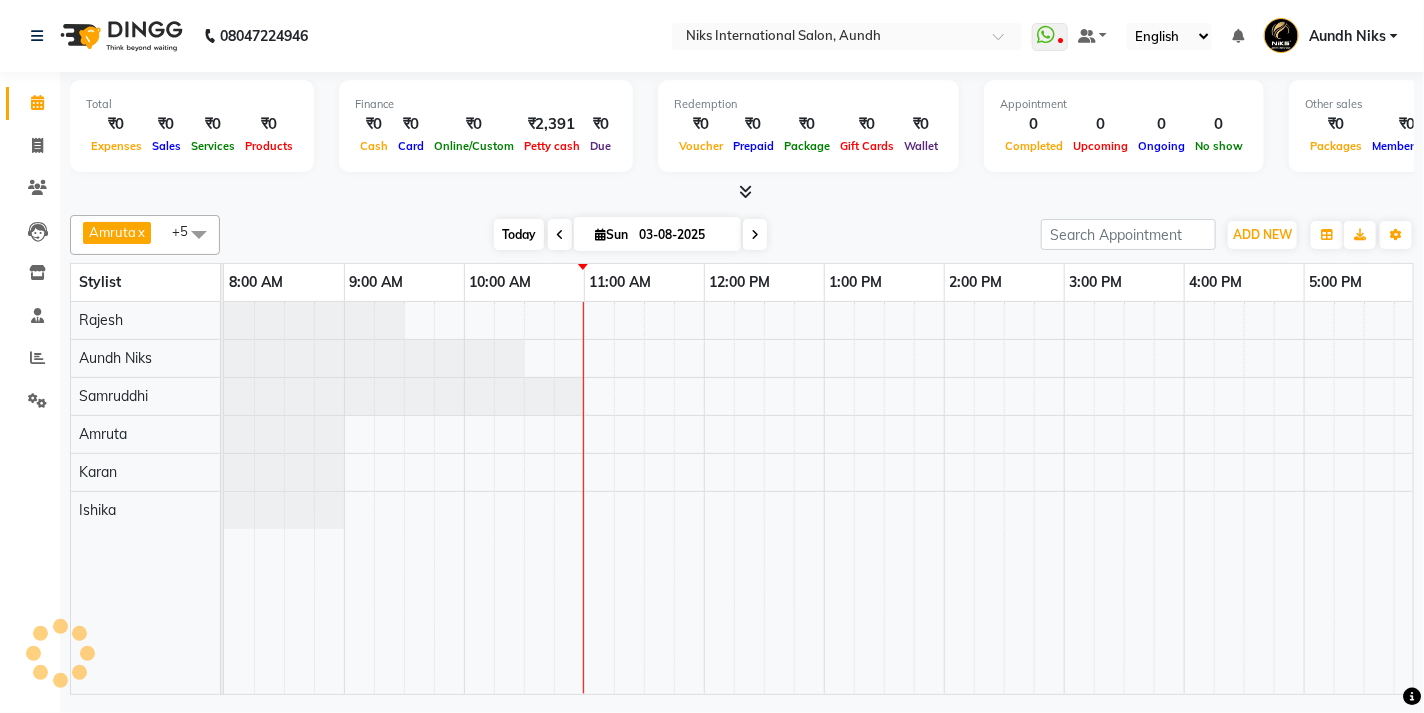scroll, scrollTop: 0, scrollLeft: 360, axis: horizontal 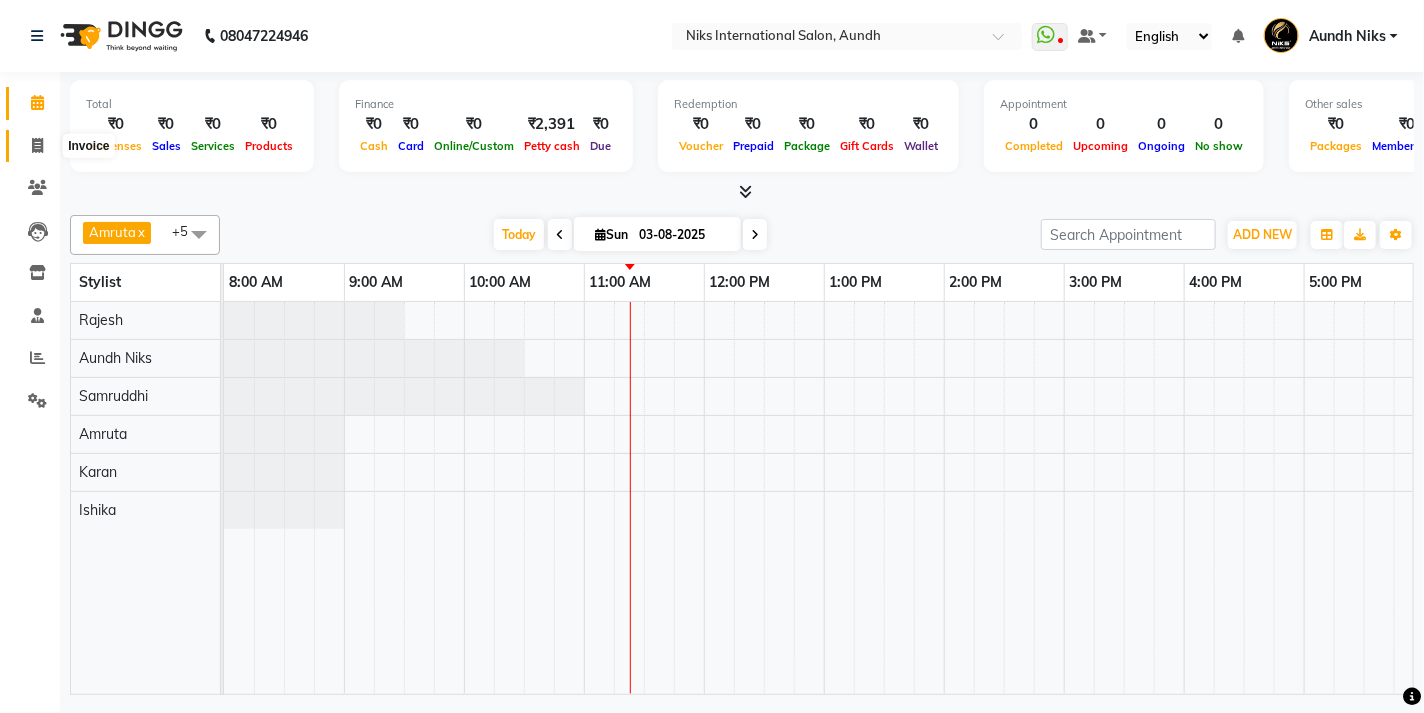 click 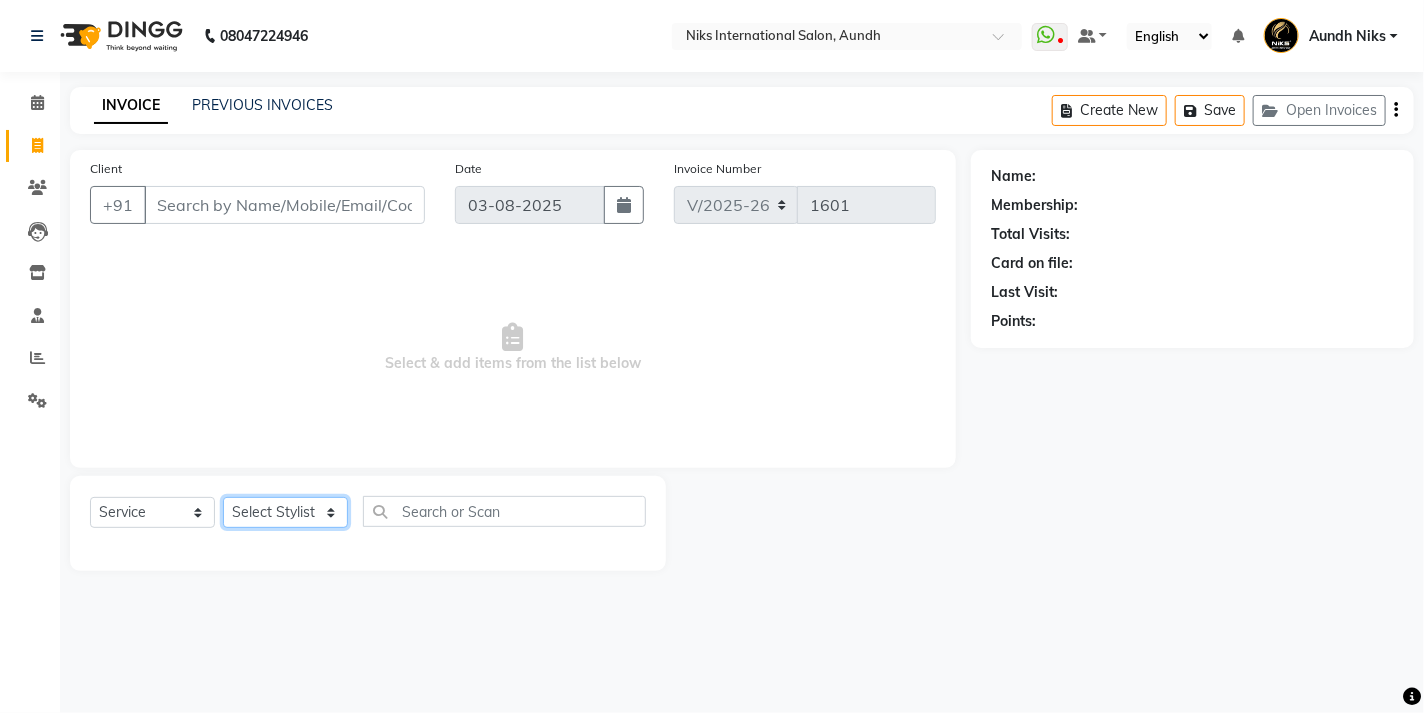 click on "Select Stylist [FIRST] [AREA] [FIRST] [FIRST] [FIRST] [FIRST] [FIRST] [FIRST] [FIRST] [FIRST] [FIRST] [FIRST] [FIRST] [FIRST]" 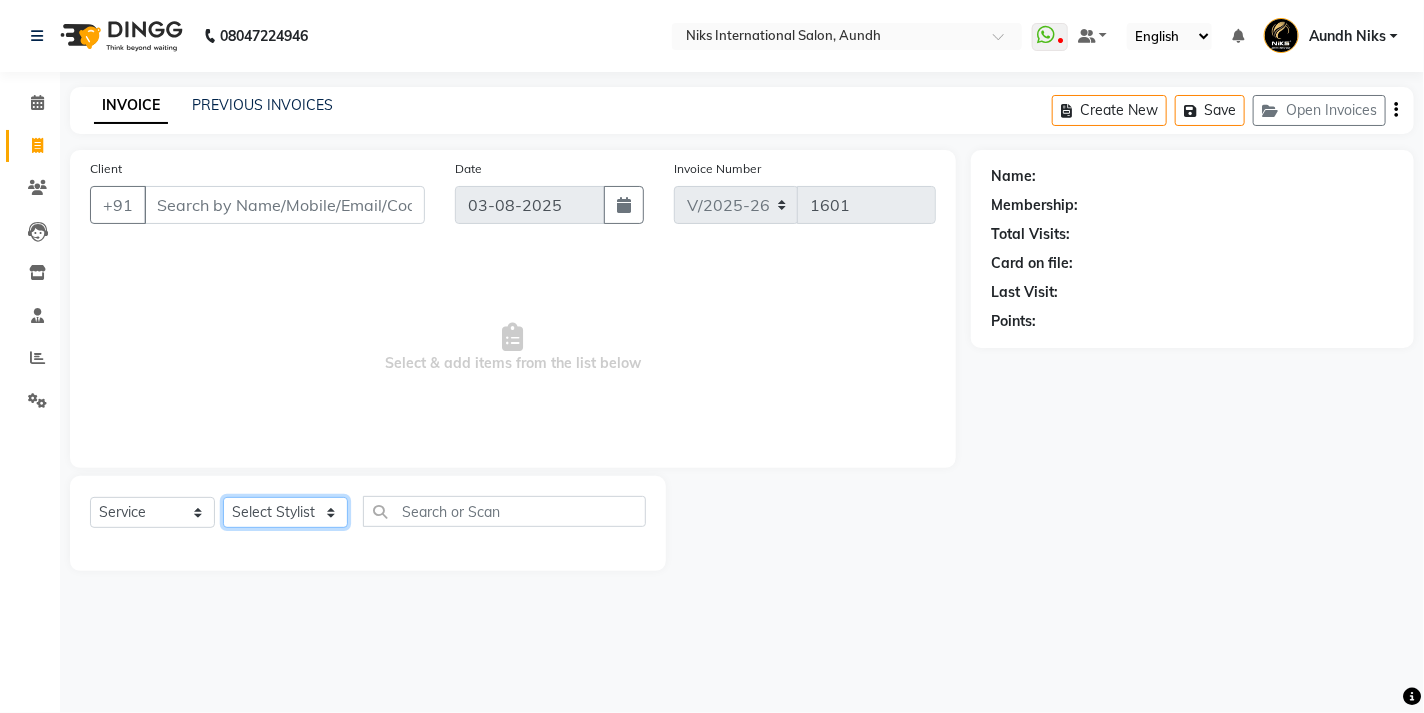 select on "22944" 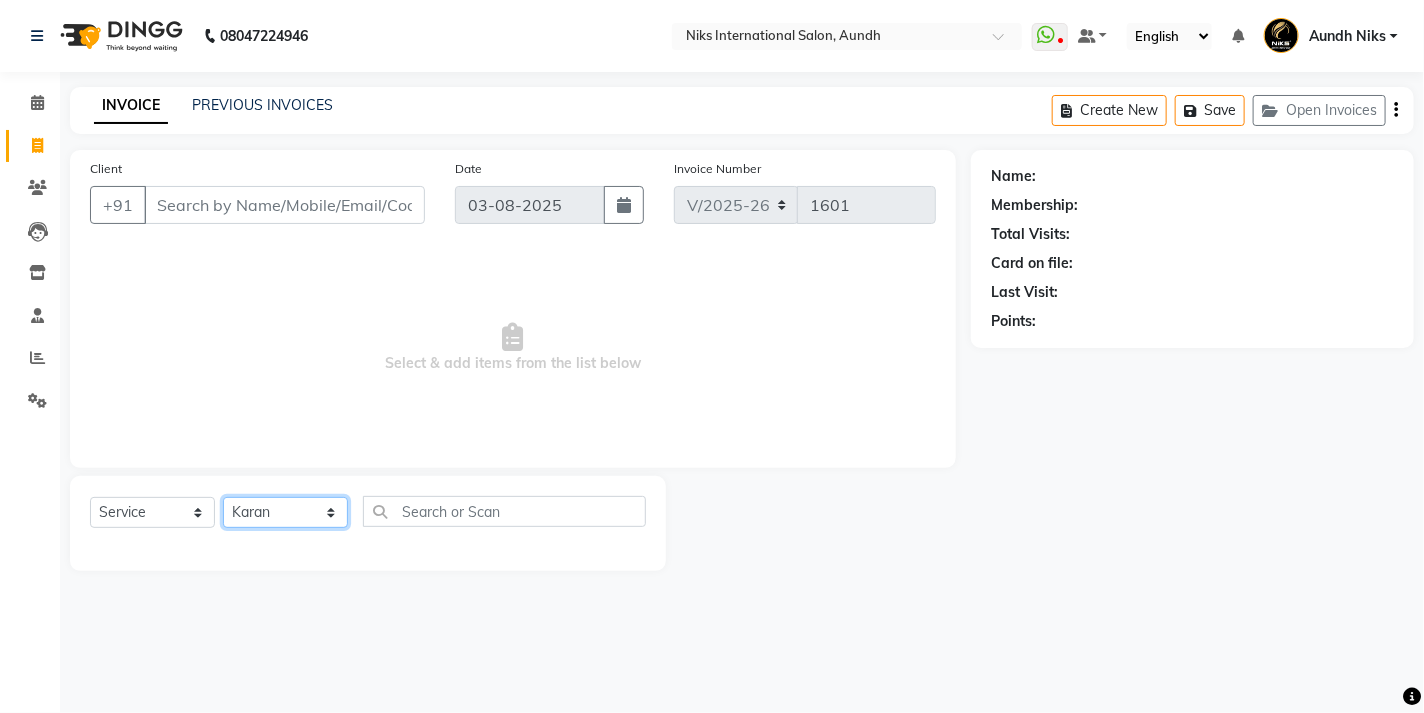 click on "Select Stylist [FIRST] [AREA] [FIRST] [FIRST] [FIRST] [FIRST] [FIRST] [FIRST] [FIRST] [FIRST] [FIRST] [FIRST] [FIRST] [FIRST]" 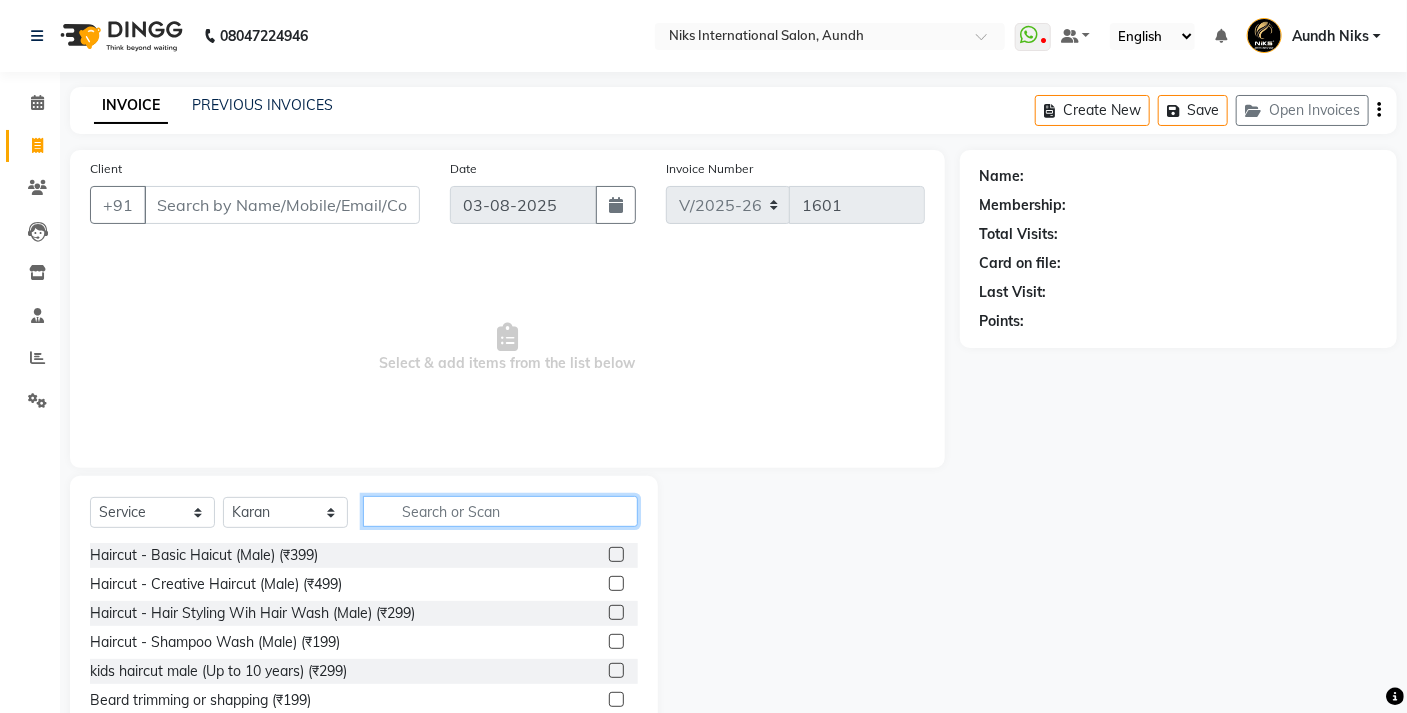 click 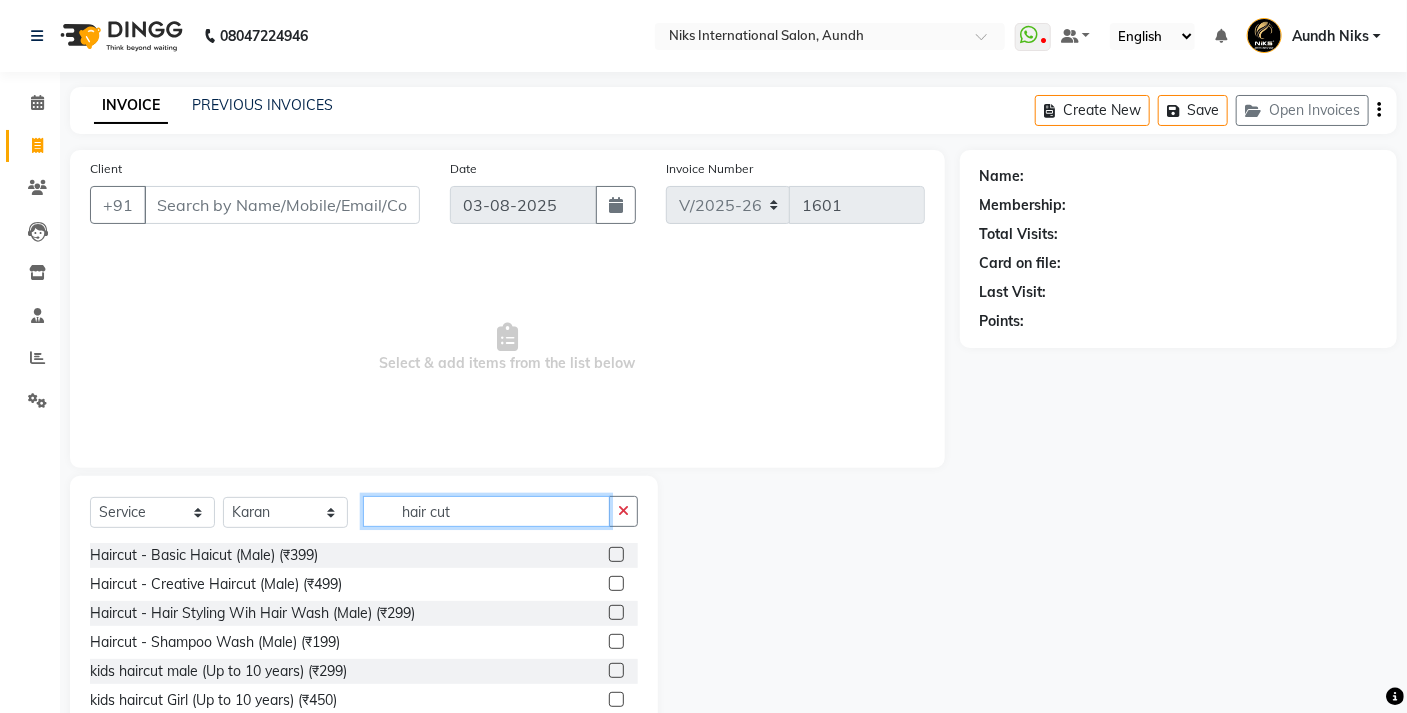 type on "hair cut" 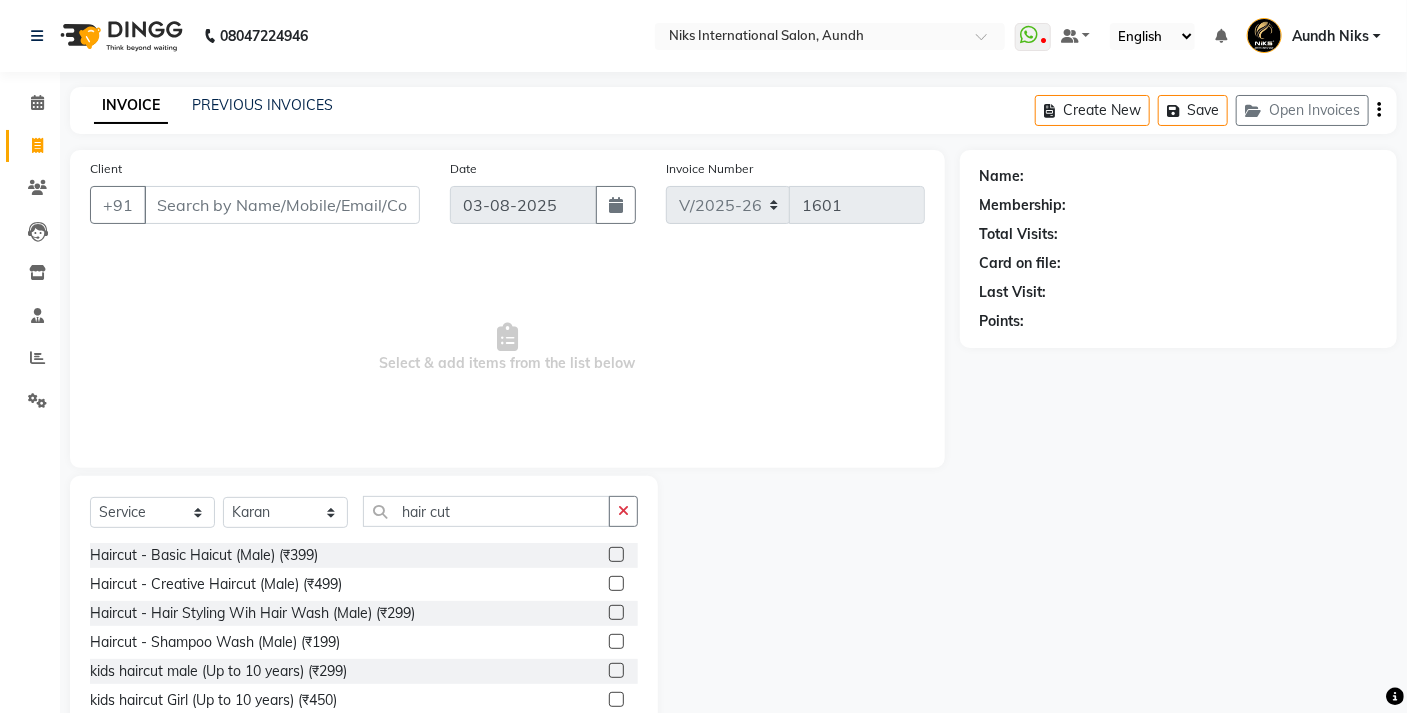 click 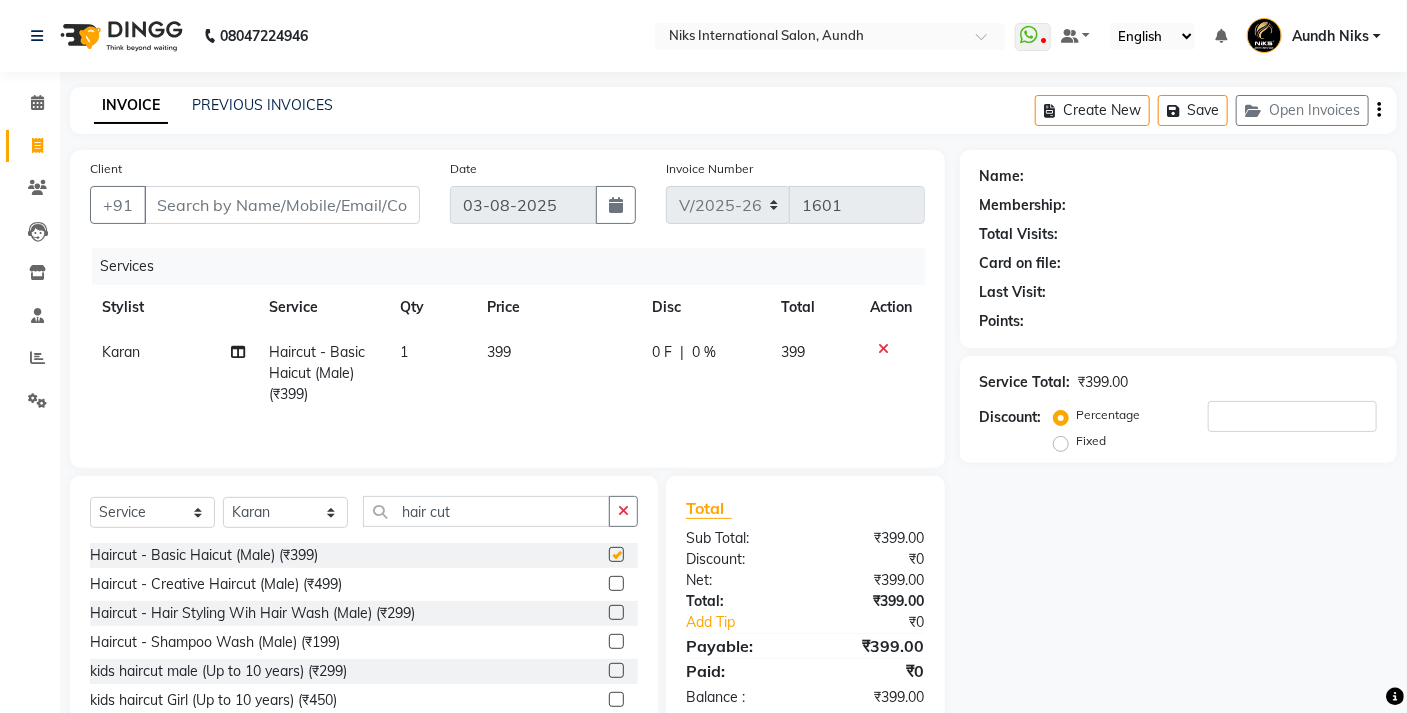 checkbox on "false" 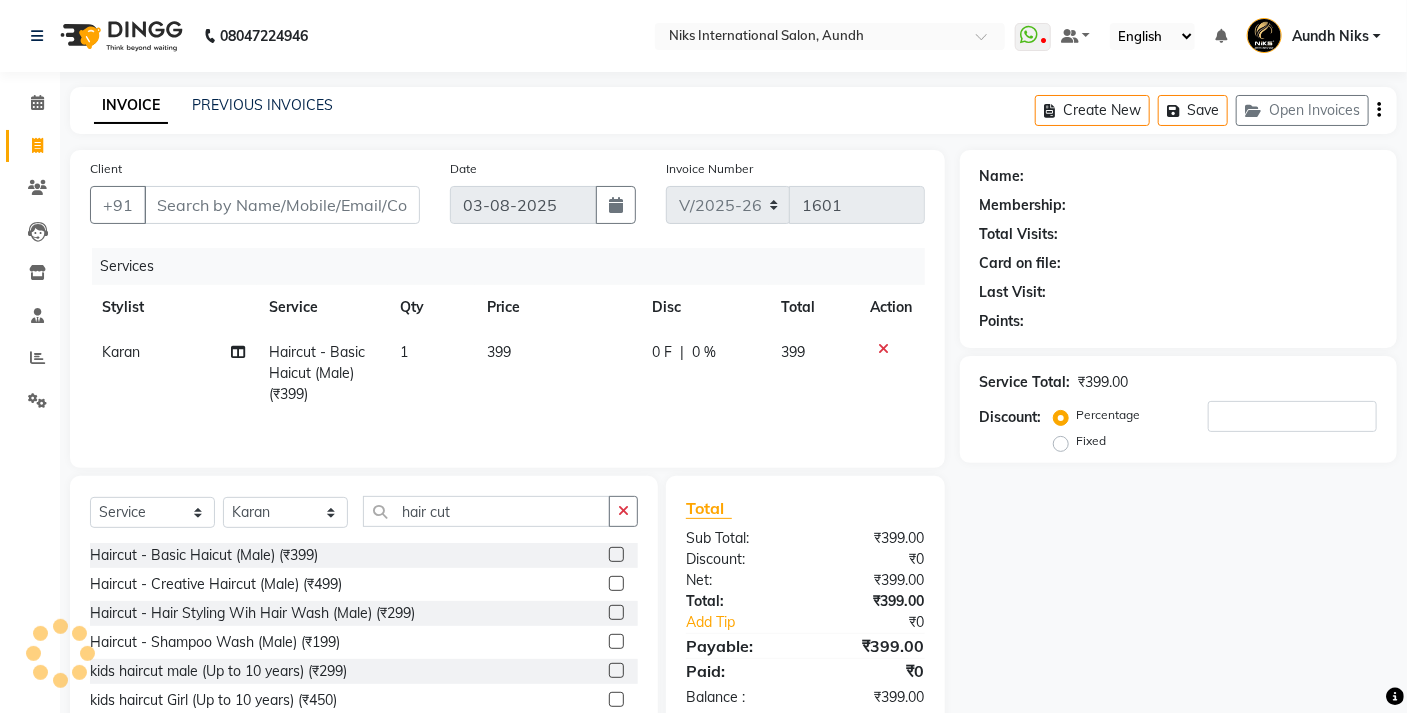 click on "399" 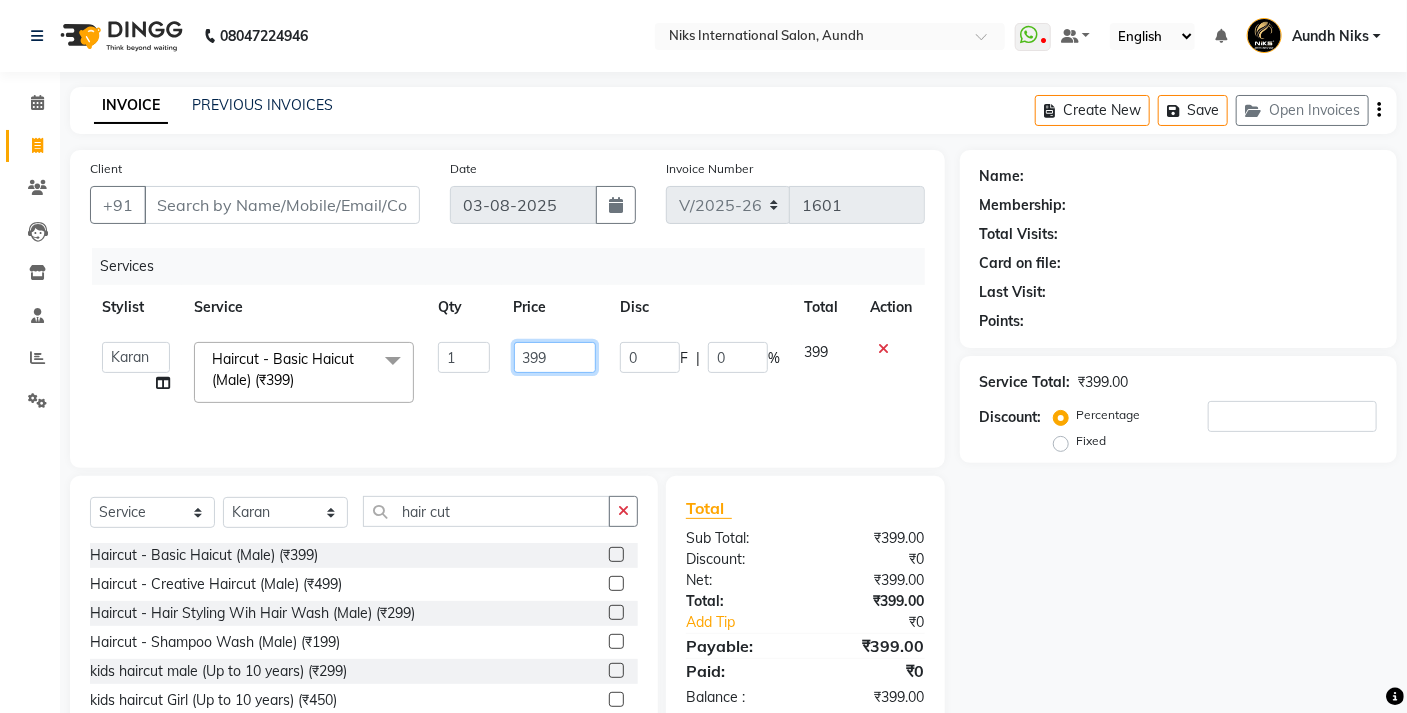 click on "399" 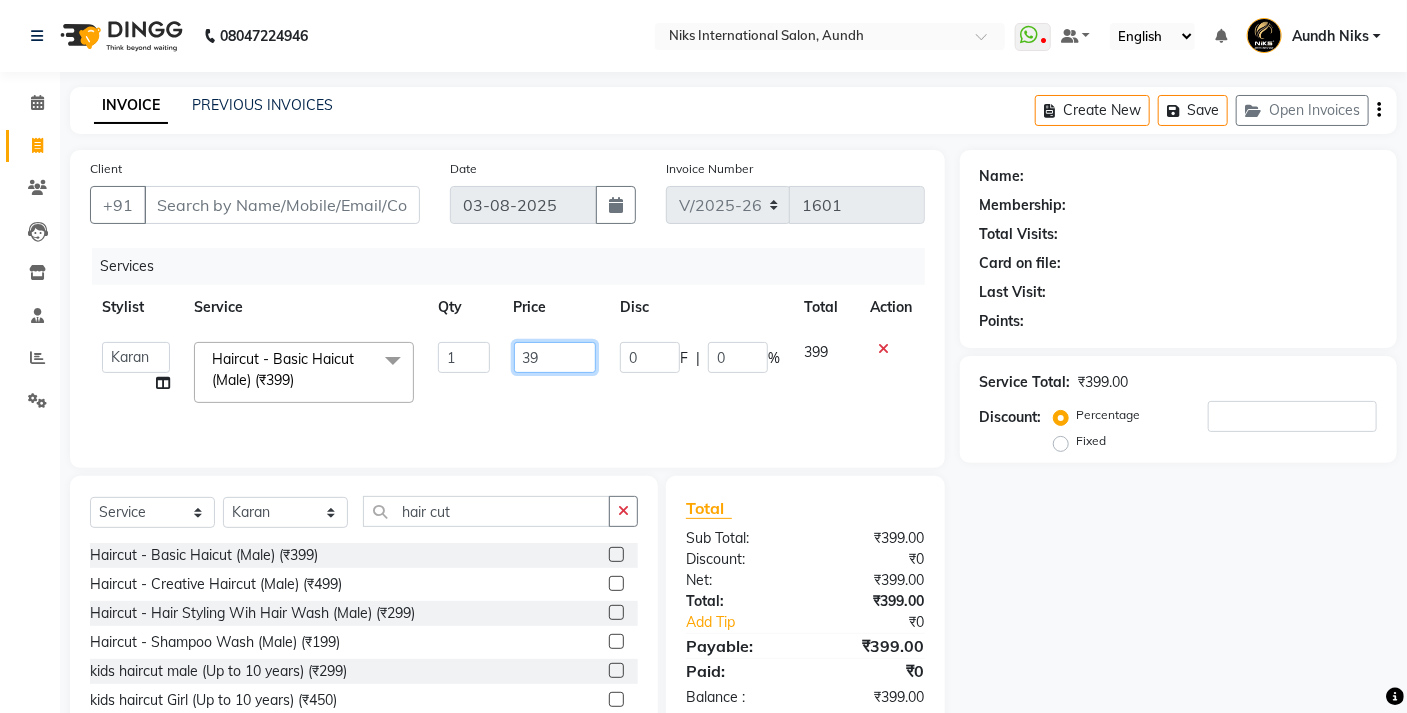 type on "3" 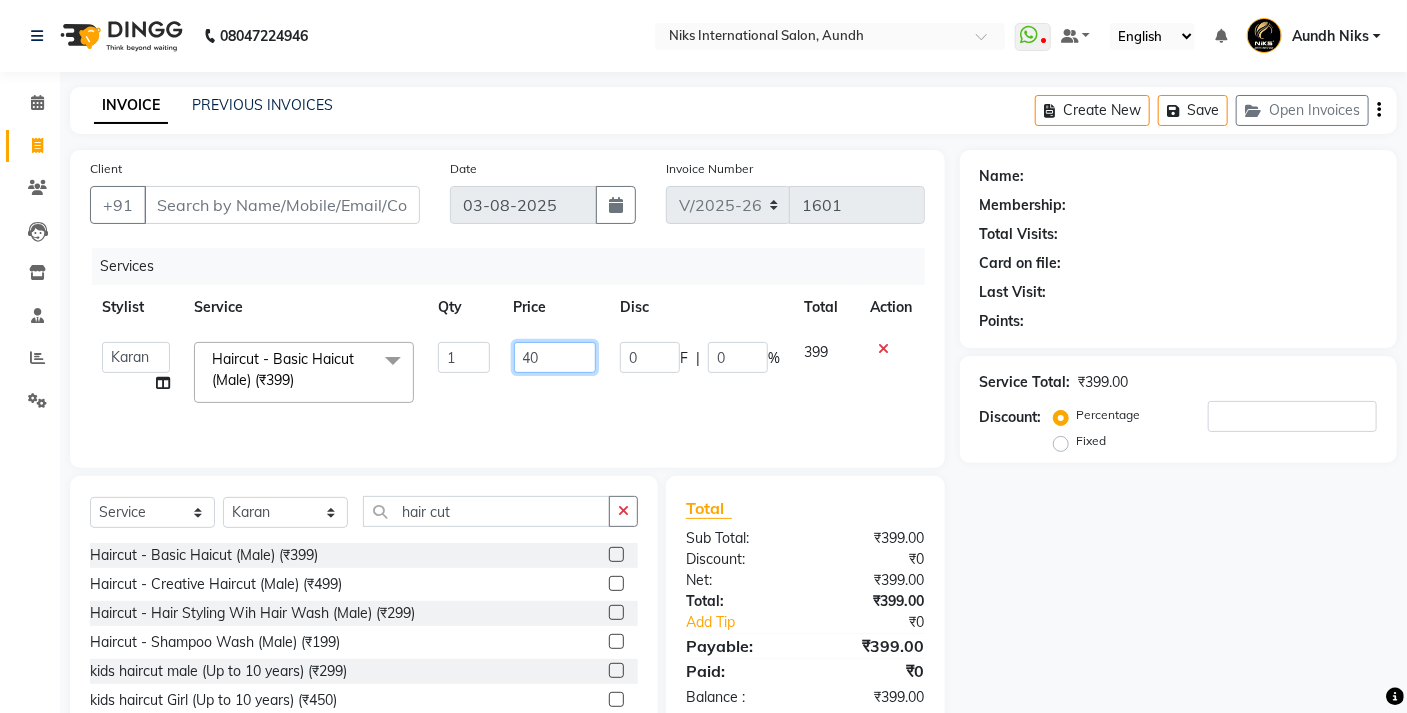 type on "400" 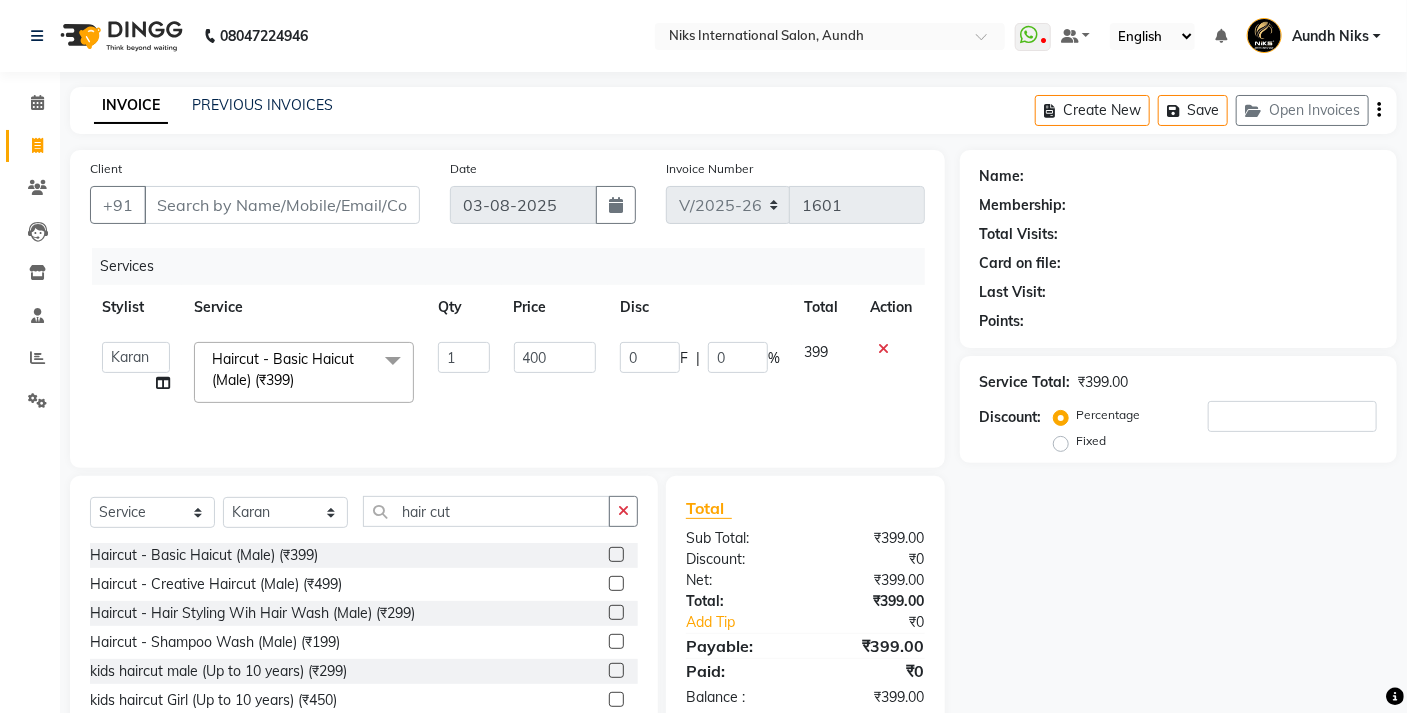 click on "400" 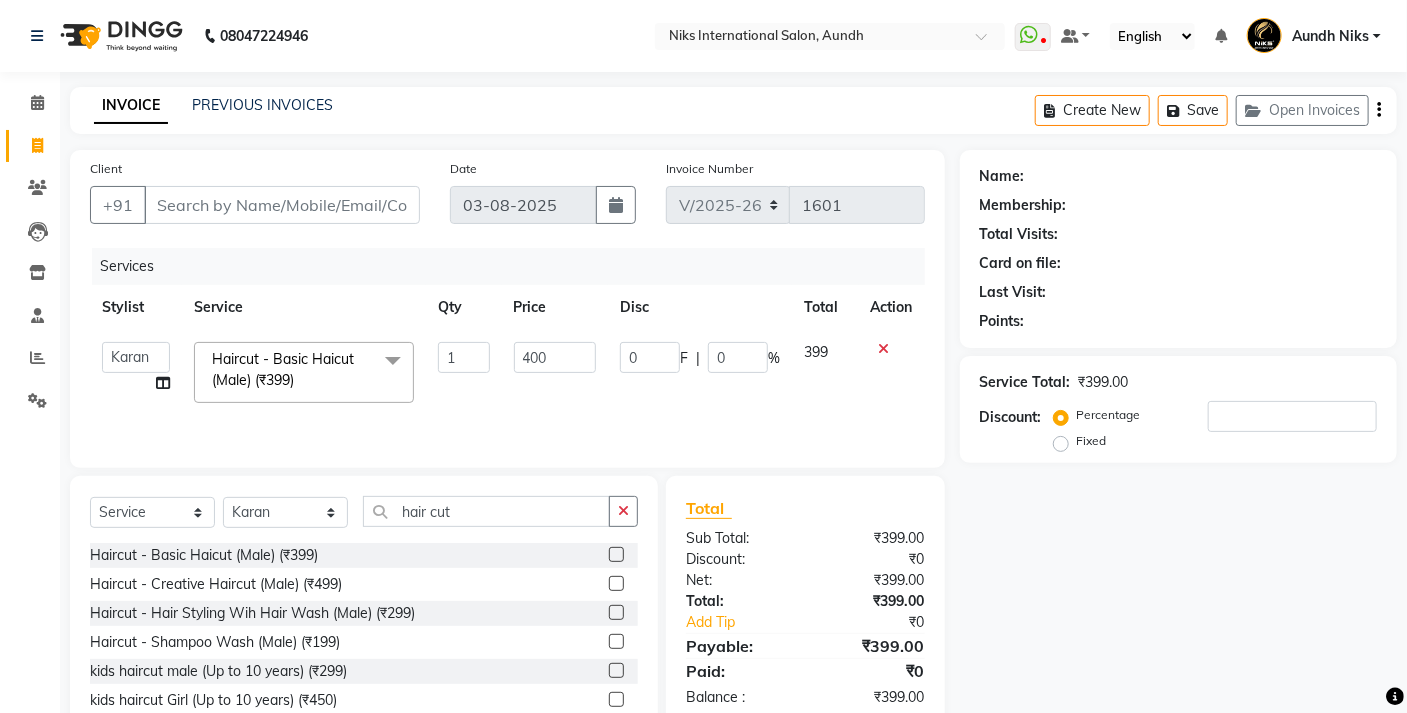 select on "22944" 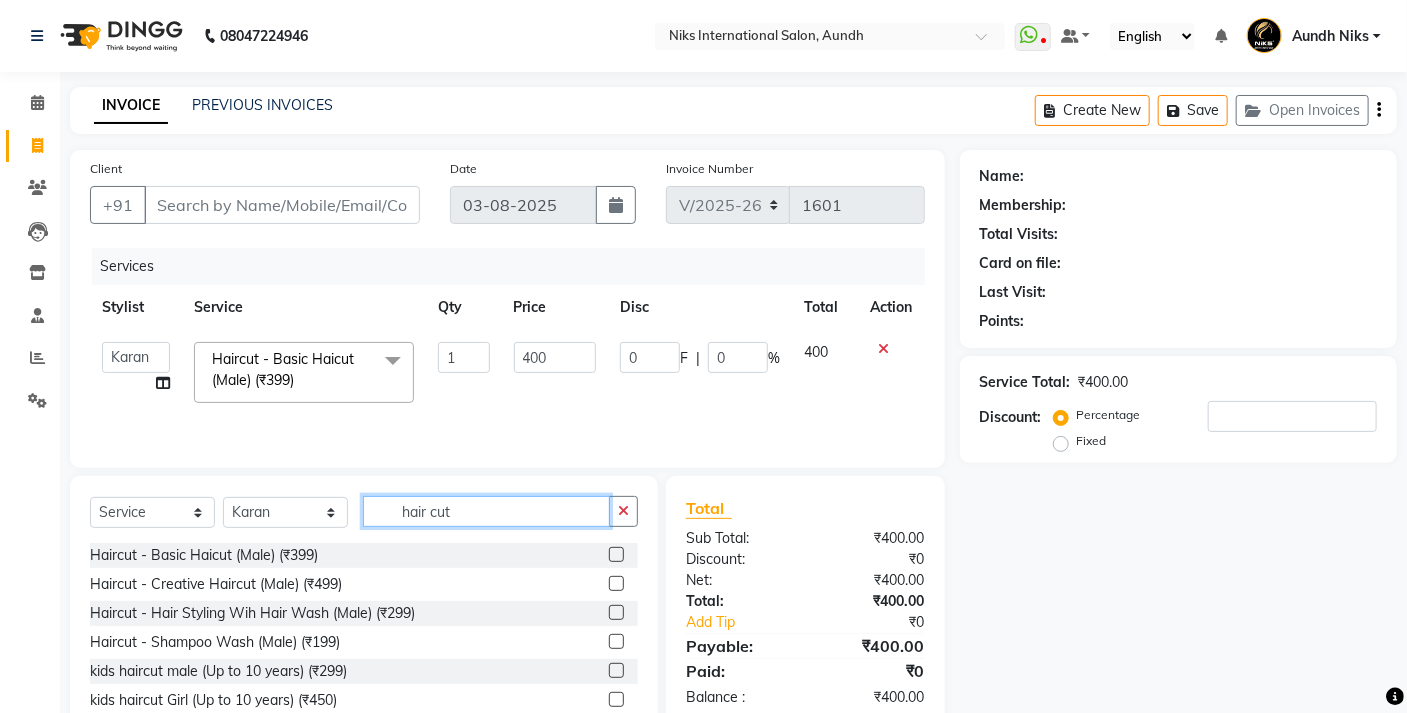 click on "hair cut" 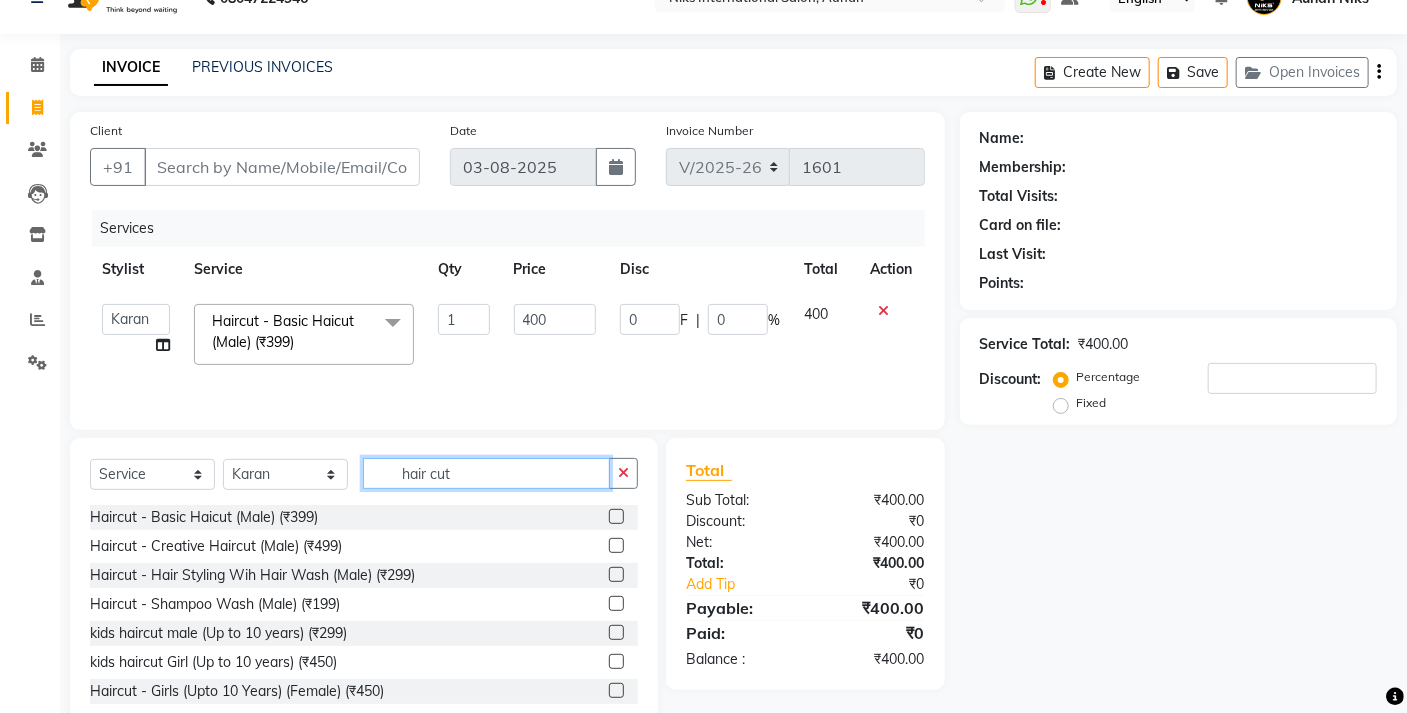scroll, scrollTop: 87, scrollLeft: 0, axis: vertical 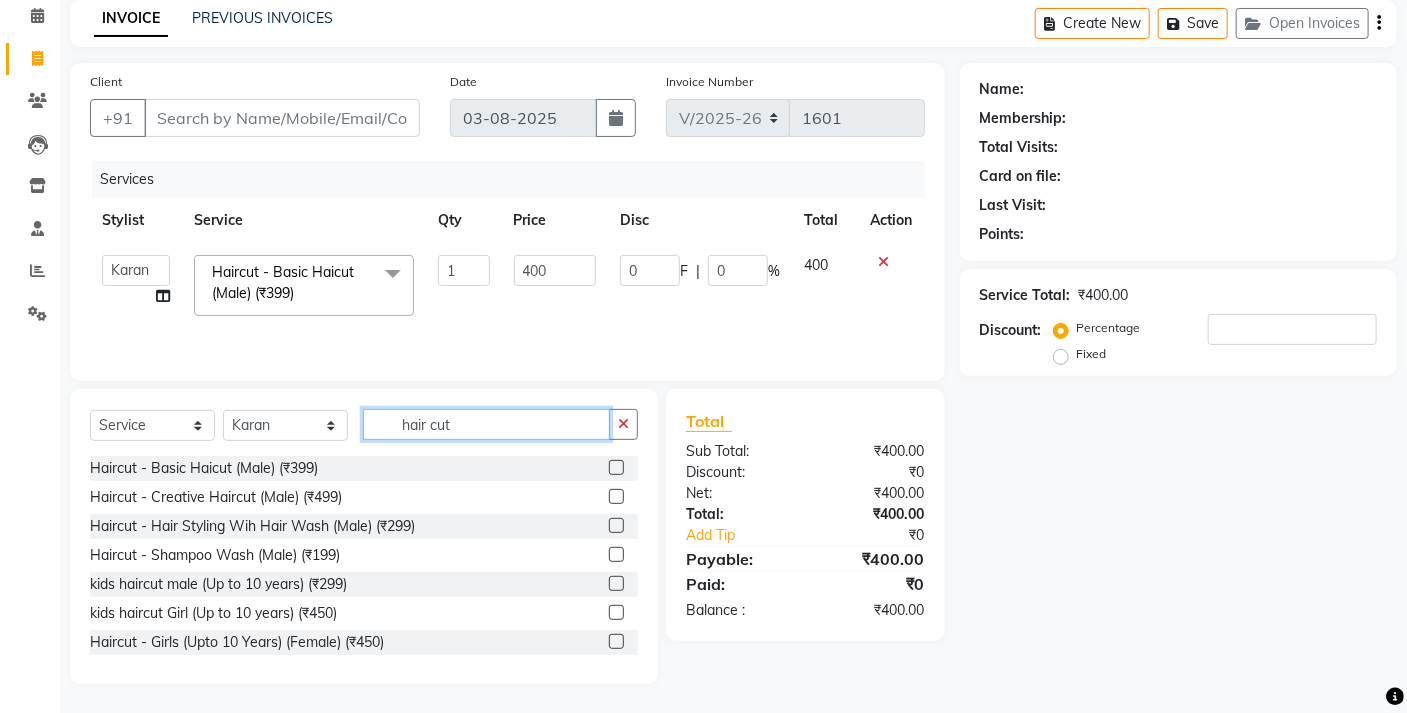 click on "hair cut" 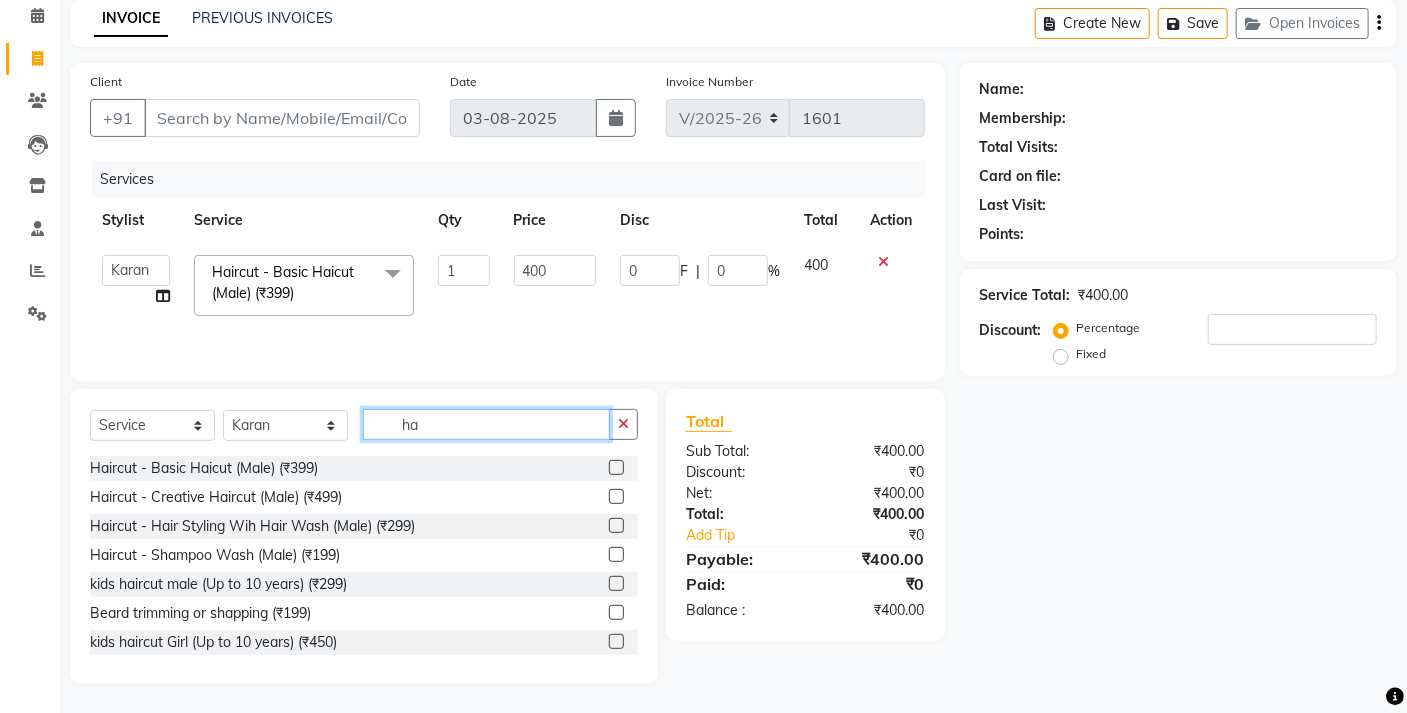 type on "h" 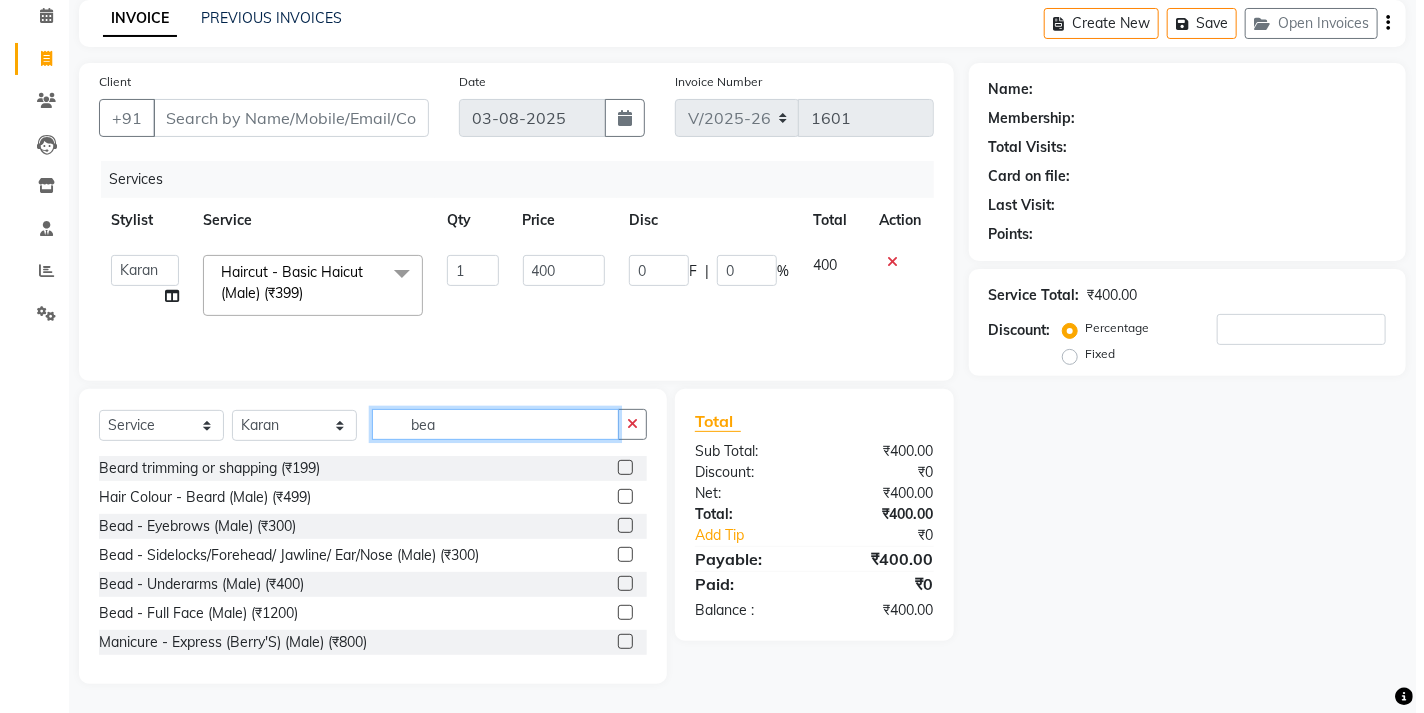 scroll, scrollTop: 61, scrollLeft: 0, axis: vertical 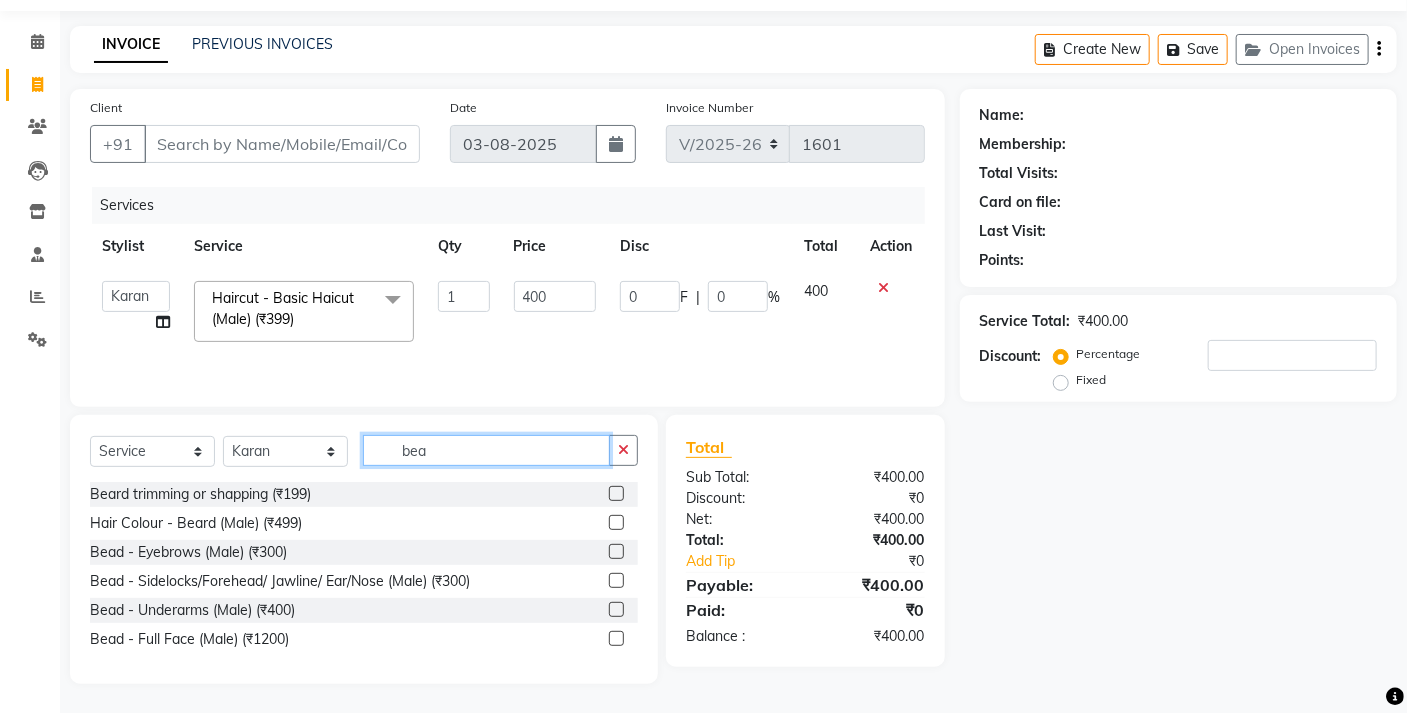 type on "bea" 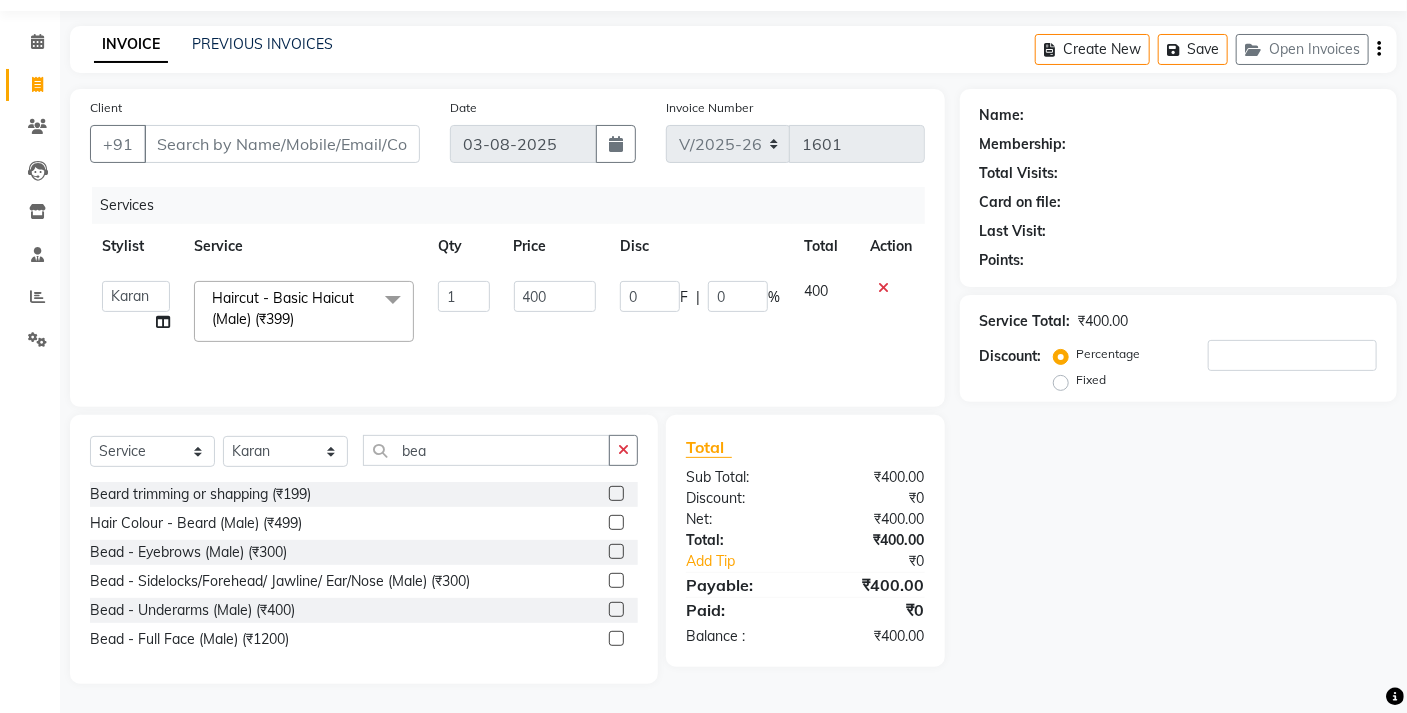 click 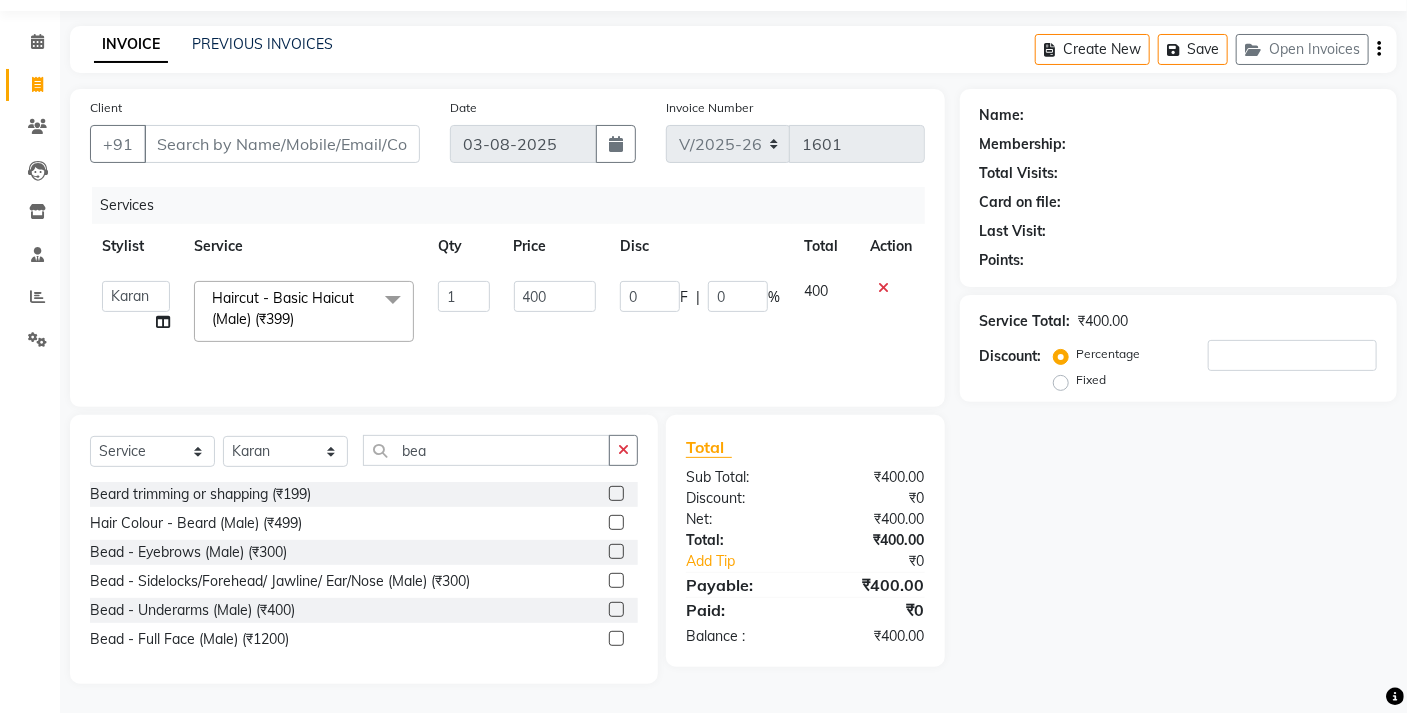 click at bounding box center [615, 494] 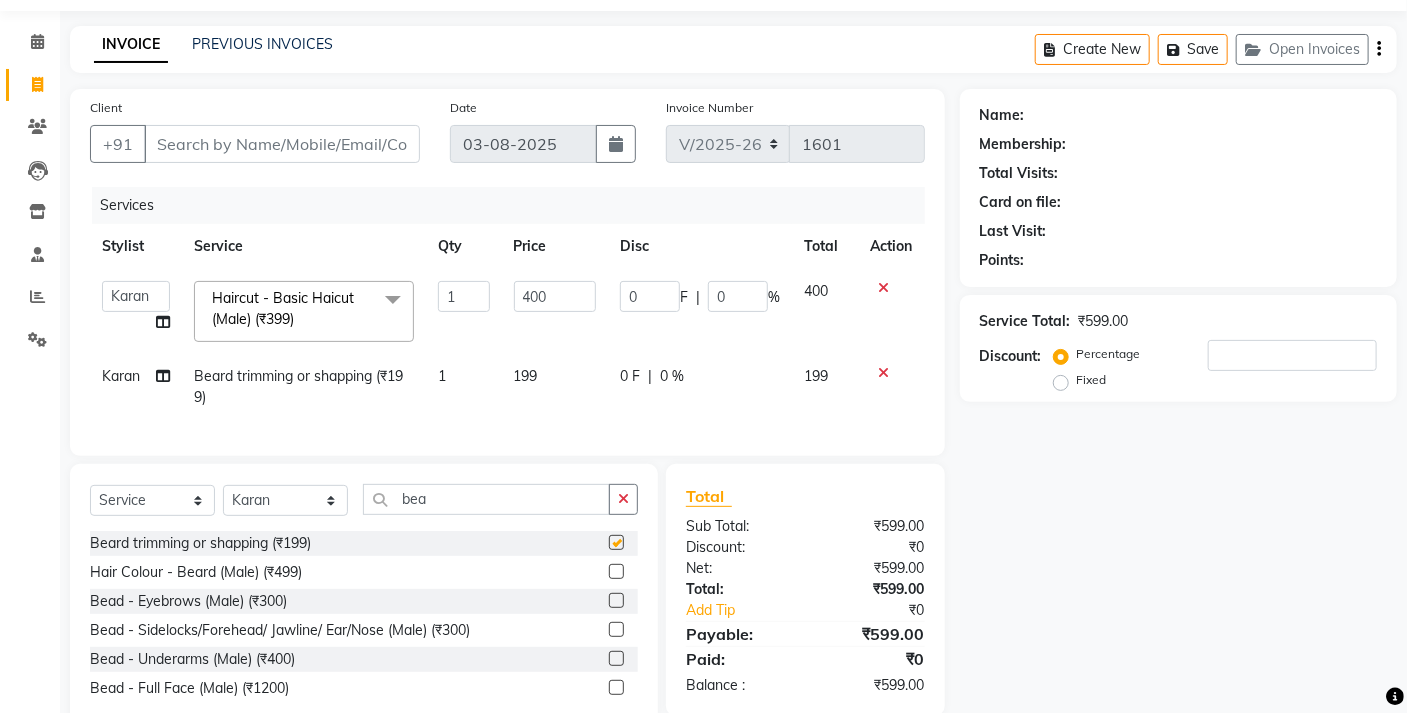 checkbox on "false" 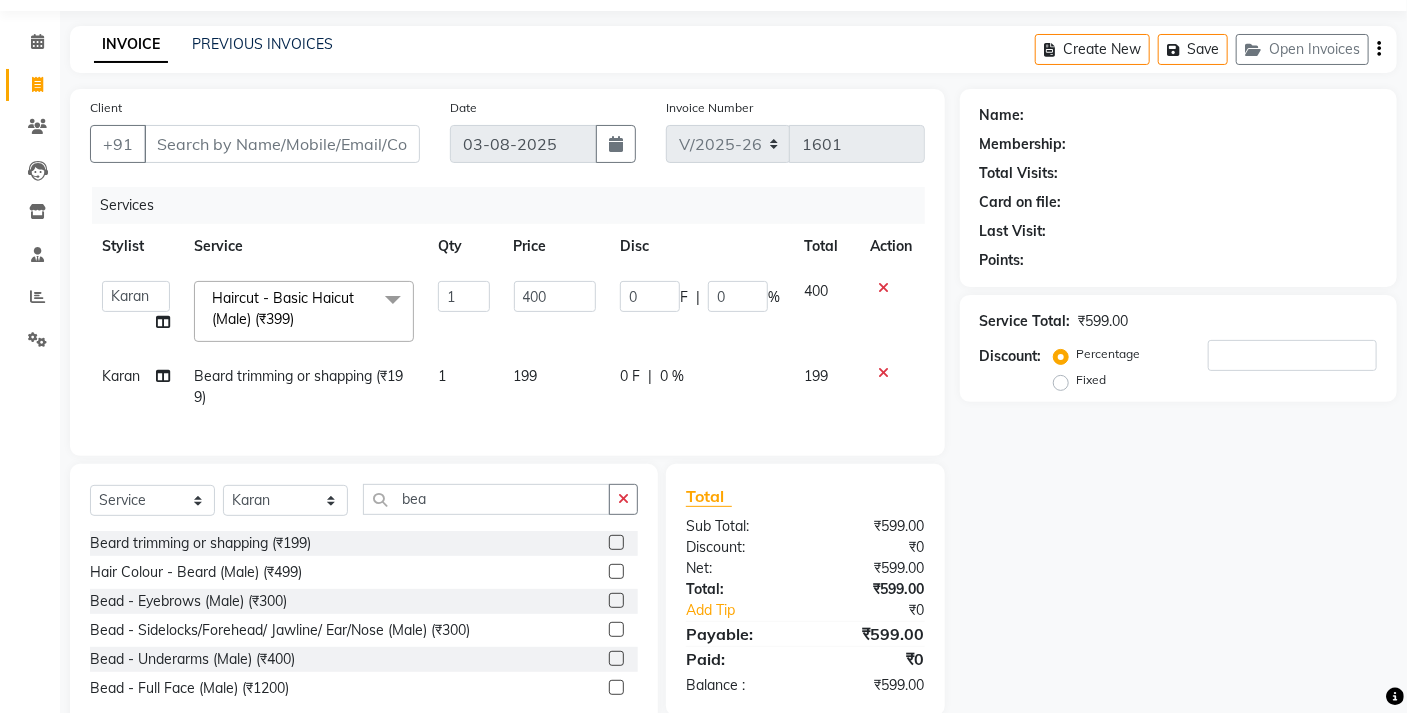 click on "199" 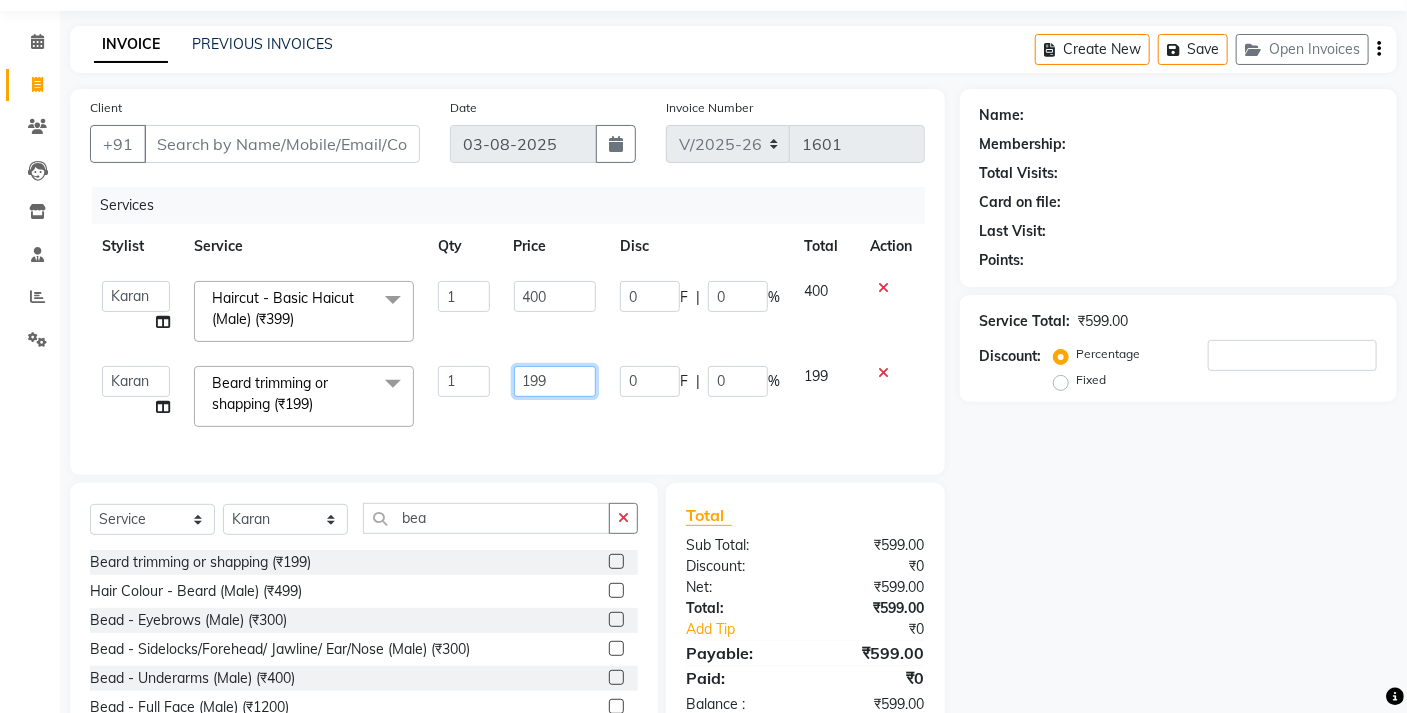 click on "199" 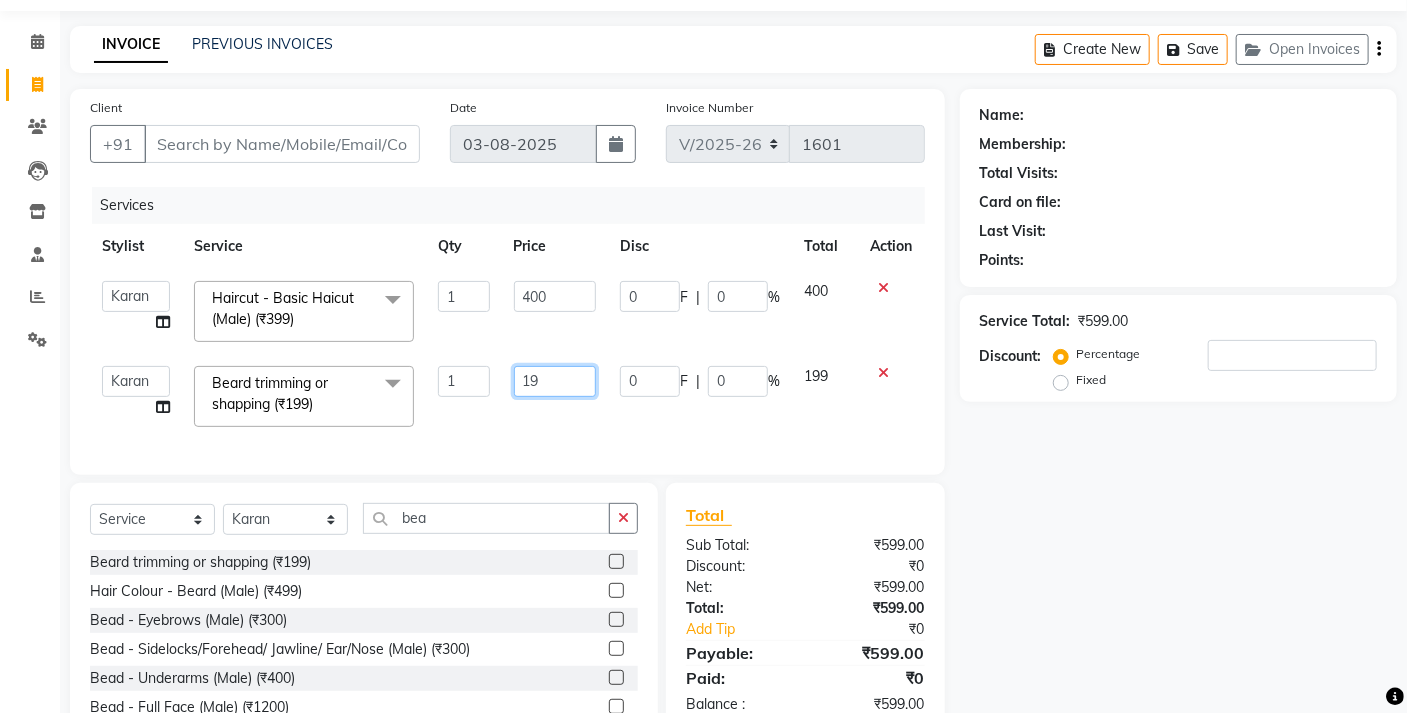 type on "1" 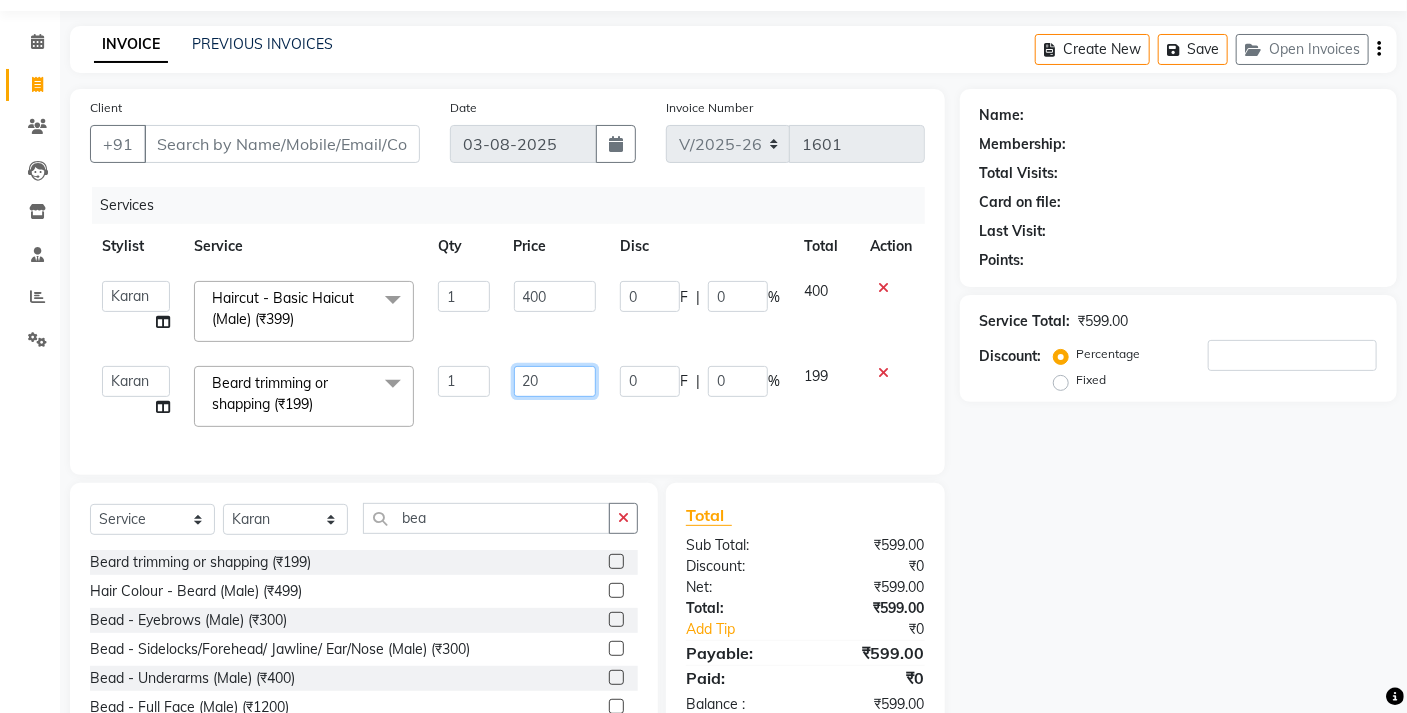 type on "200" 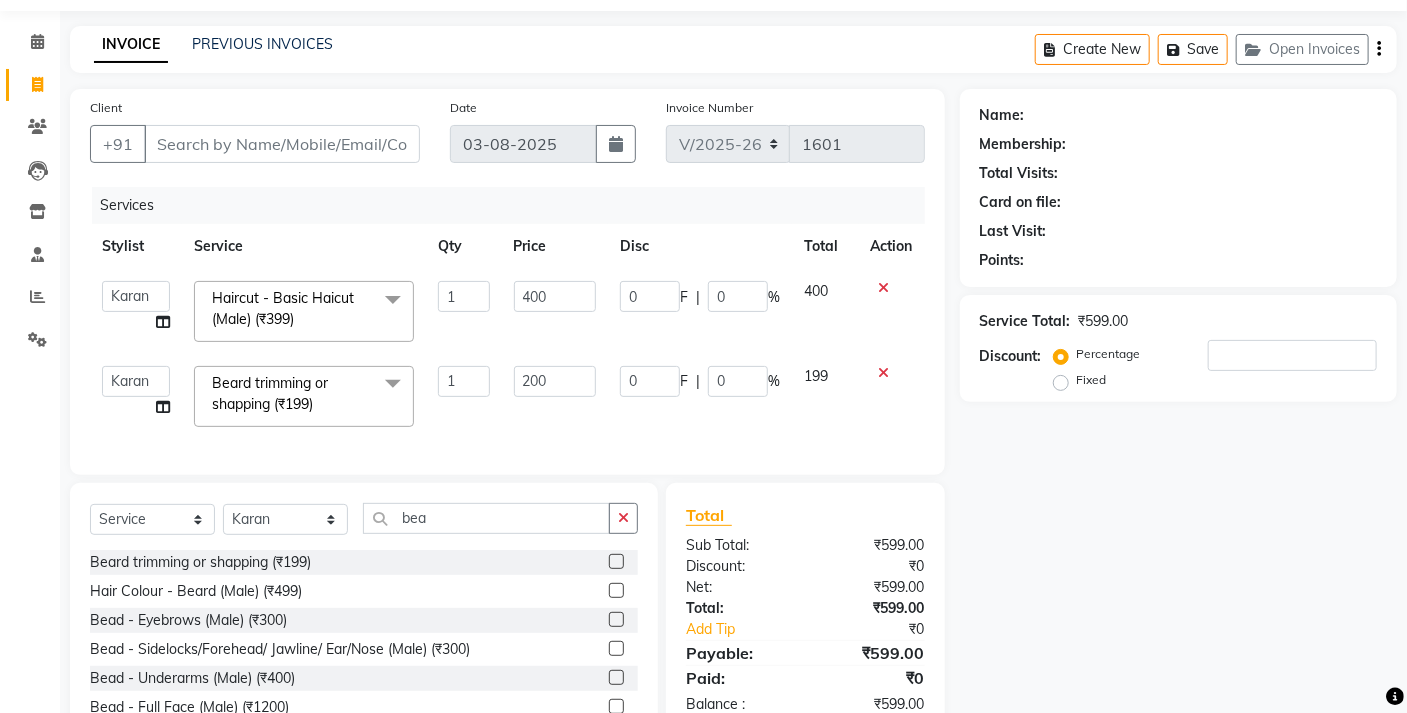 click on "200" 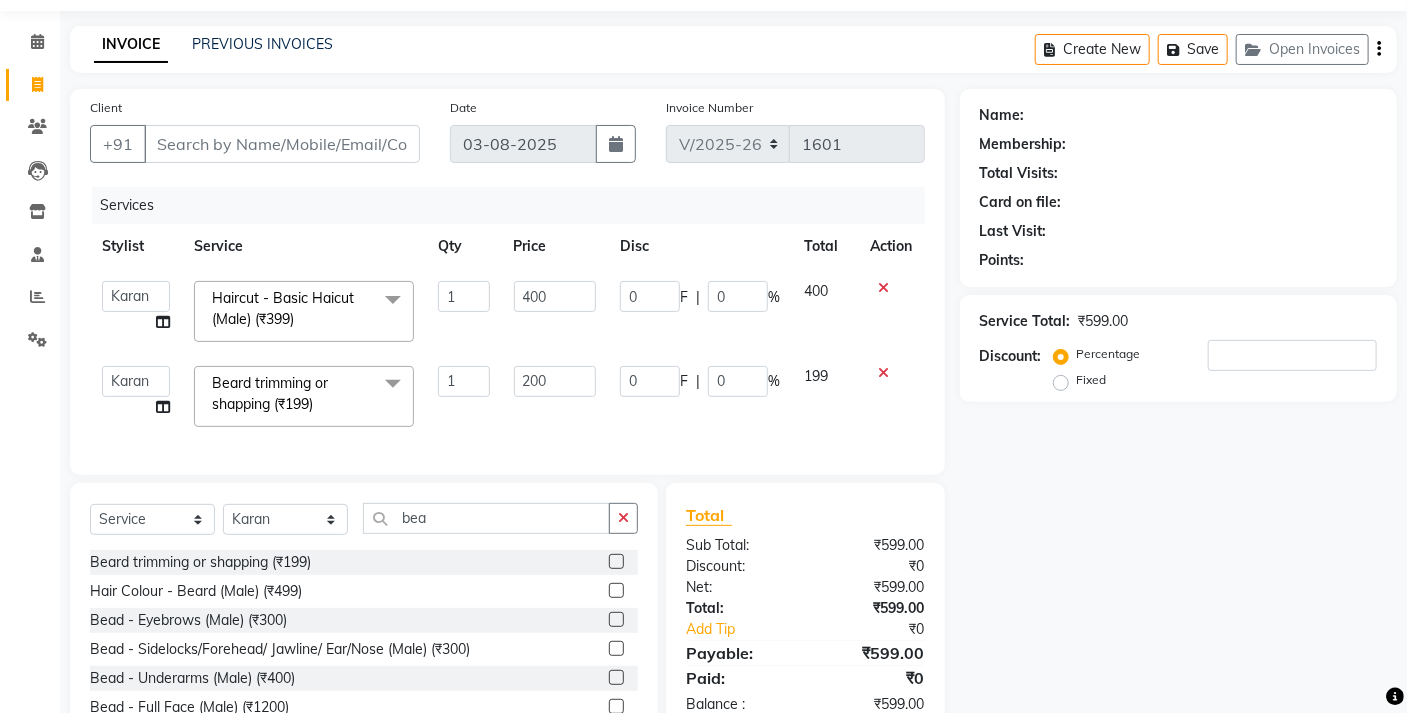 select on "22944" 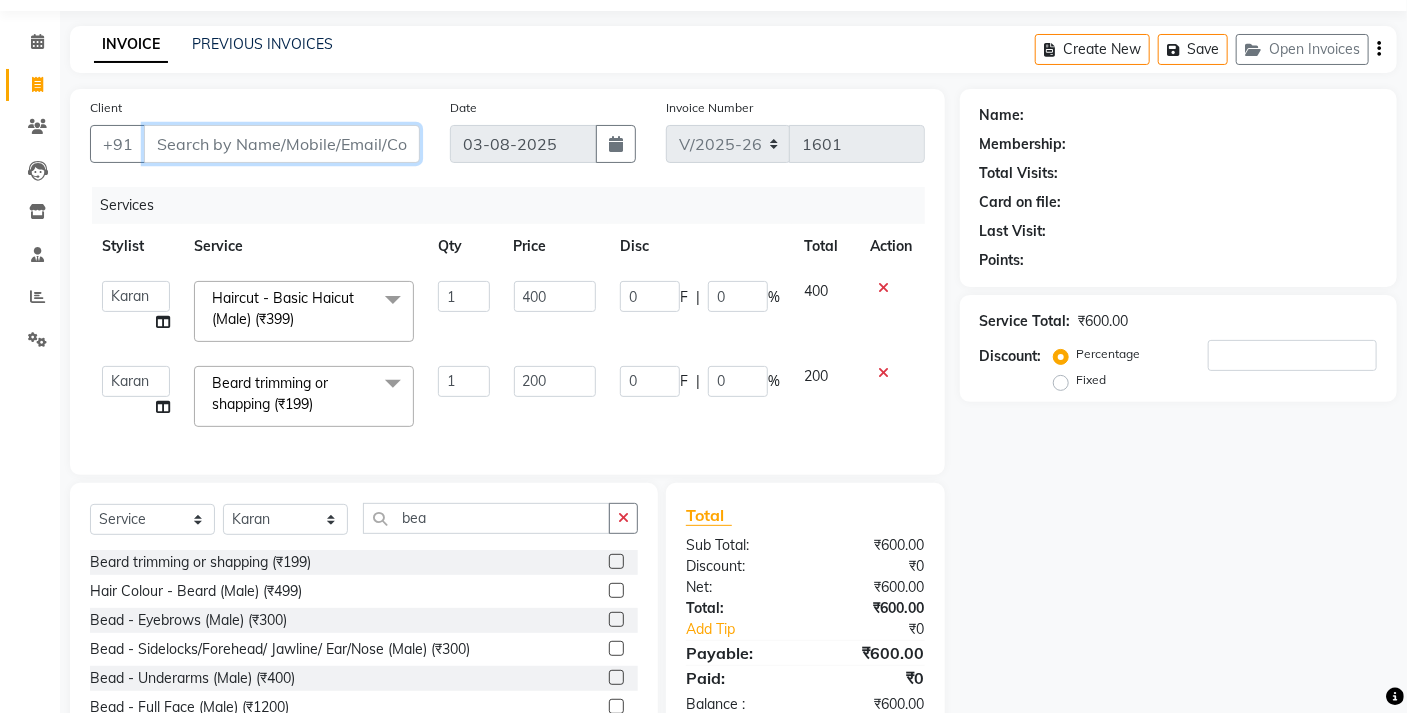 click on "Client" at bounding box center (282, 144) 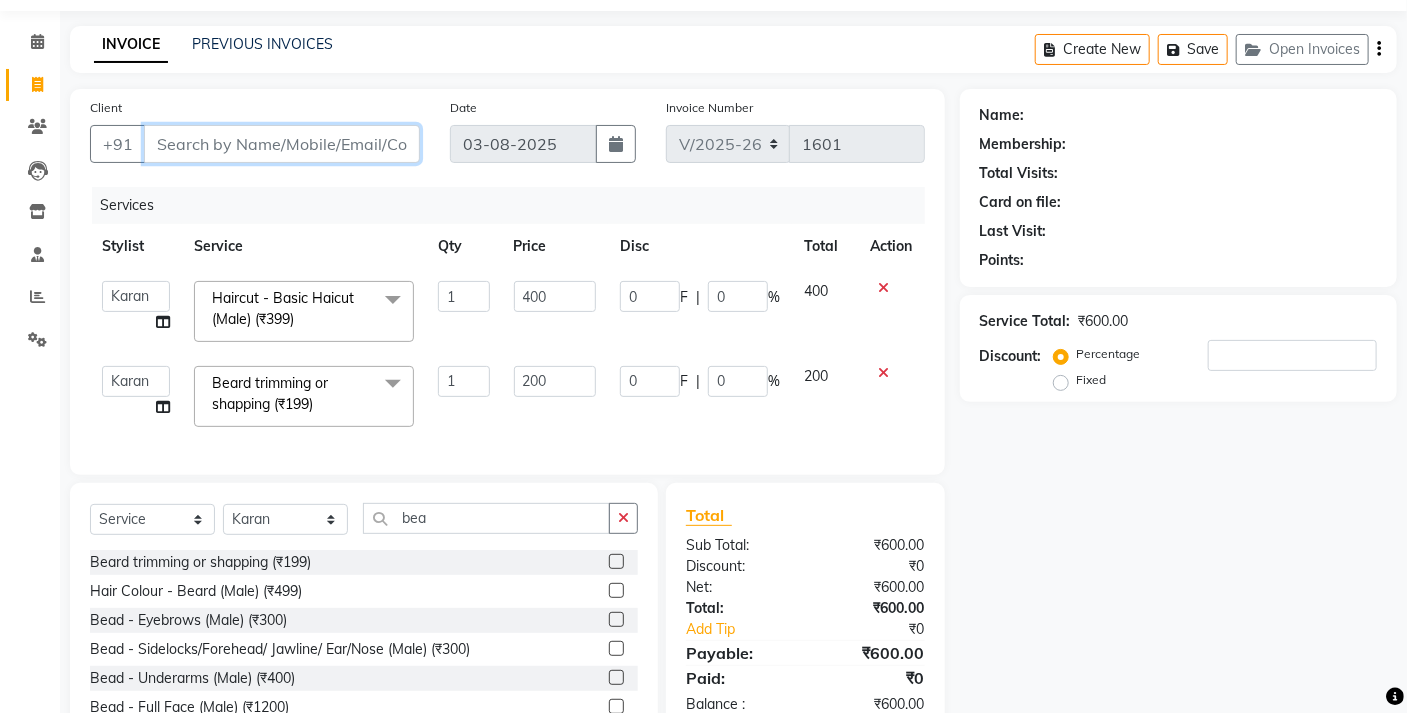 type on "8" 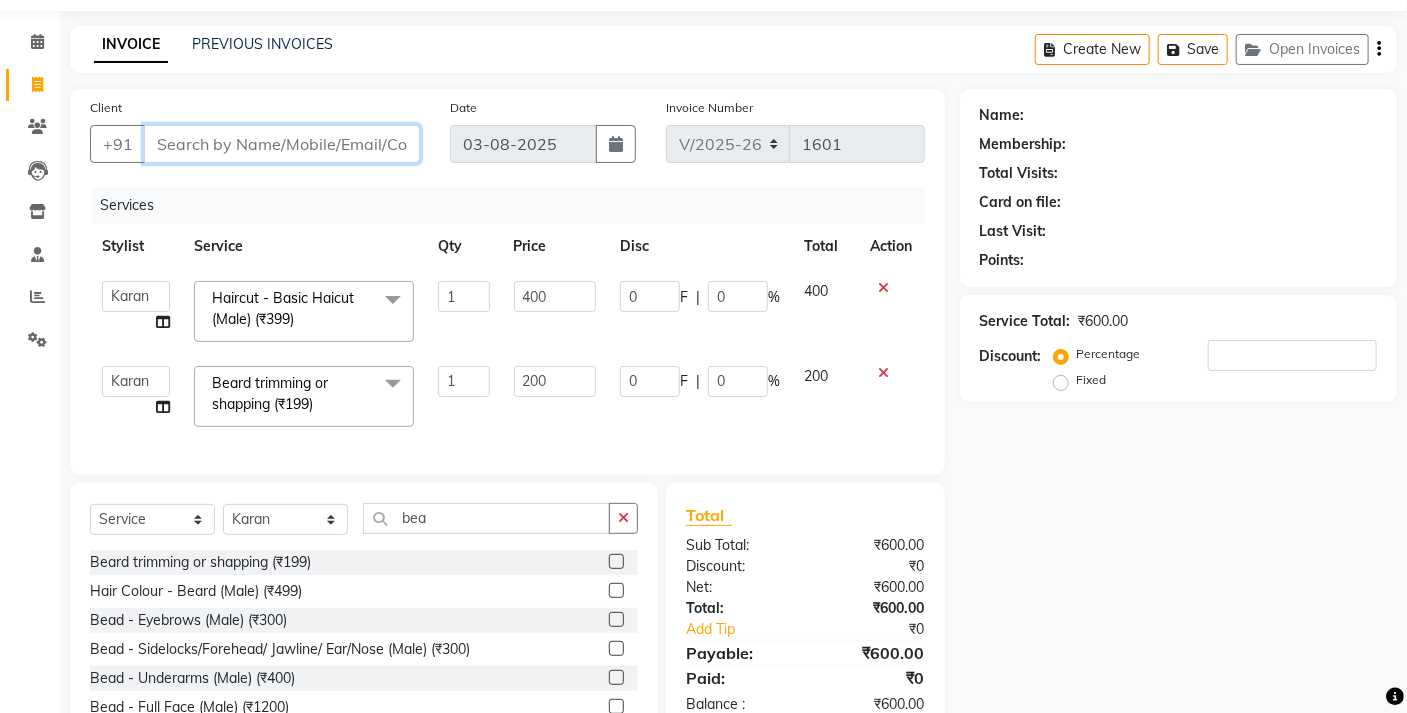 type on "0" 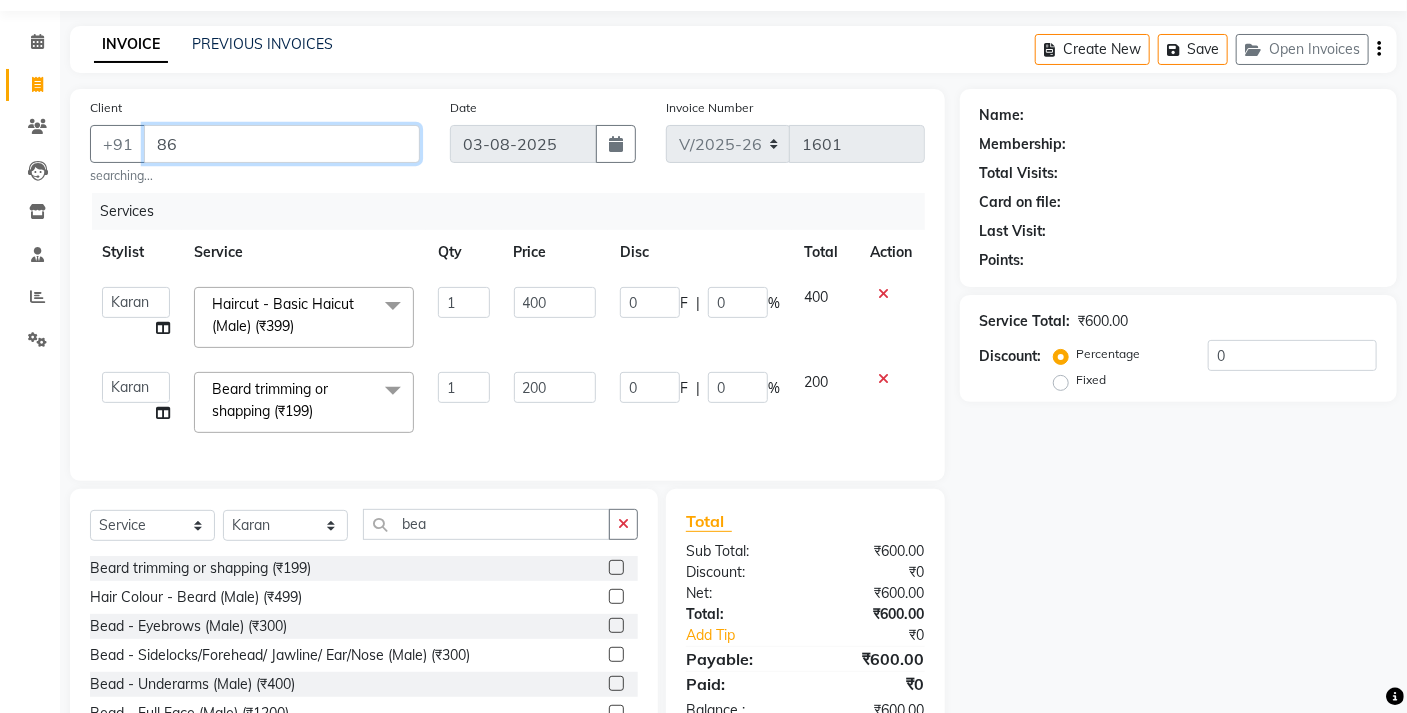 type on "8" 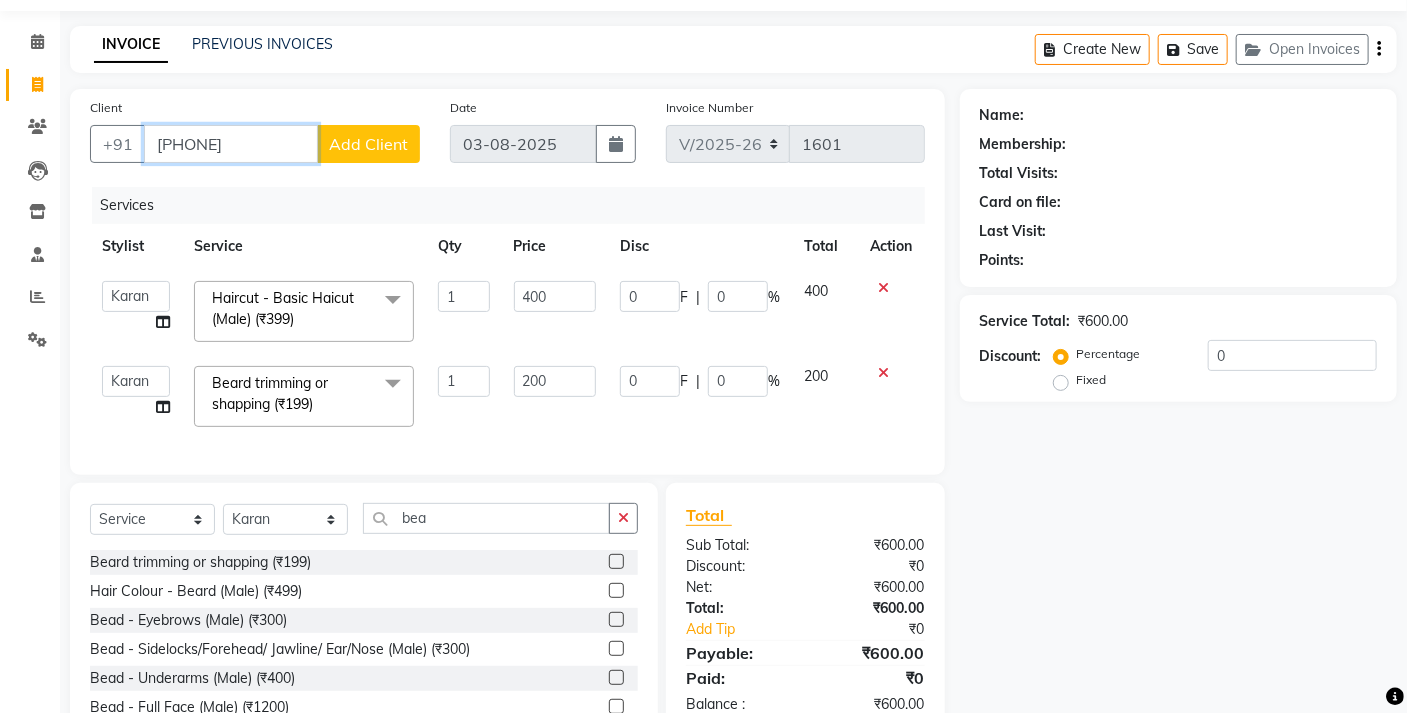 click on "[PHONE]" at bounding box center [231, 144] 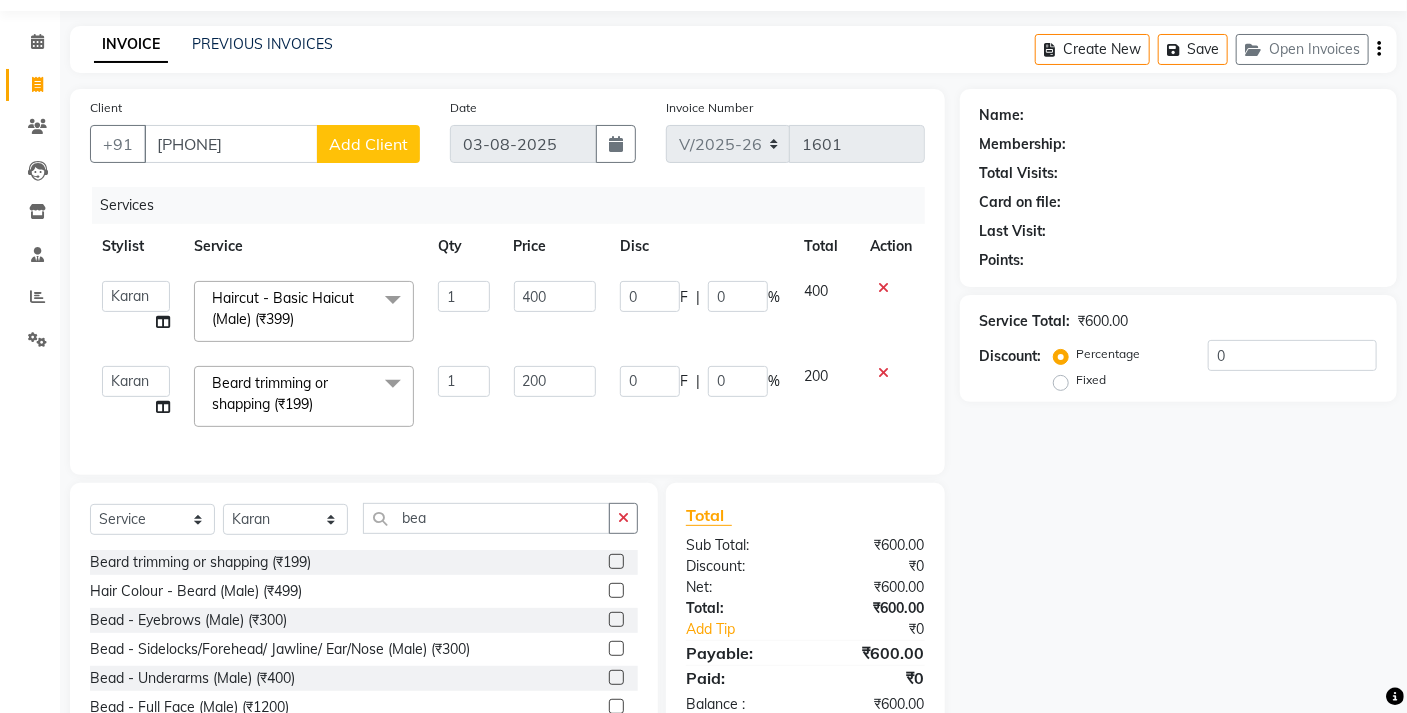click 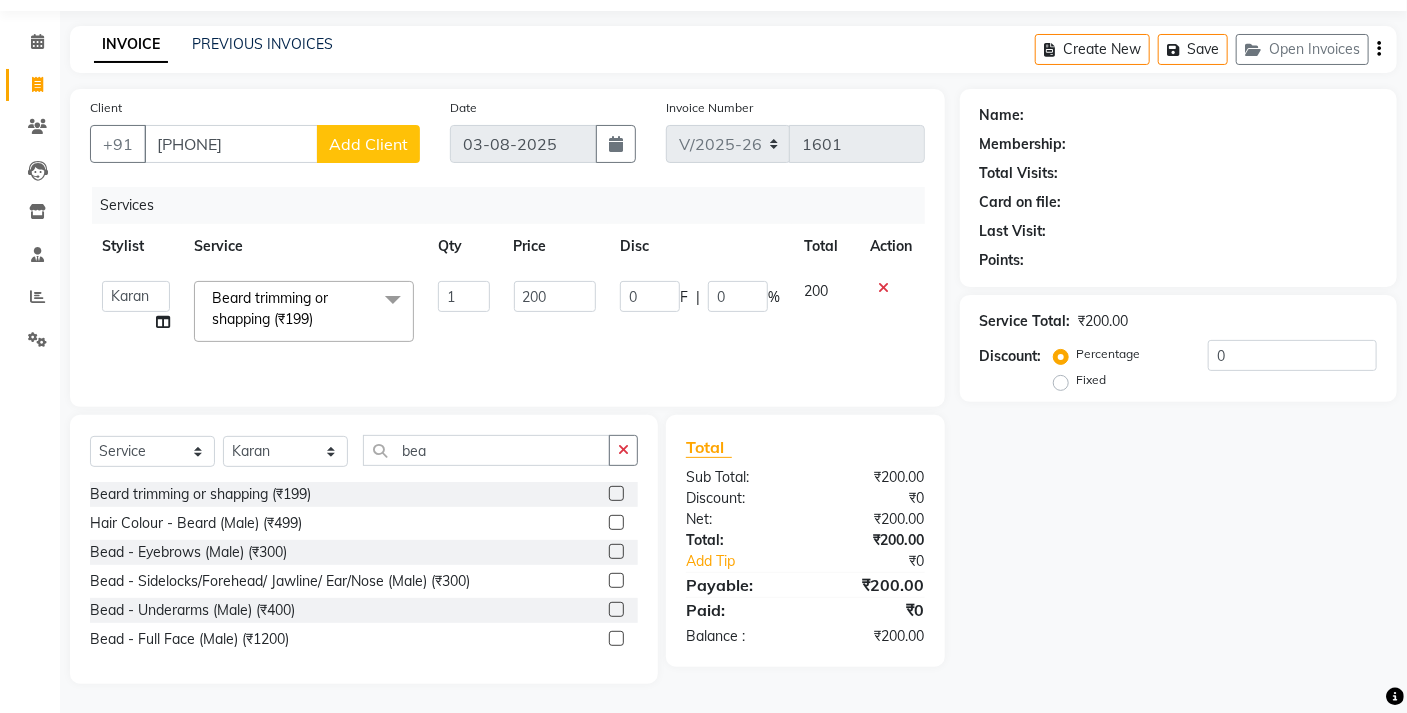 click 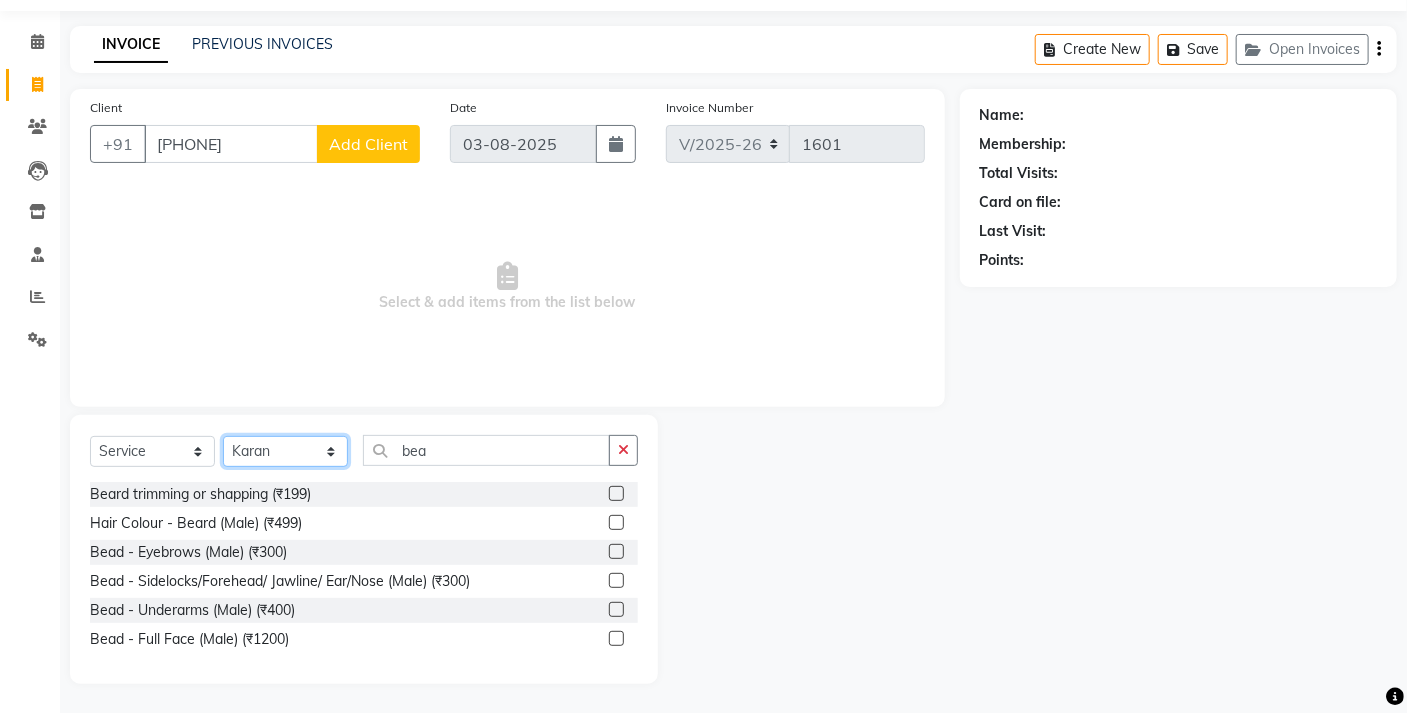 click on "Select Stylist [FIRST] [AREA] [FIRST] [FIRST] [FIRST] [FIRST] [FIRST] [FIRST] [FIRST] [FIRST] [FIRST] [FIRST] [FIRST] [FIRST]" 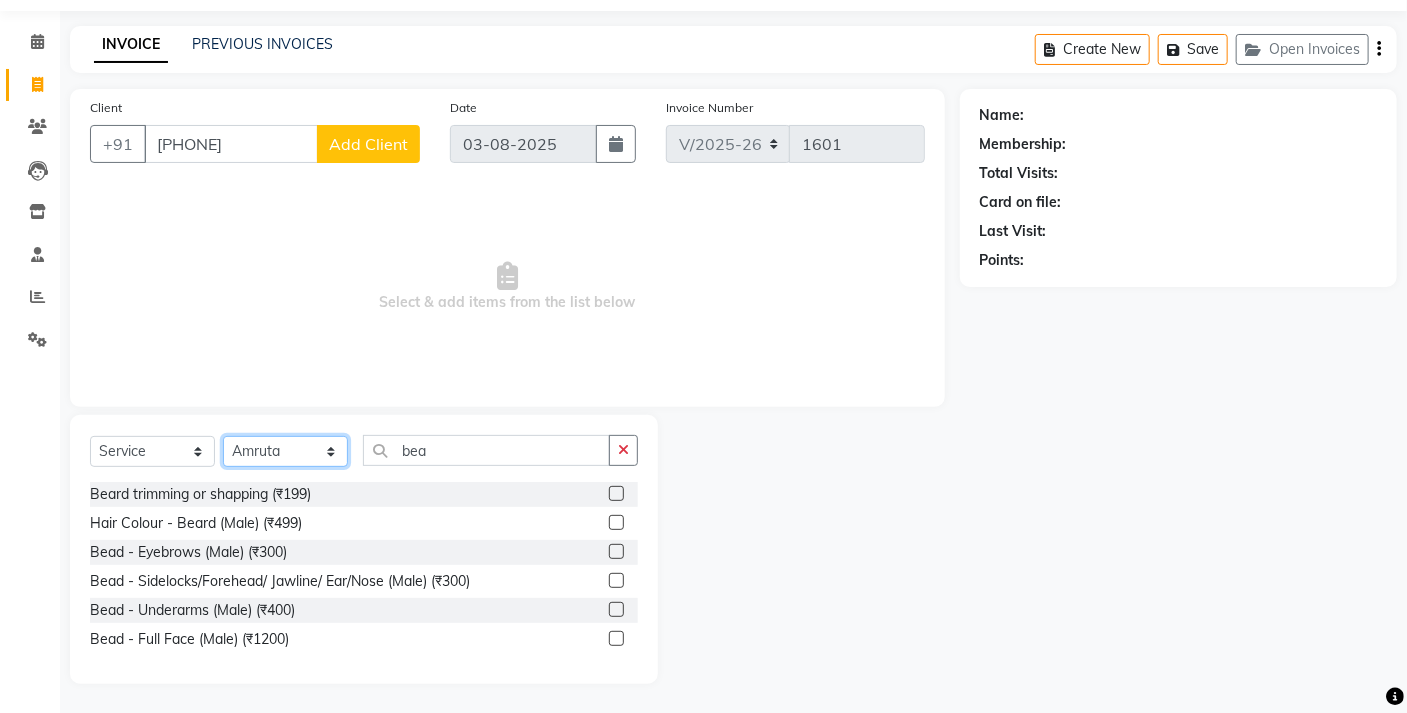 click on "Select Stylist [FIRST] [AREA] [FIRST] [FIRST] [FIRST] [FIRST] [FIRST] [FIRST] [FIRST] [FIRST] [FIRST] [FIRST] [FIRST] [FIRST]" 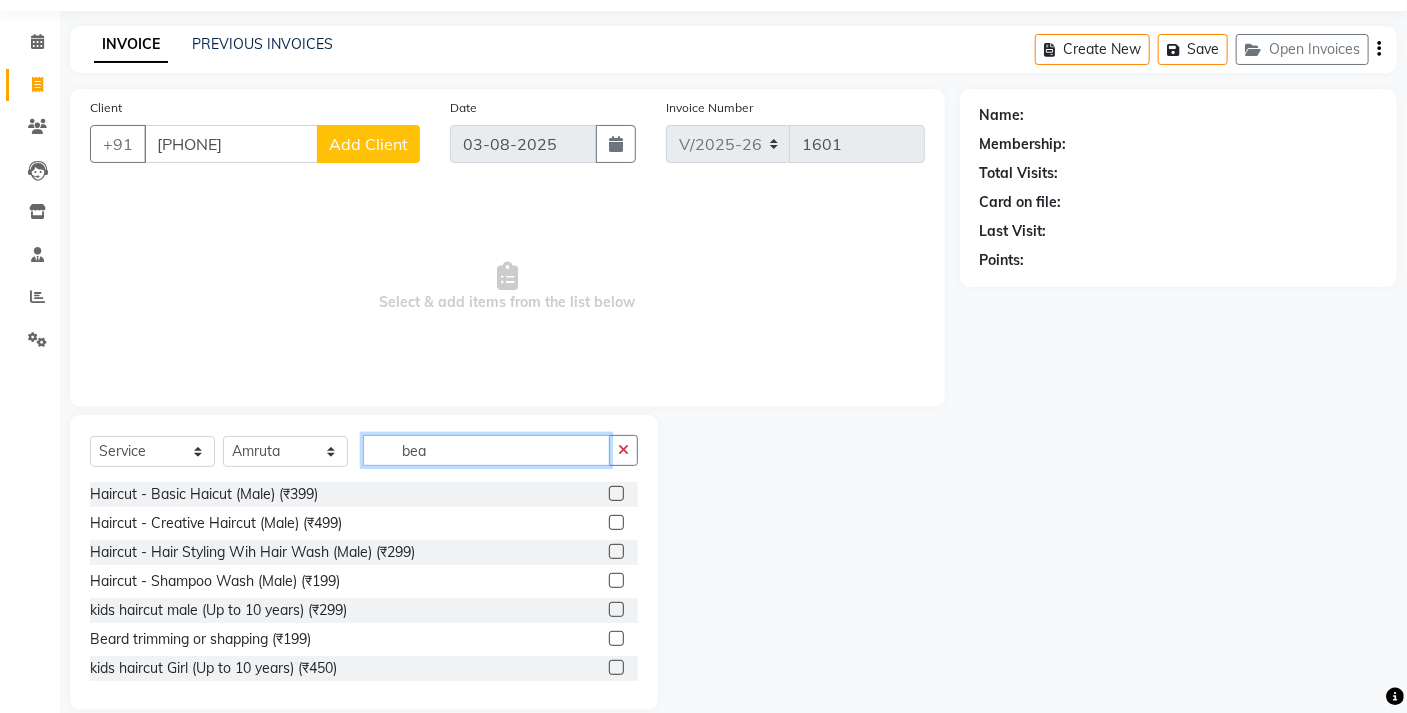 click on "bea" 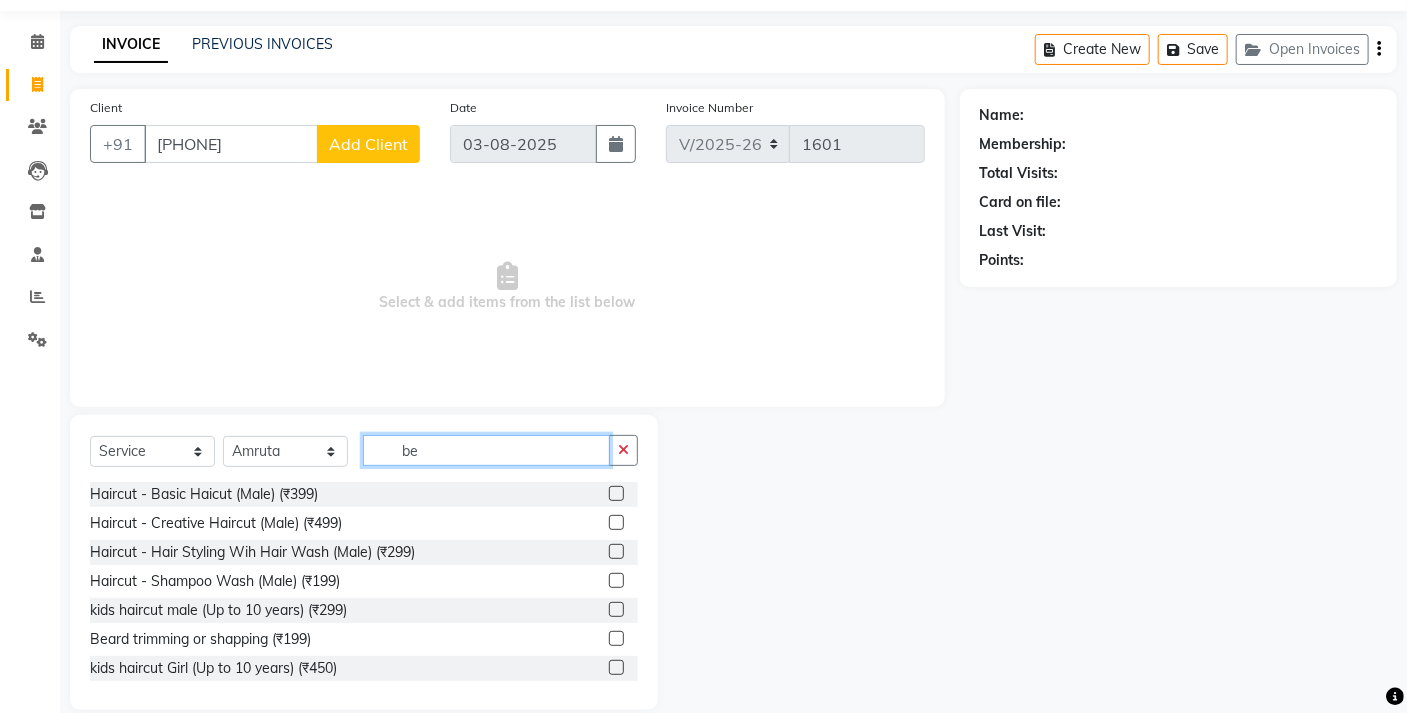 type on "b" 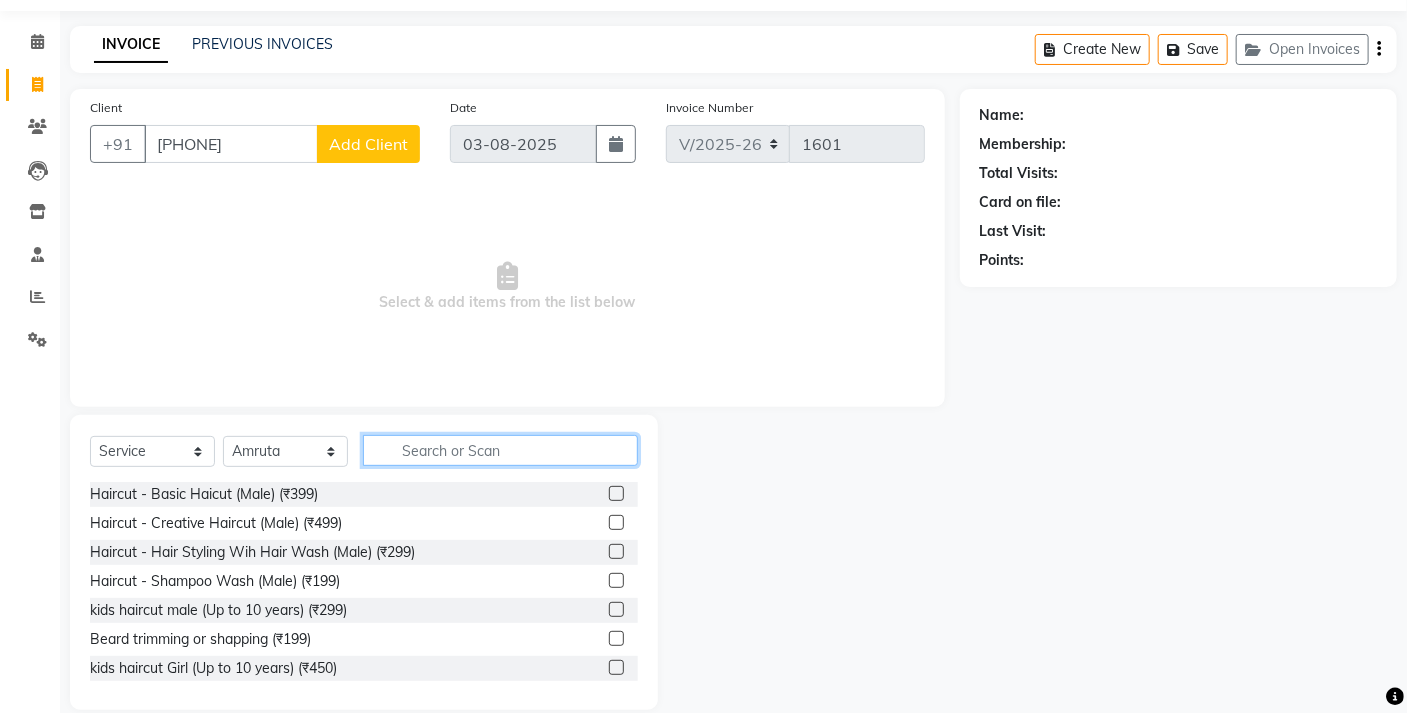 click 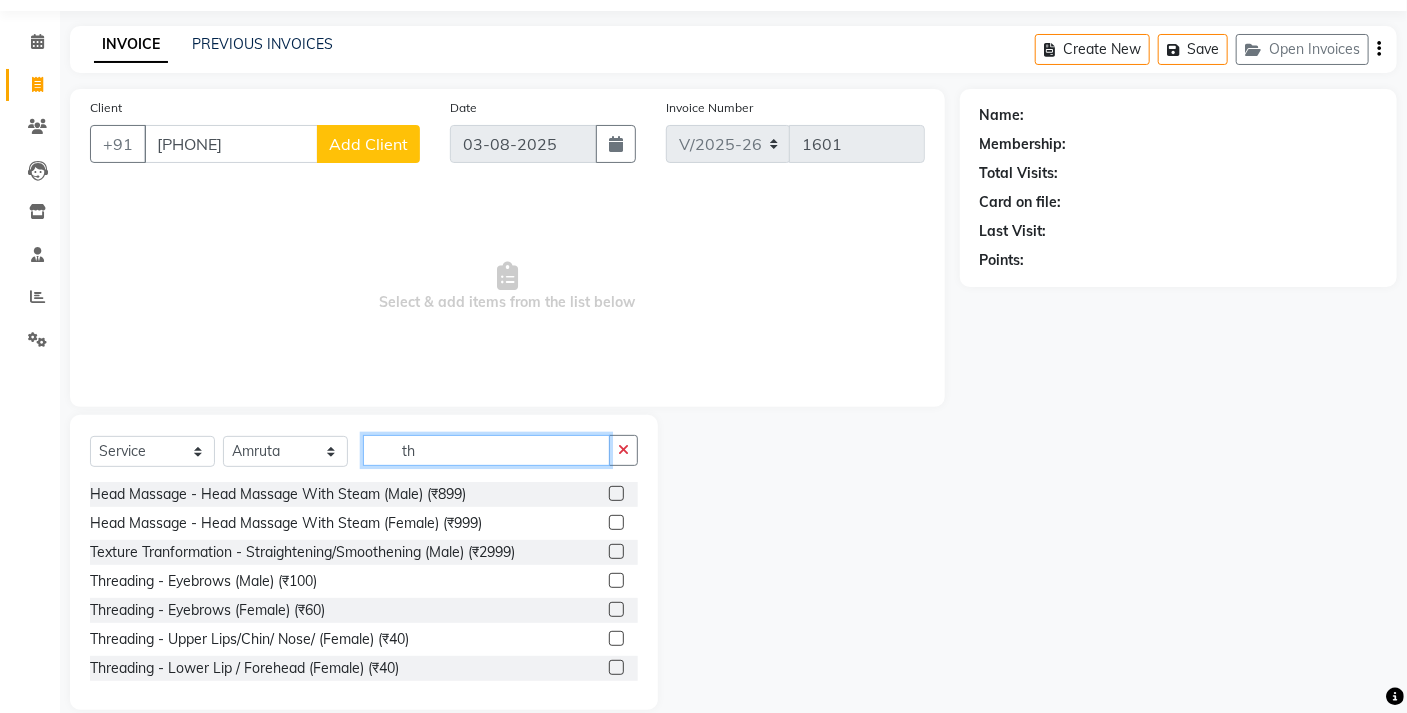 type on "th" 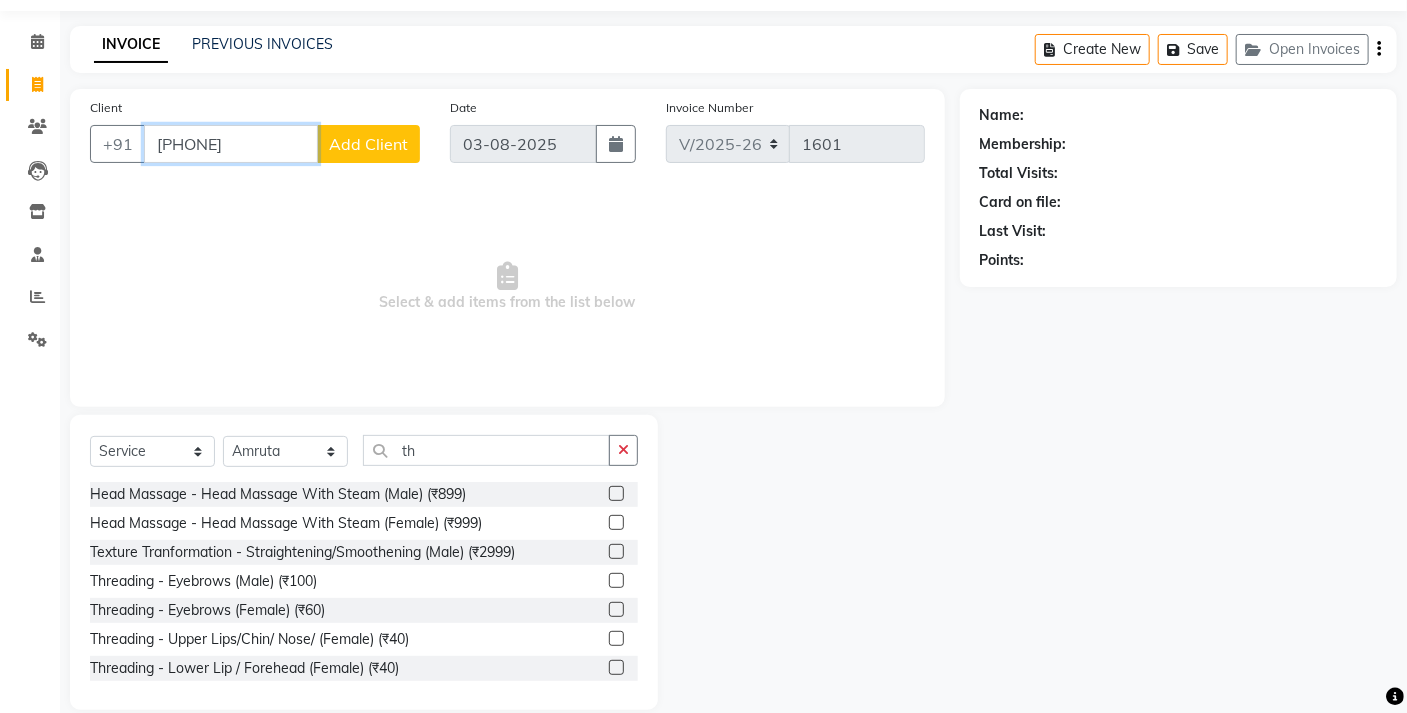 click on "[PHONE]" at bounding box center [231, 144] 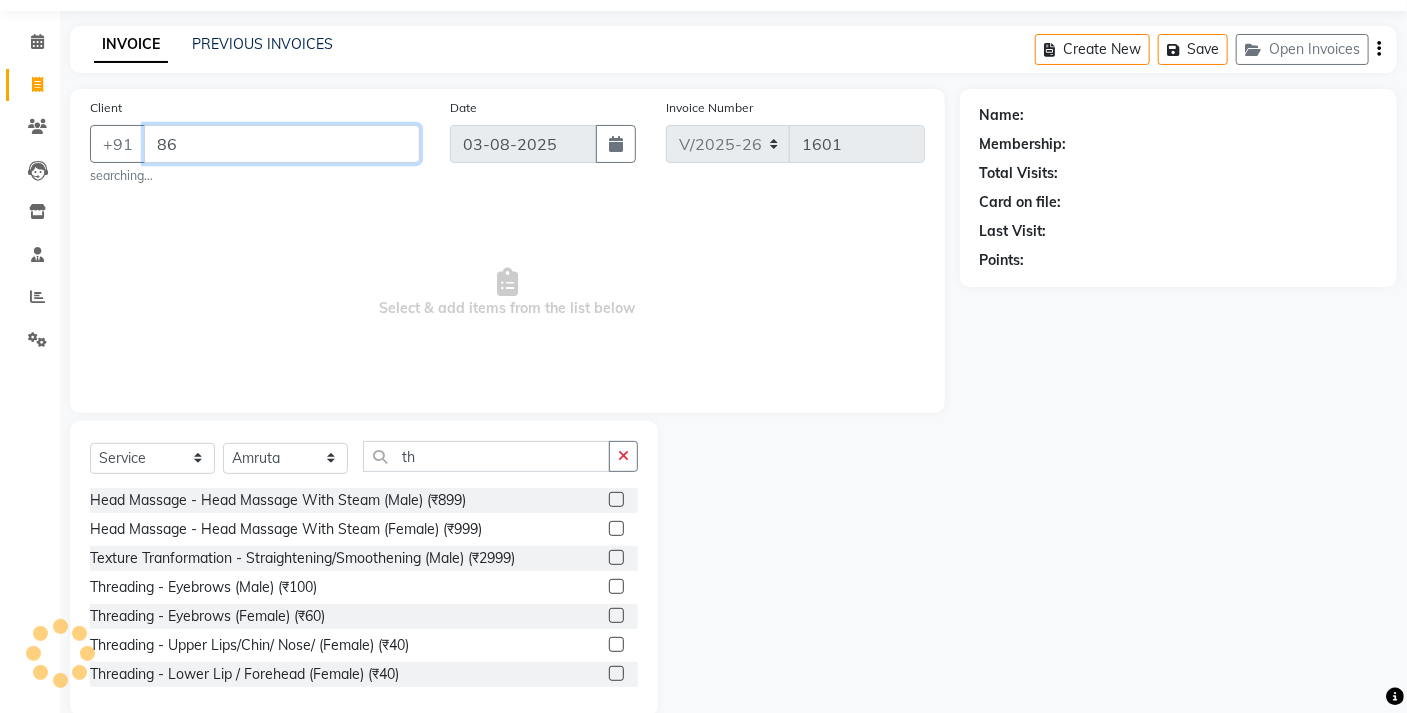 type on "8" 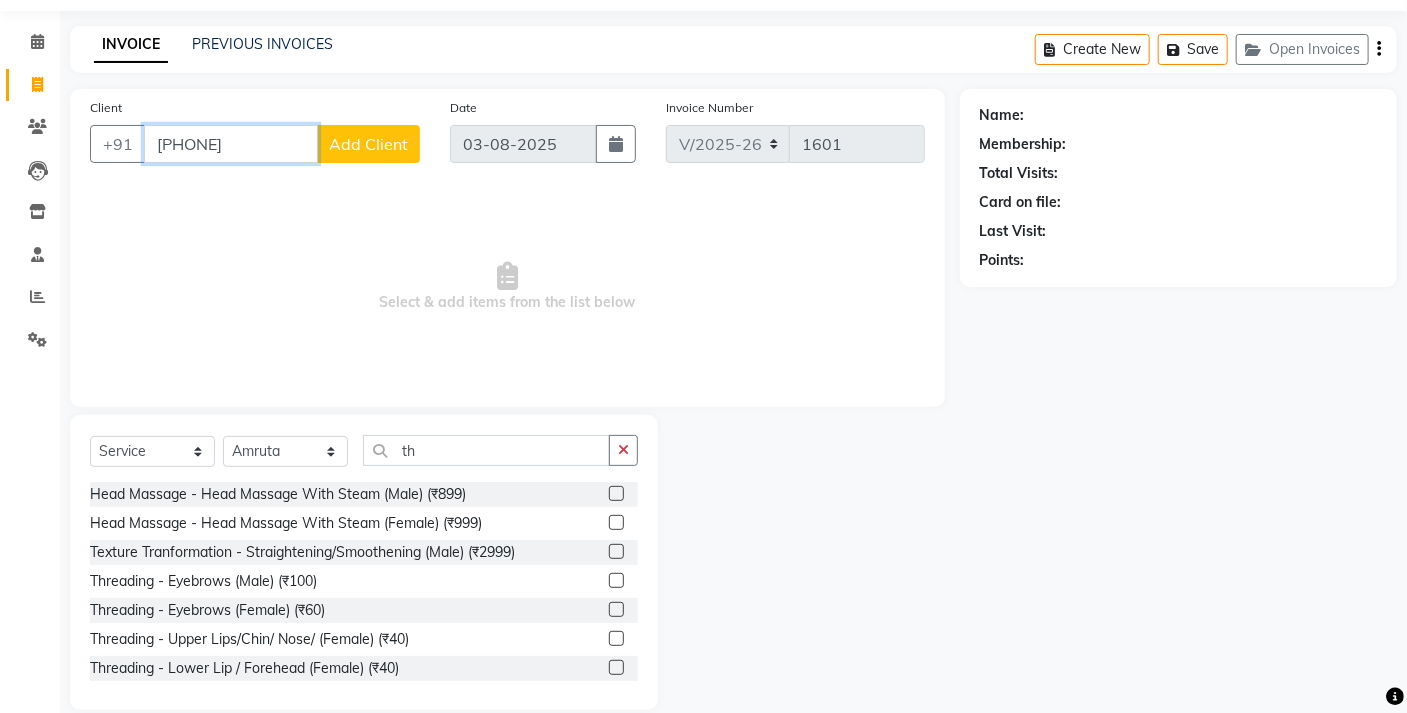 type on "[PHONE]" 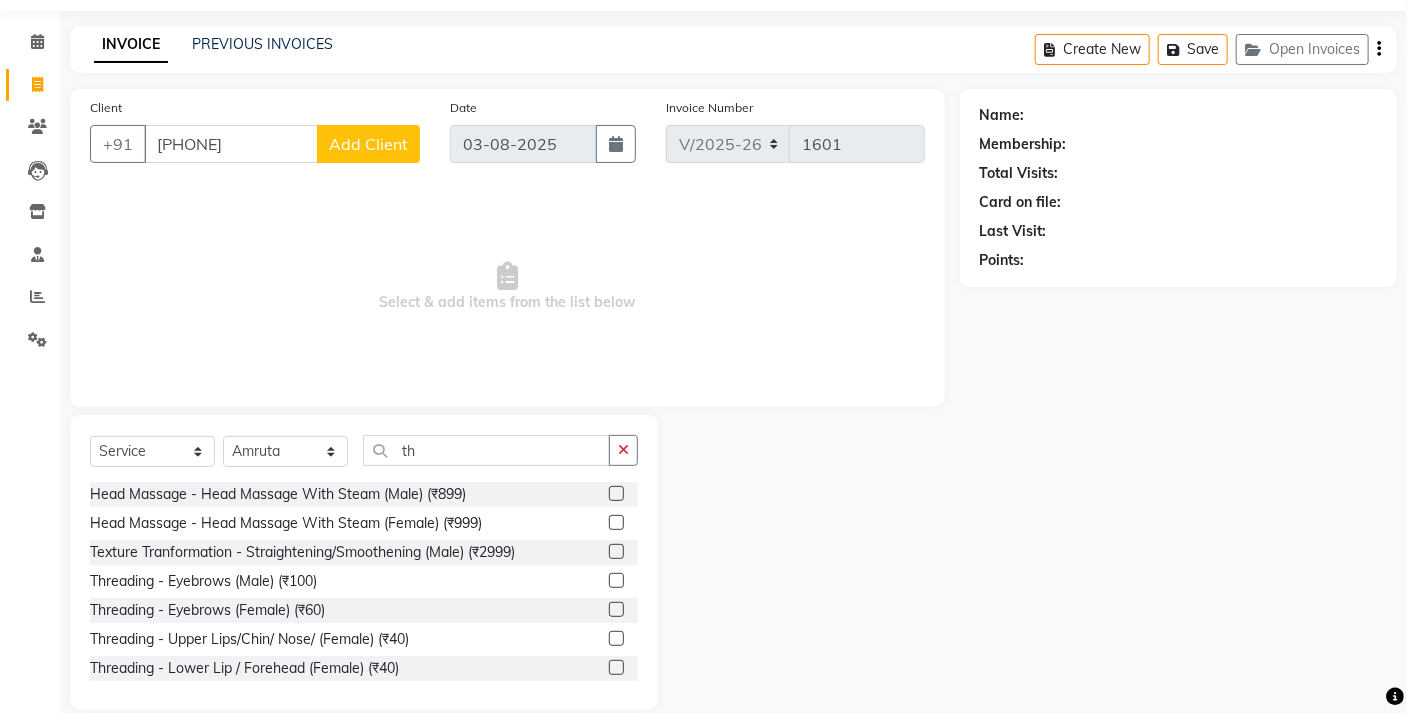 click on "Add Client" 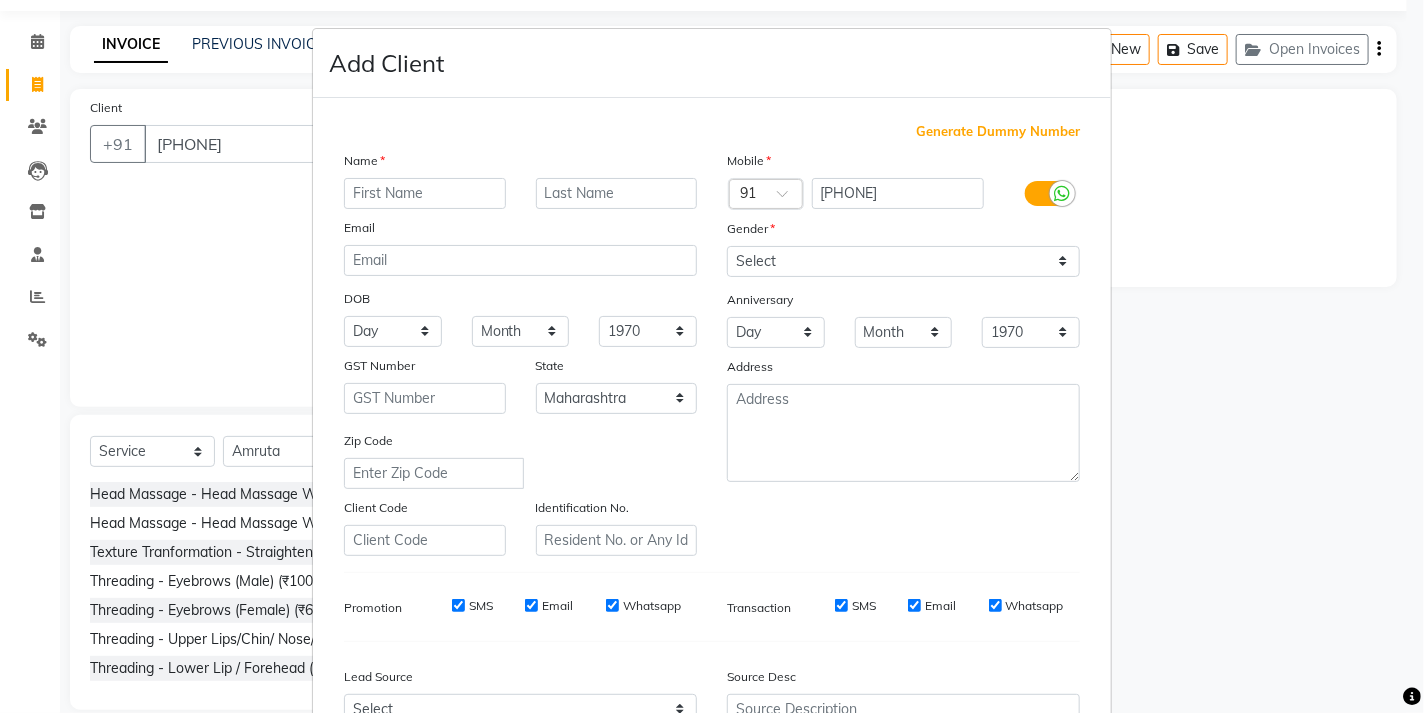 click on "Add Client Generate Dummy Number Name Email DOB Day 01 02 03 04 05 06 07 08 09 10 11 12 13 14 15 16 17 18 19 20 21 22 23 24 25 26 27 28 29 30 31 Month January February March April May June July August September October November December 1940 1941 1942 1943 1944 1945 1946 1947 1948 1949 1950 1951 1952 1953 1954 1955 1956 1957 1958 1959 1960 1961 1962 1963 1964 1965 1966 1967 1968 1969 1970 1971 1972 1973 1974 1975 1976 1977 1978 1979 1980 1981 1982 1983 1984 1985 1986 1987 1988 1989 1990 1991 1992 1993 1994 1995 1996 1997 1998 1999 2000 2001 2002 2003 2004 2005 2006 2007 2008 2009 2010 2011 2012 2013 2014 2015 2016 2017 2018 2019 2020 2021 2022 2023 2024 GST Number State Select Andaman and Nicobar Islands Andhra Pradesh Arunachal Pradesh Assam Bihar Chandigarh Chhattisgarh Dadra and Nagar Haveli Daman and Diu Delhi Goa Gujarat Haryana Himachal Pradesh Jammu and Kashmir Jharkhand Karnataka Kerala Lakshadweep Madhya Pradesh Maharashtra Manipur Meghalaya Mizoram Nagaland Odisha Pondicherry Punjab Rajasthan Sikkim" at bounding box center [712, 356] 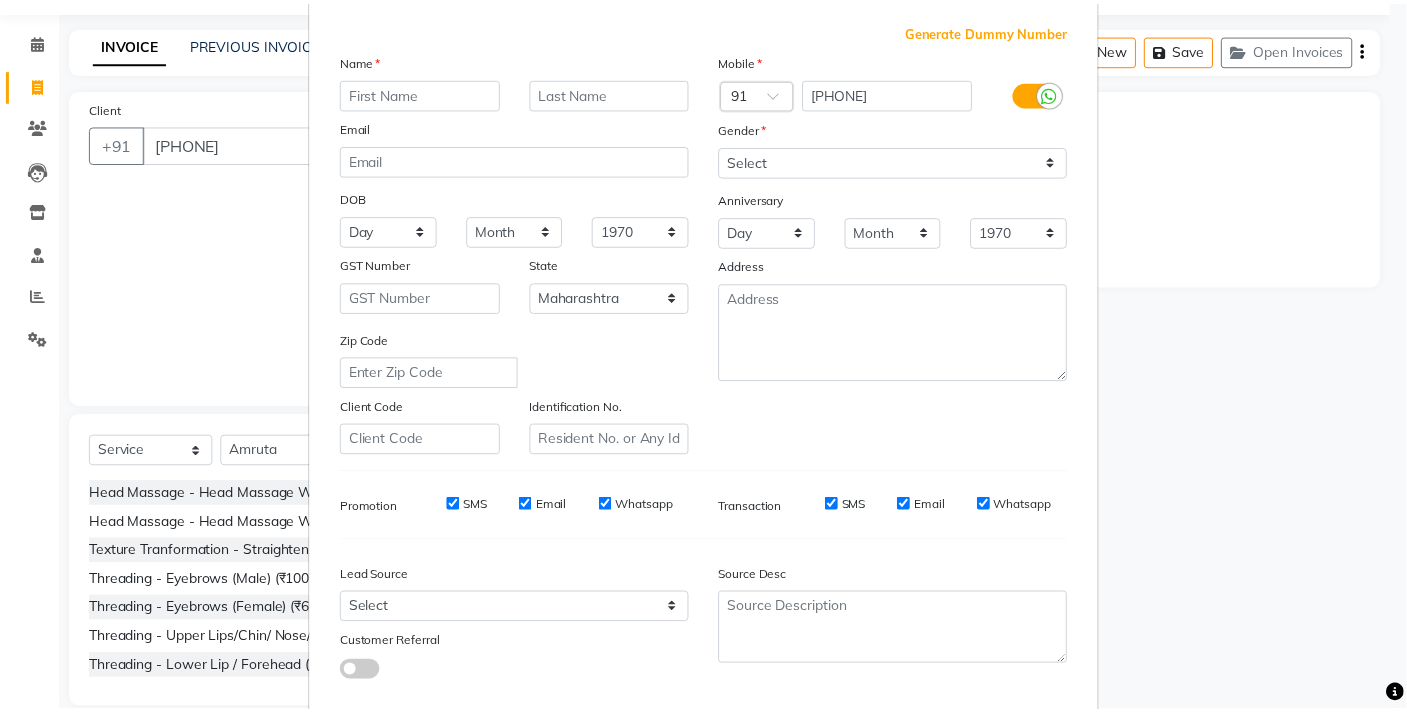 scroll, scrollTop: 208, scrollLeft: 0, axis: vertical 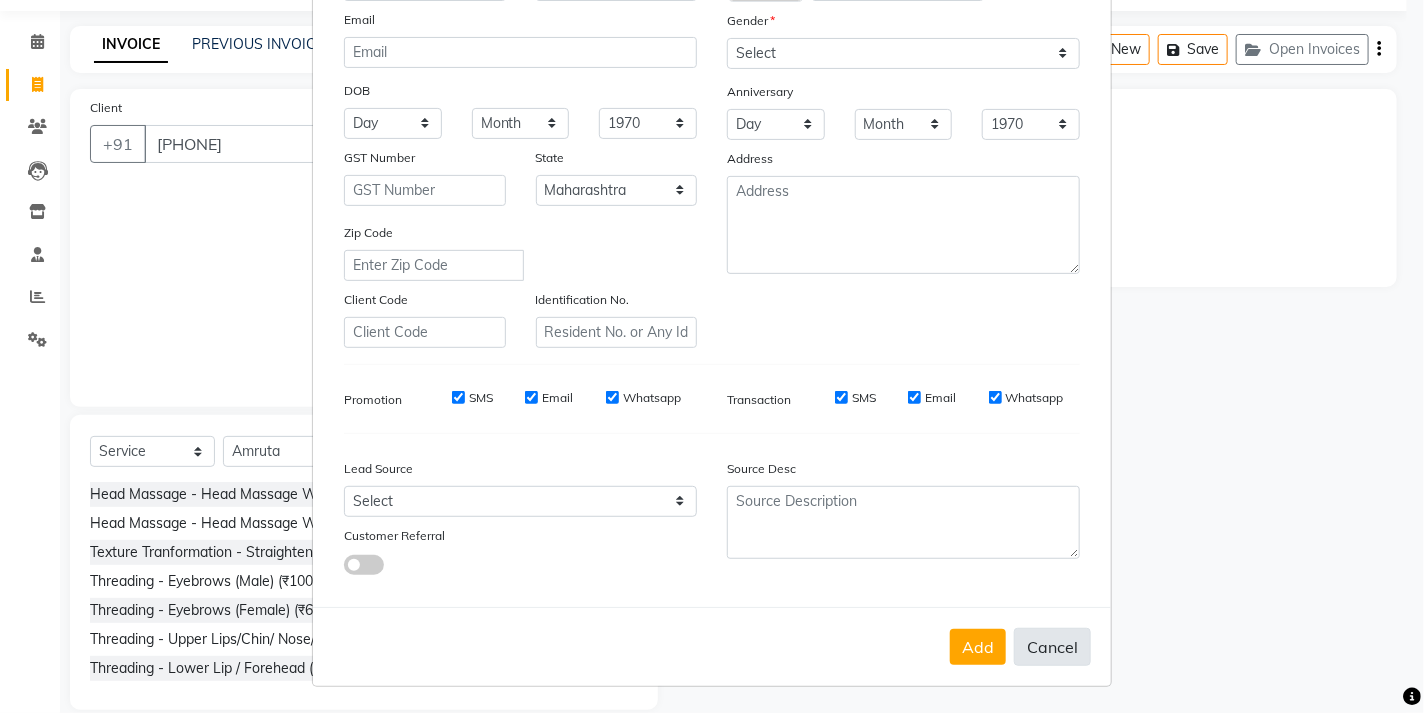click on "Cancel" at bounding box center [1052, 647] 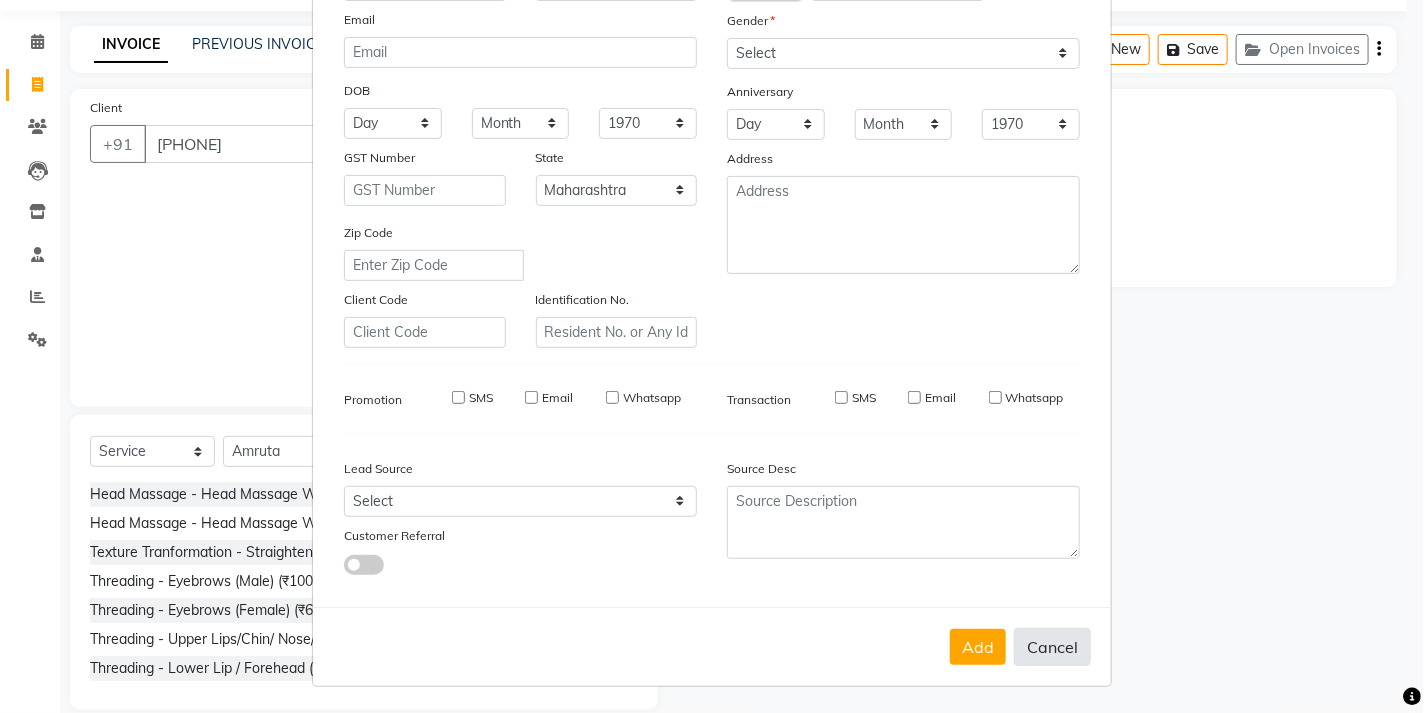 select 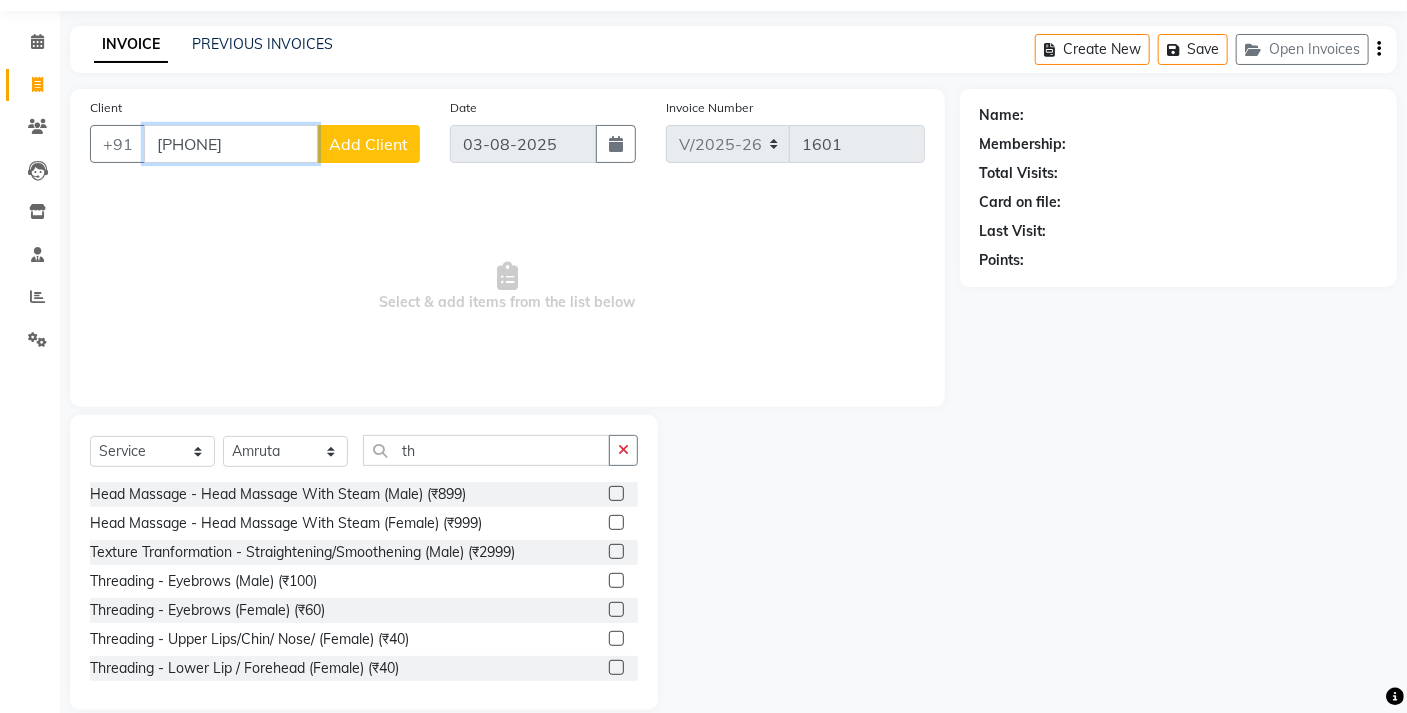 click on "[PHONE]" at bounding box center (231, 144) 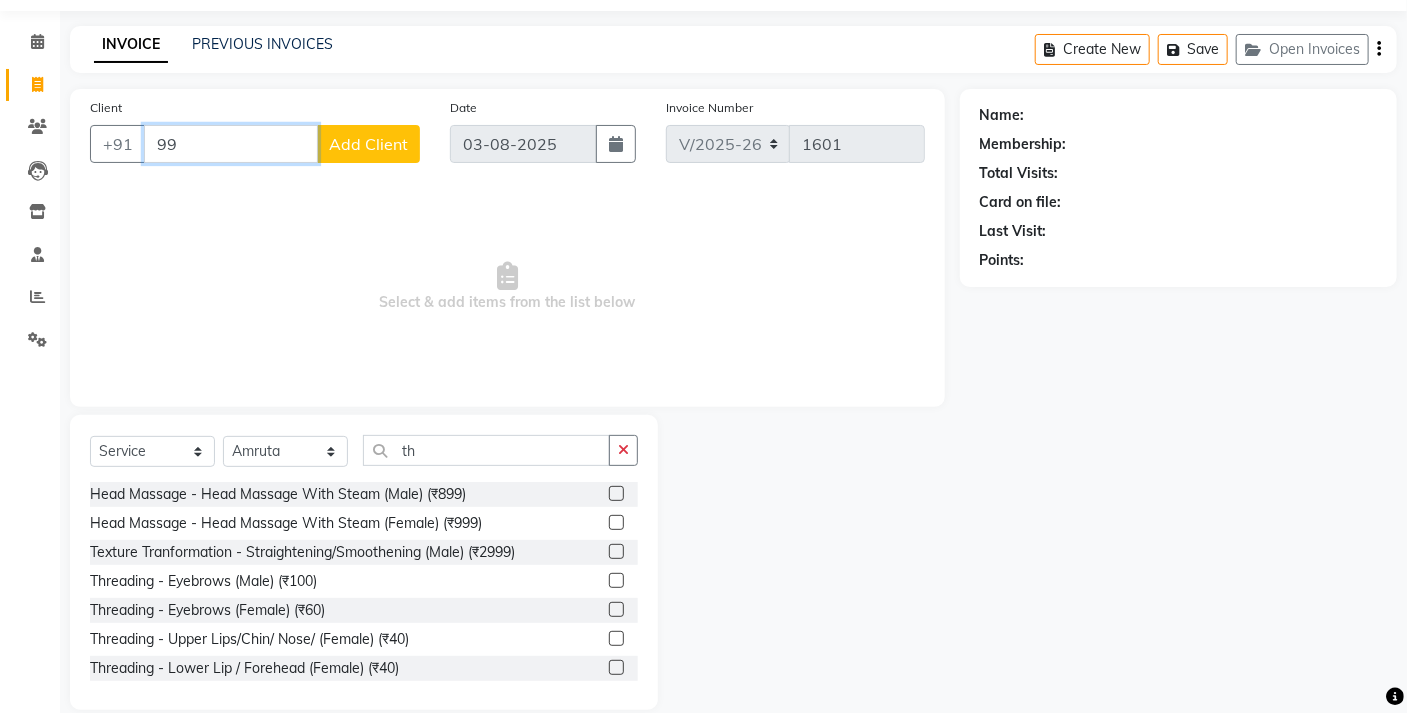 type on "9" 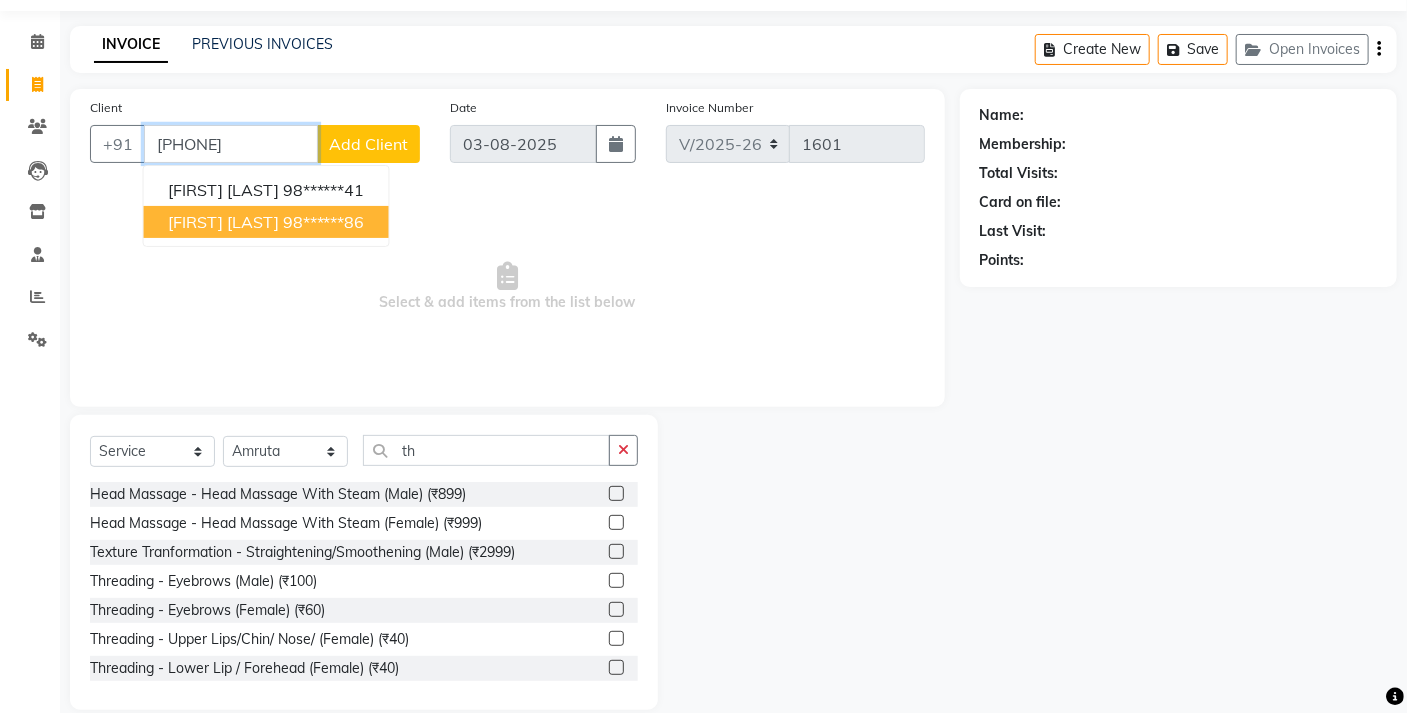 click on "[FIRST] [LAST]" at bounding box center [223, 222] 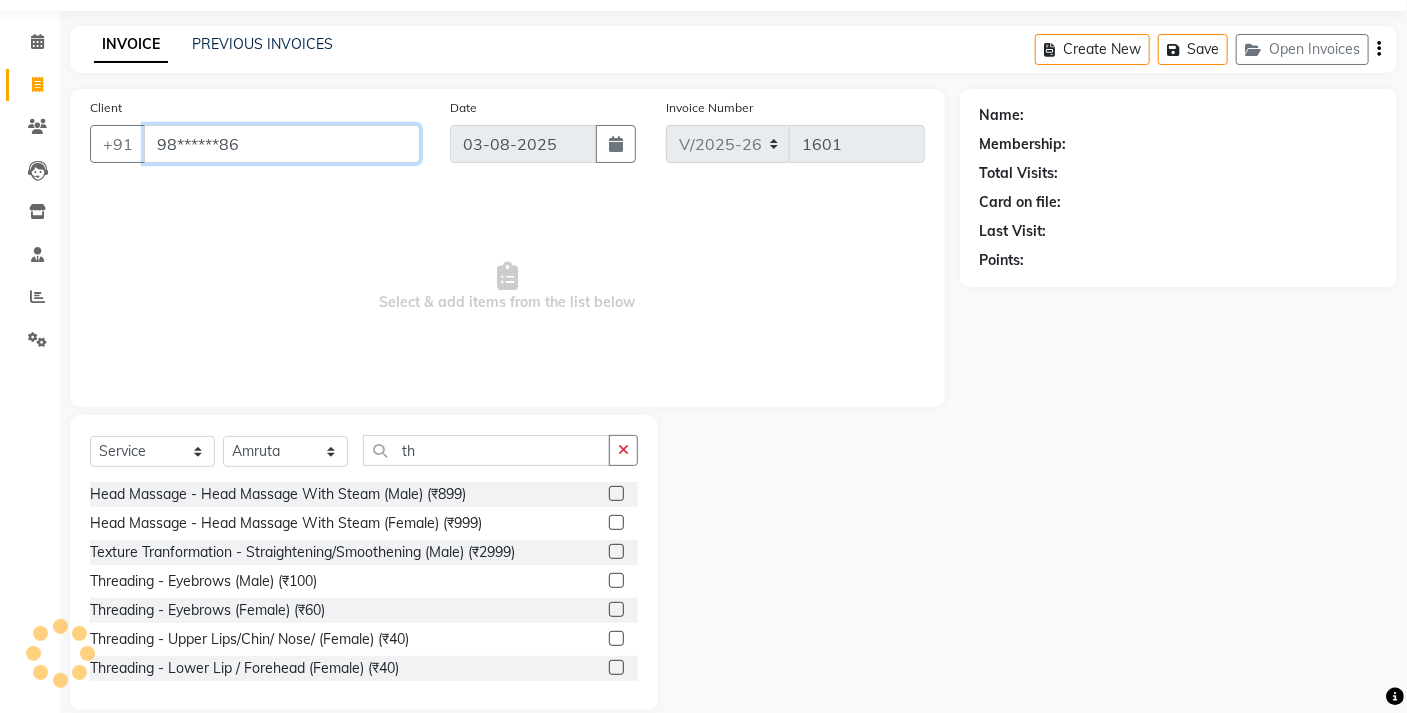 type on "98******86" 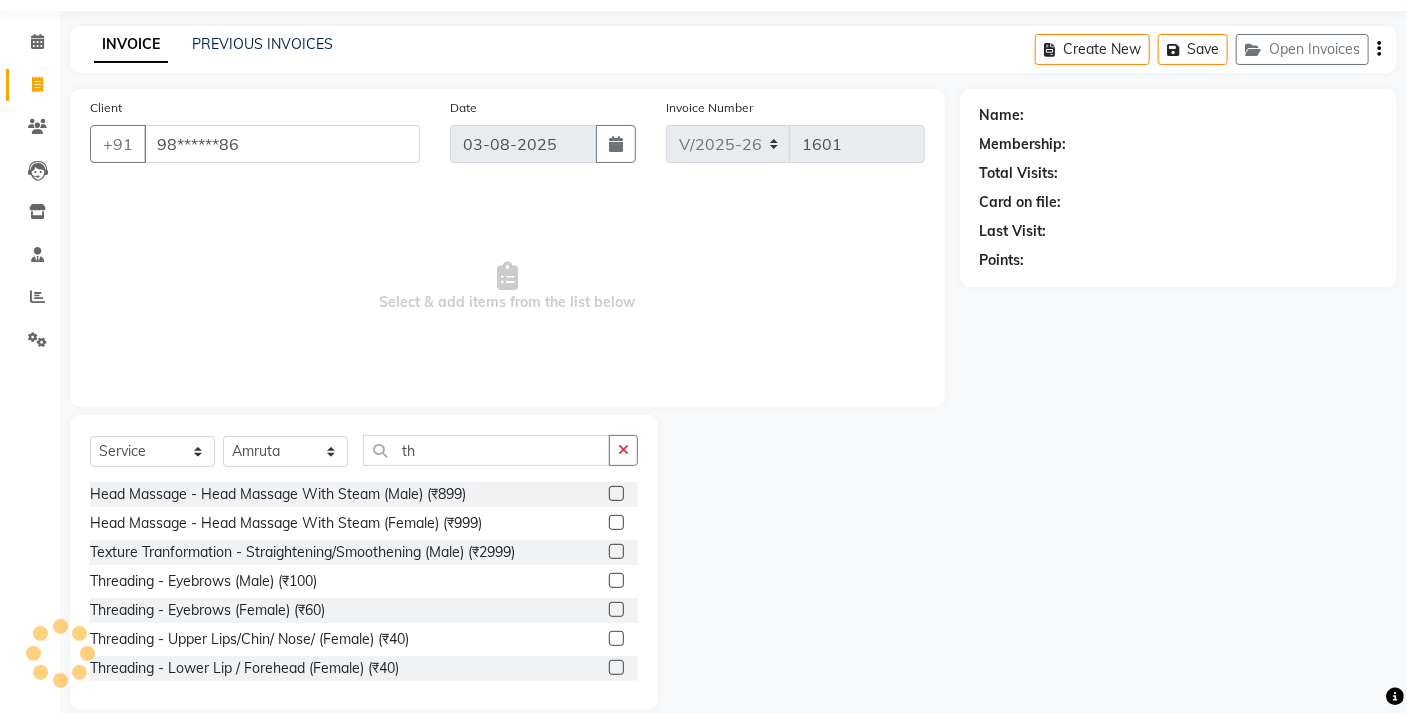 select on "1: Object" 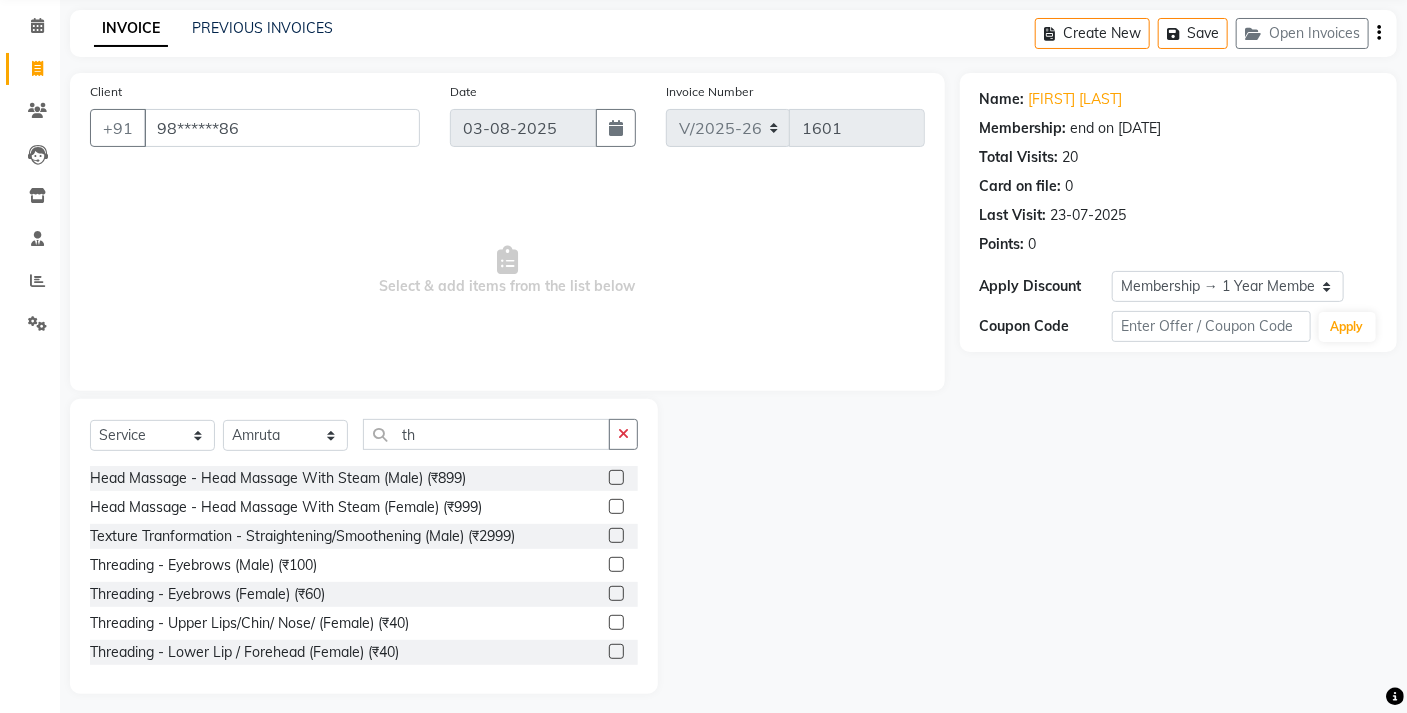 scroll, scrollTop: 87, scrollLeft: 0, axis: vertical 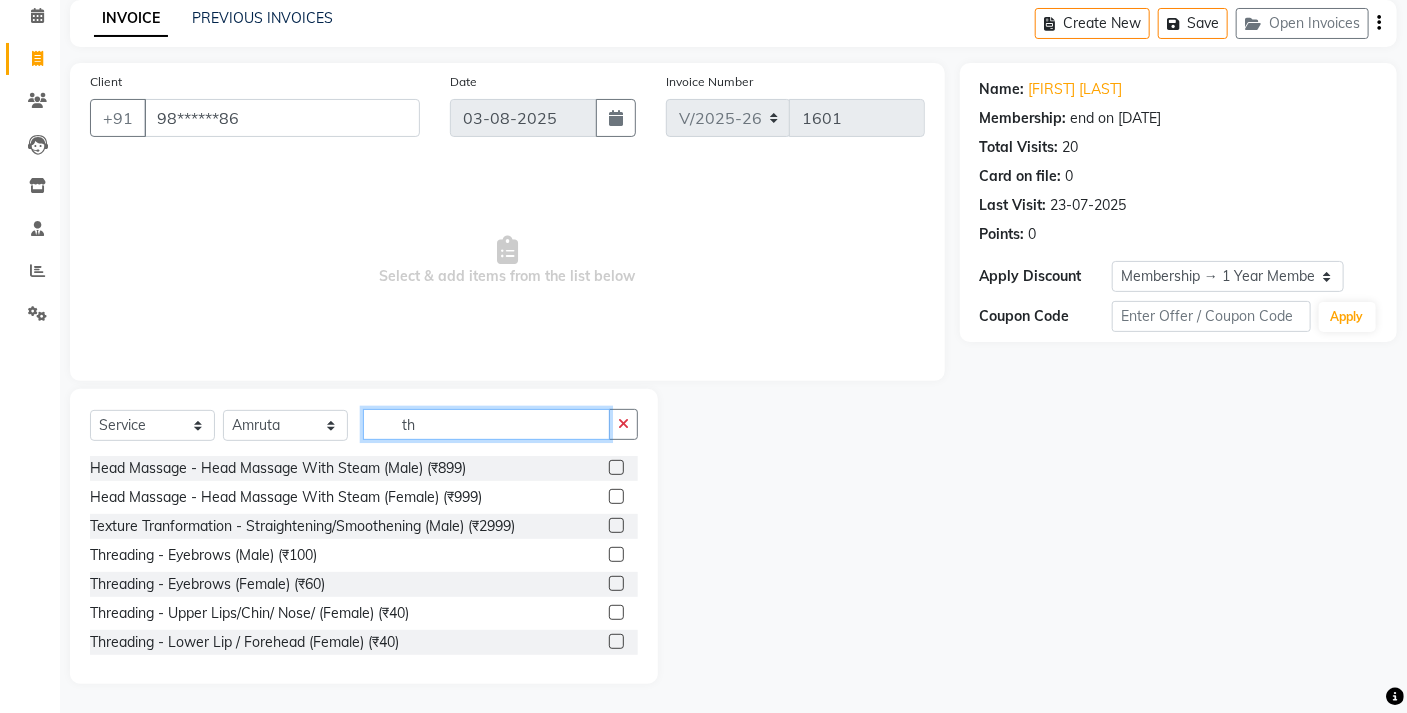 click on "th" 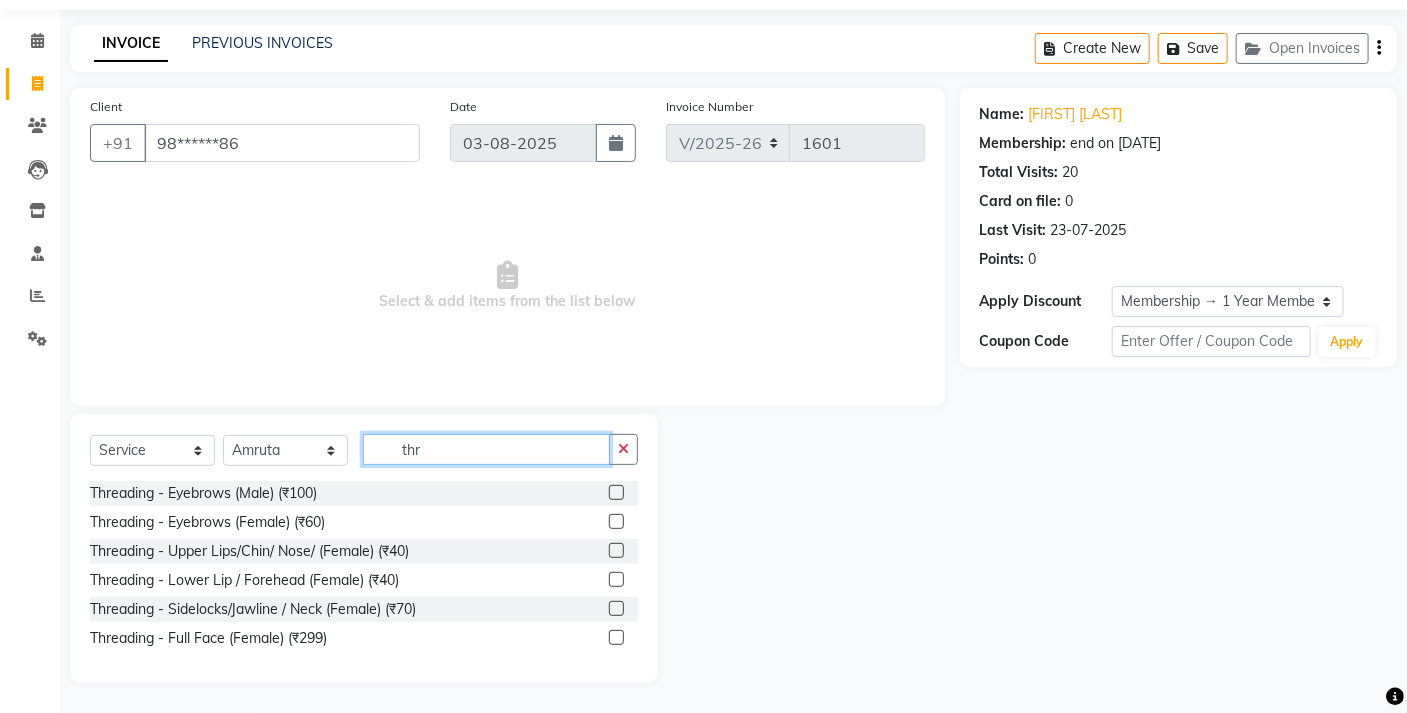scroll, scrollTop: 61, scrollLeft: 0, axis: vertical 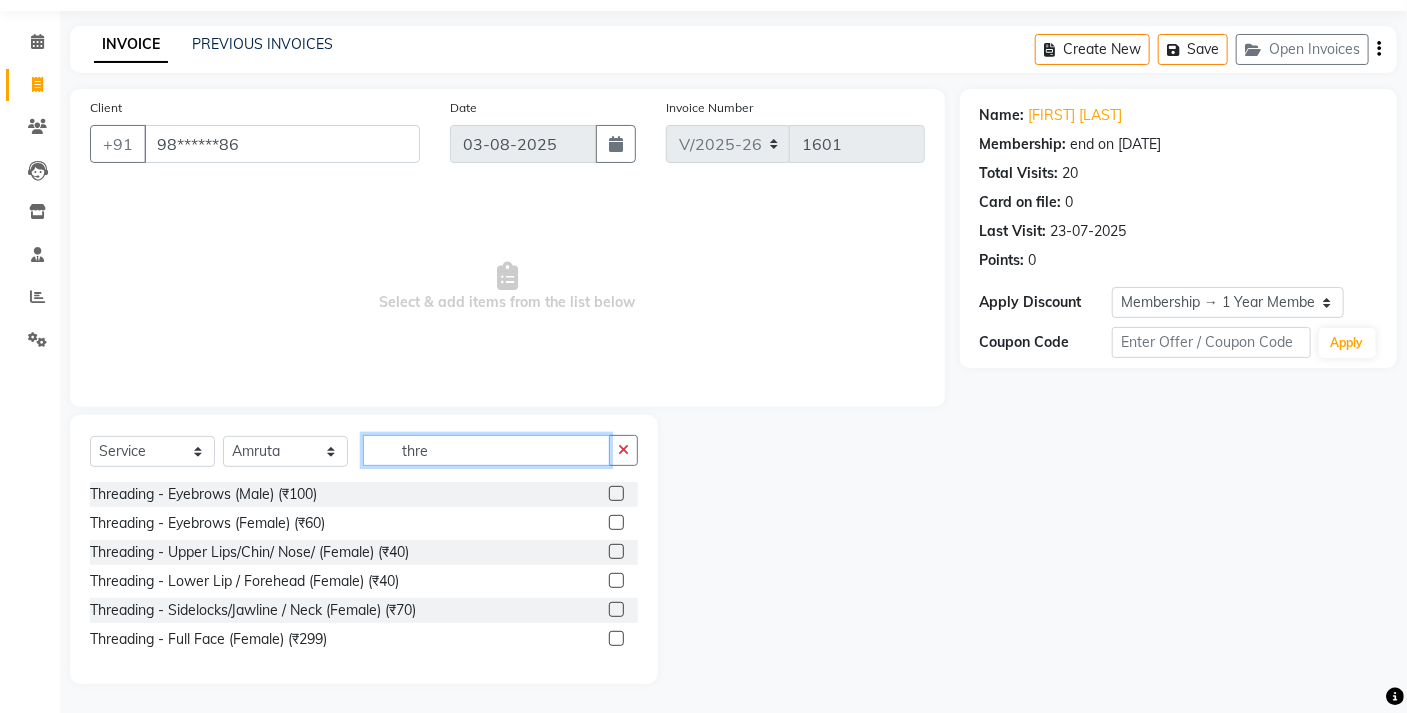 type on "thre" 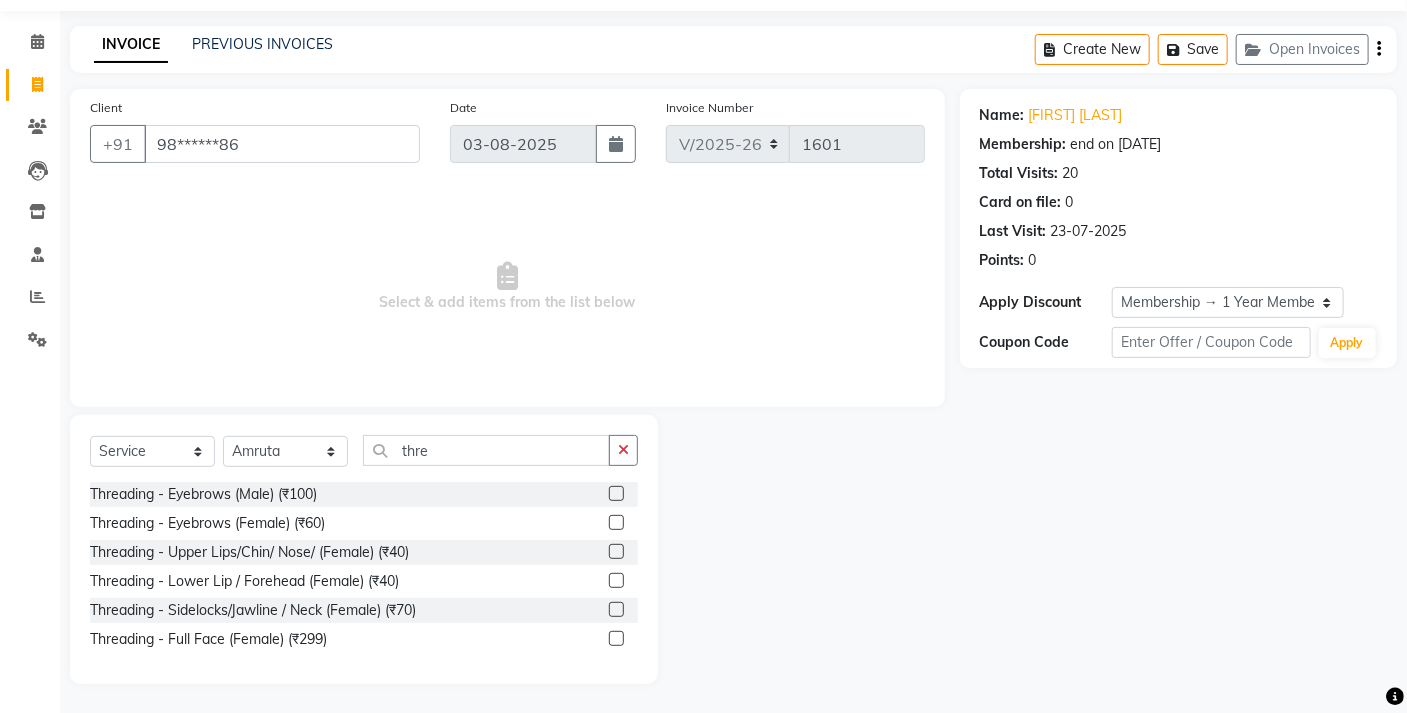 click 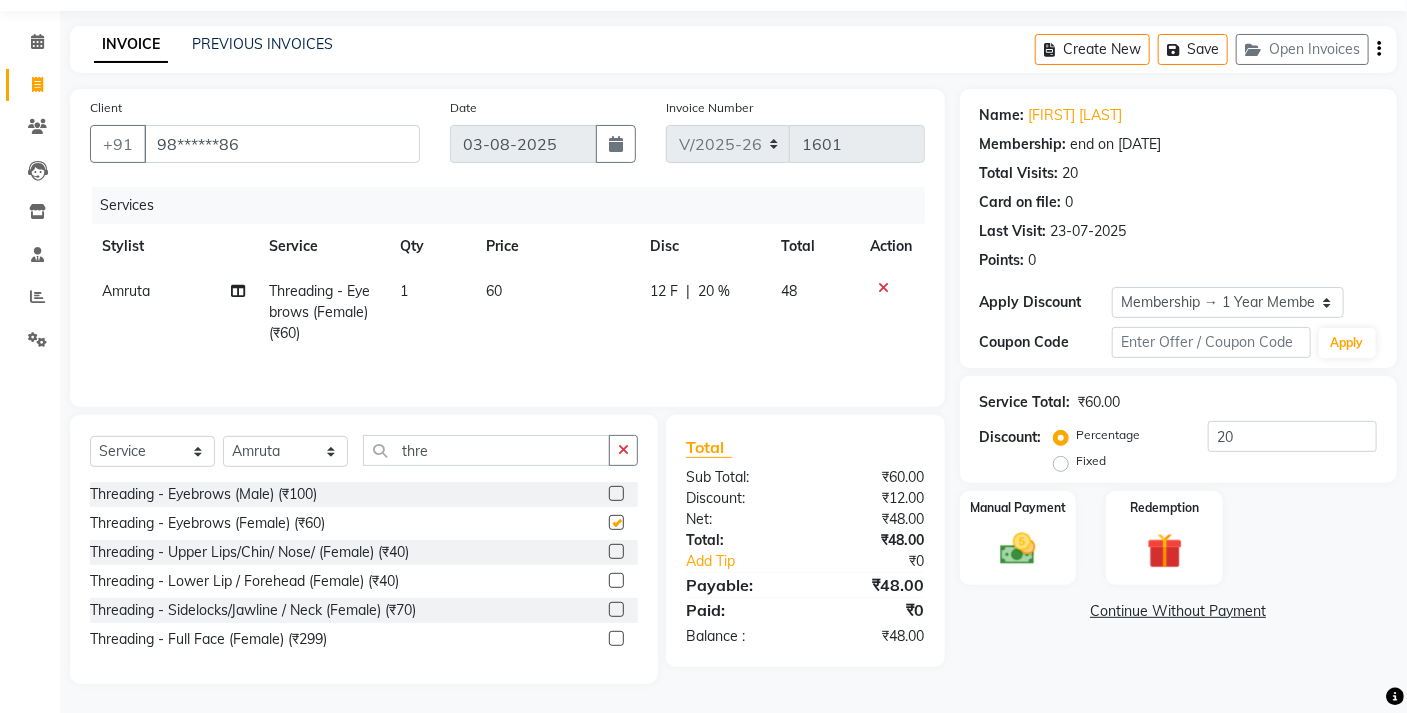 checkbox on "false" 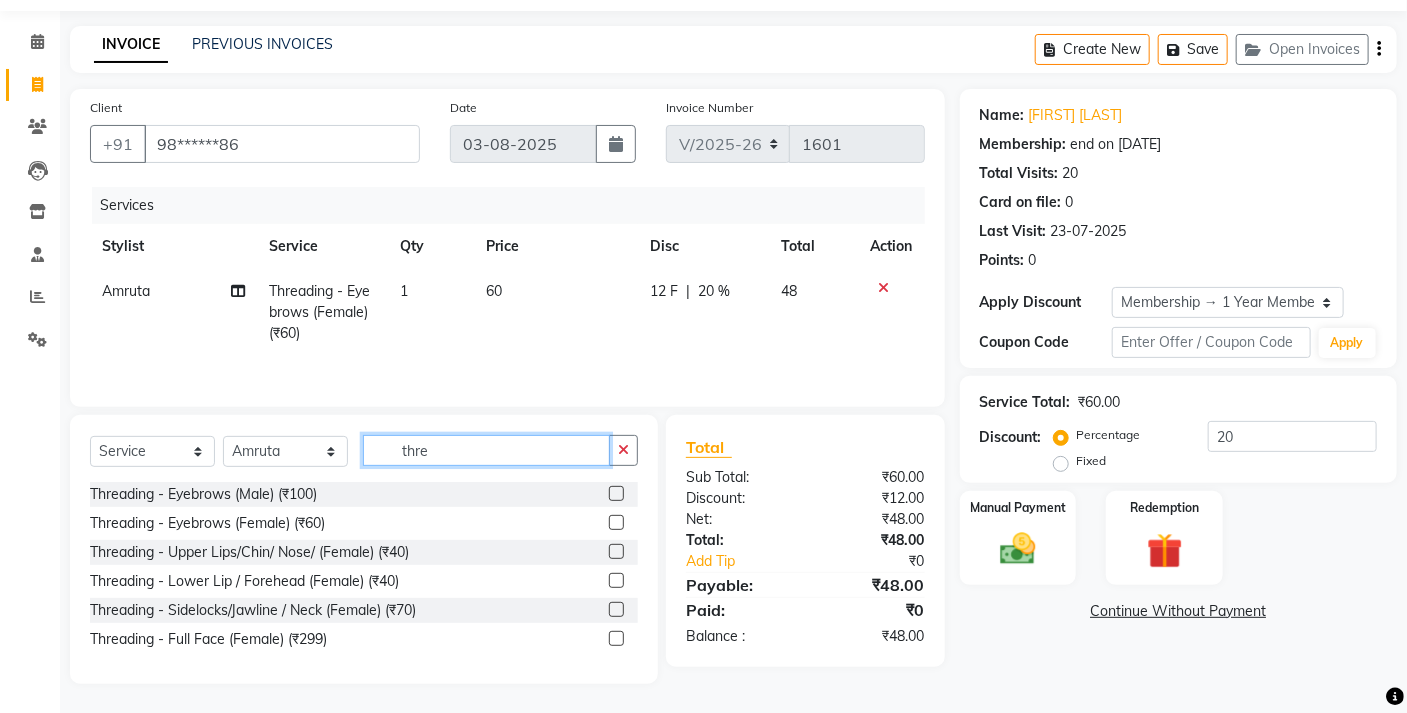 click on "thre" 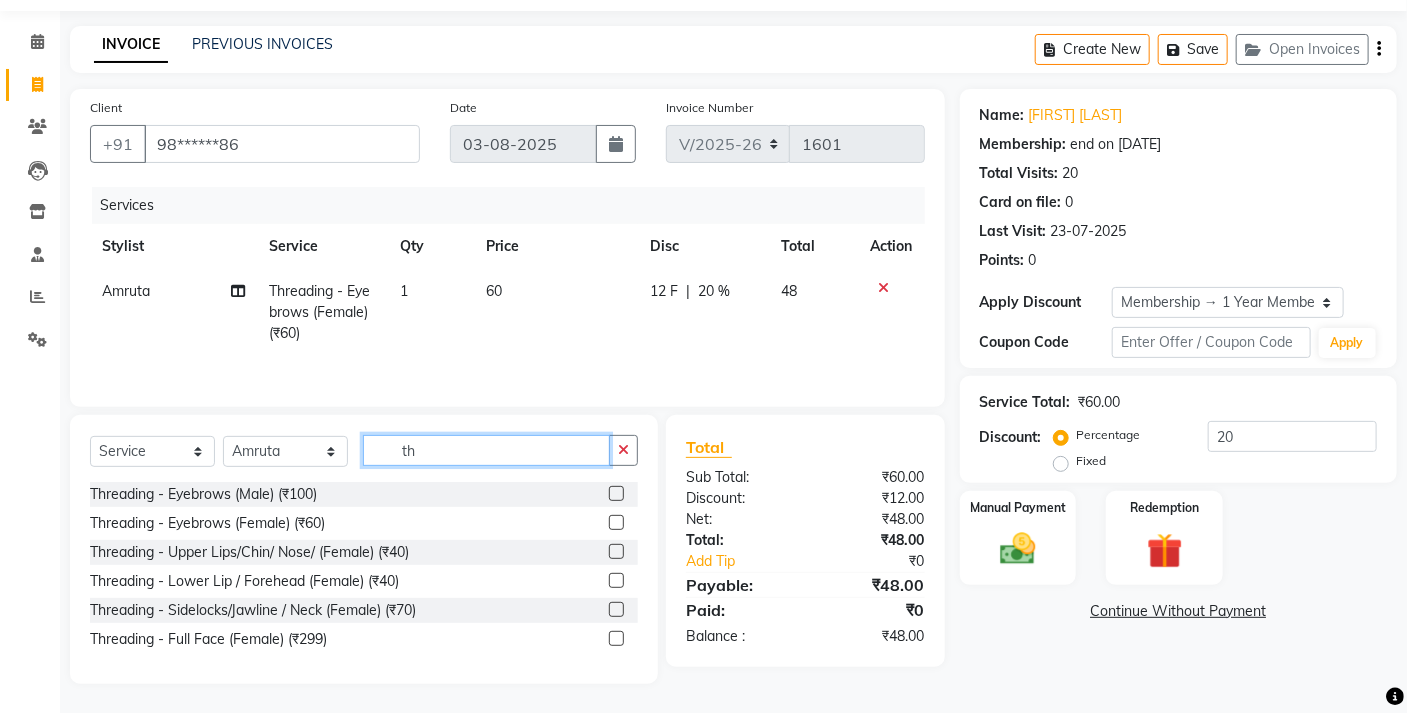 type on "t" 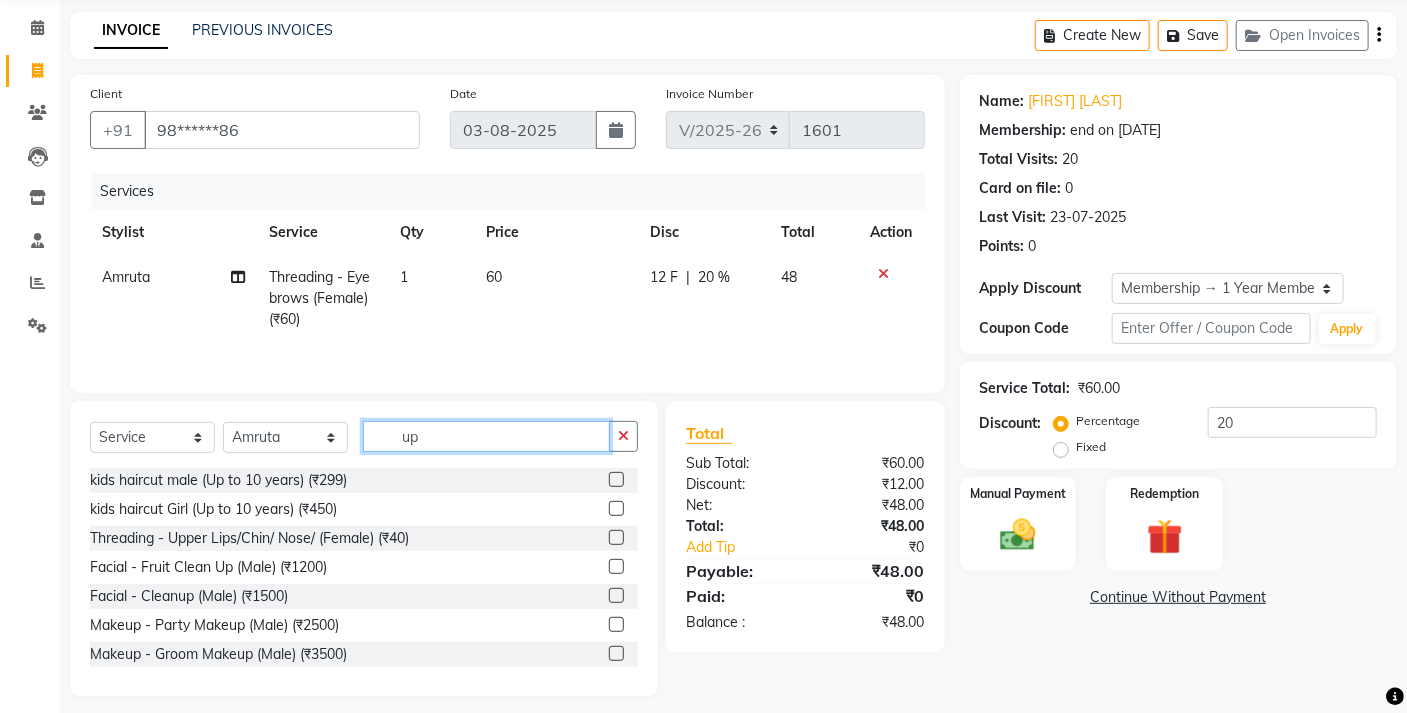 scroll, scrollTop: 89, scrollLeft: 0, axis: vertical 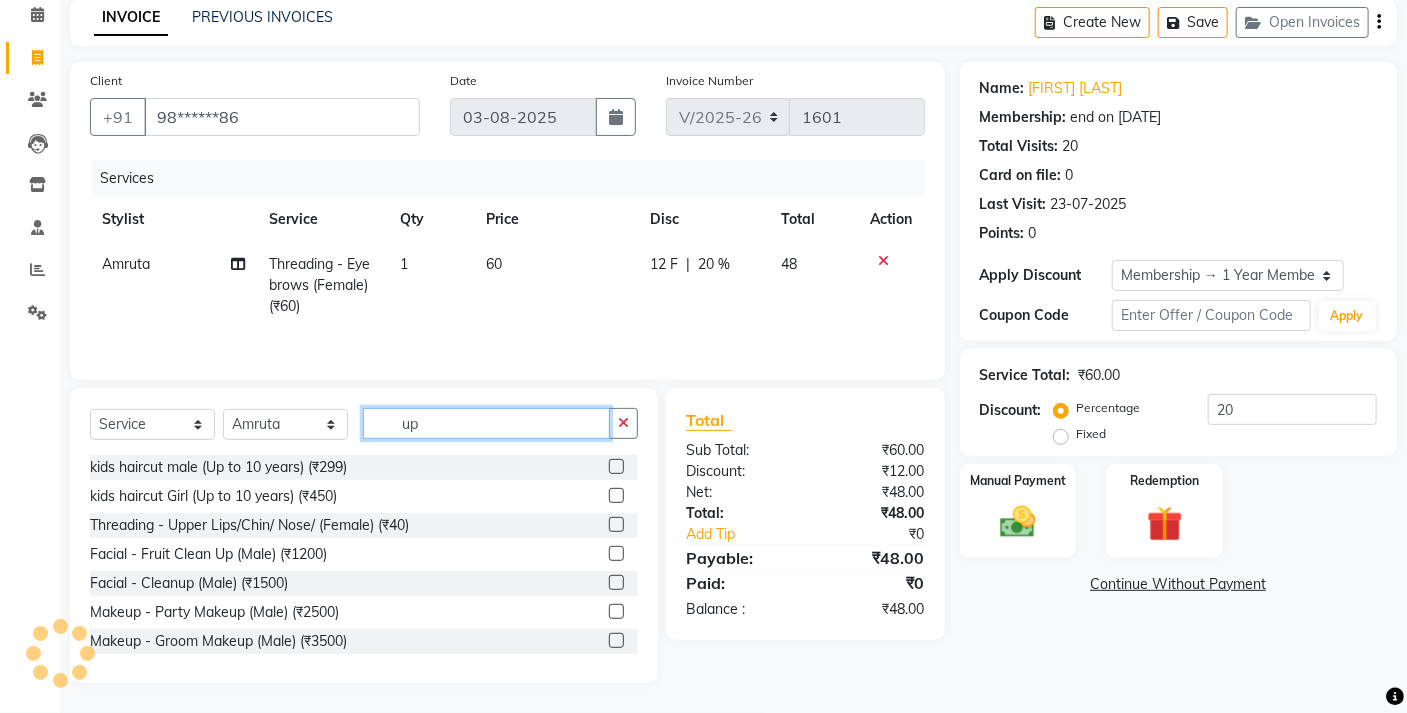 type on "u" 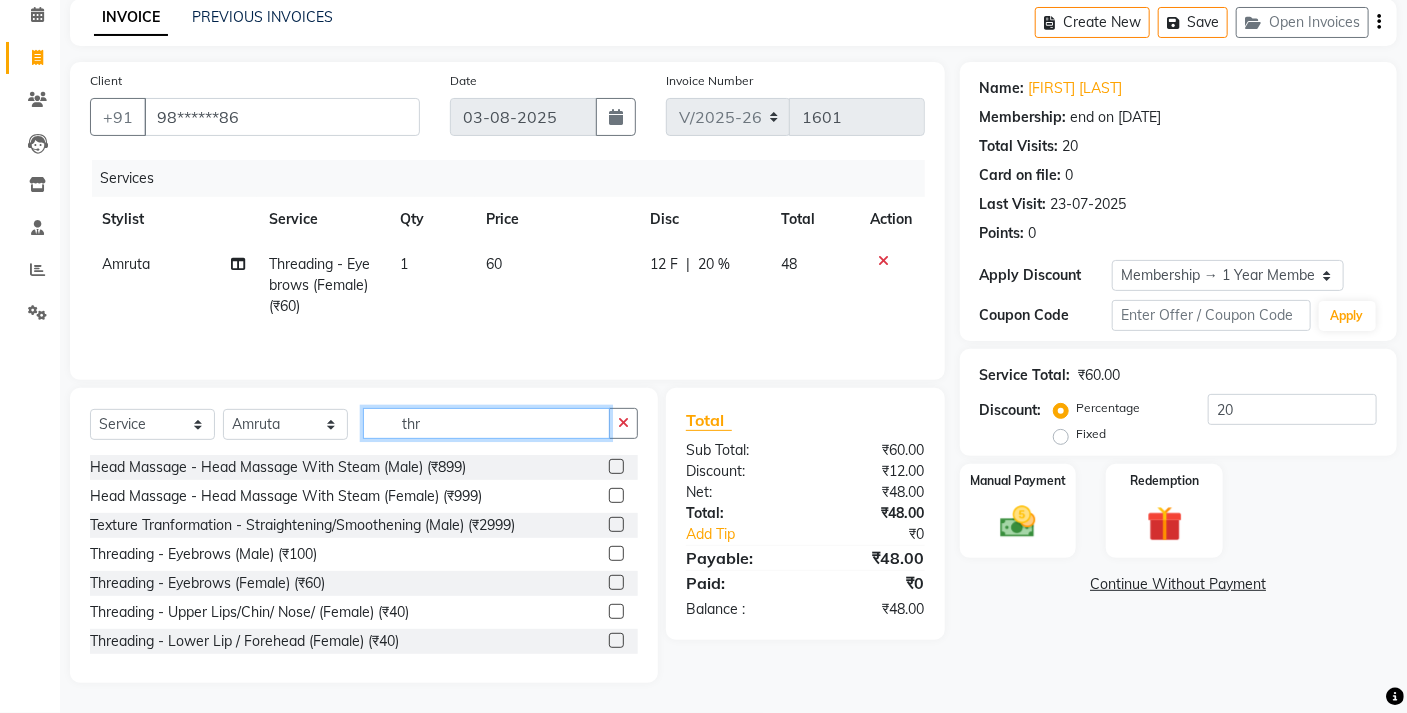 scroll, scrollTop: 62, scrollLeft: 0, axis: vertical 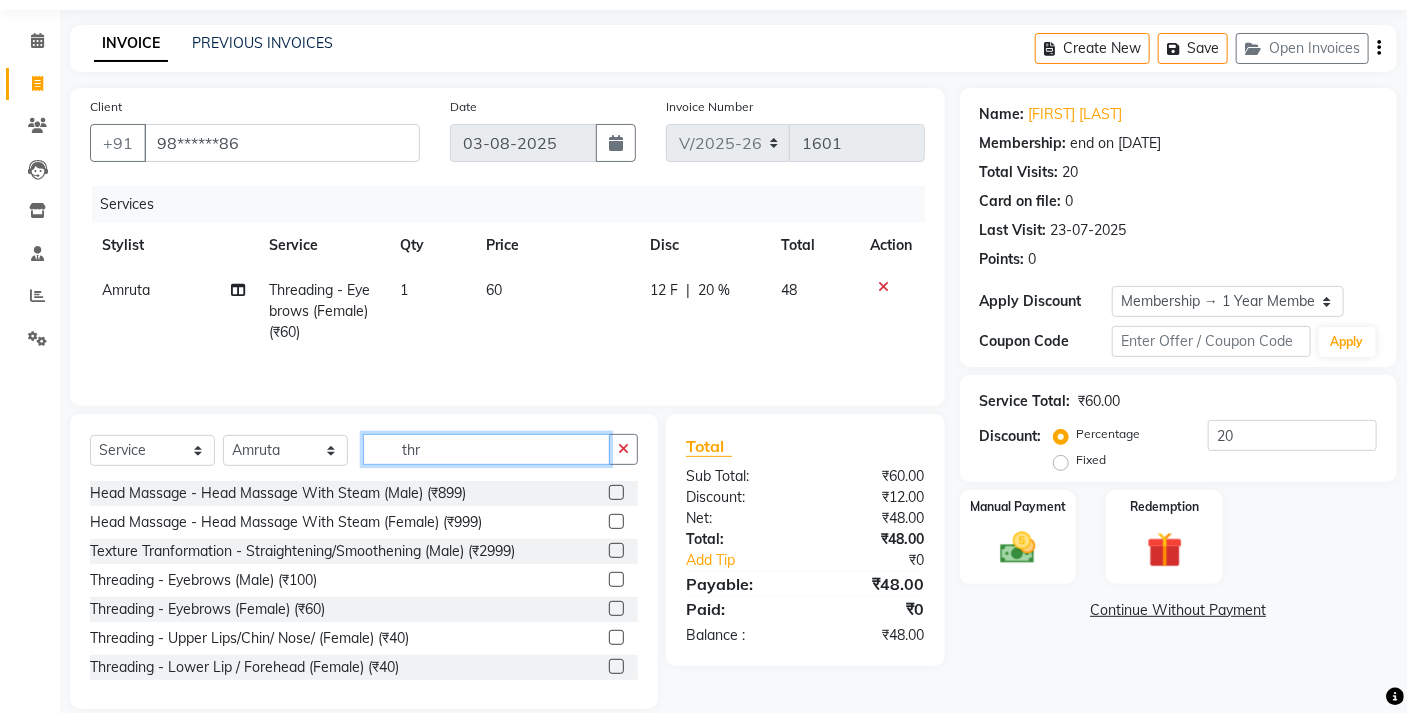 type on "thre" 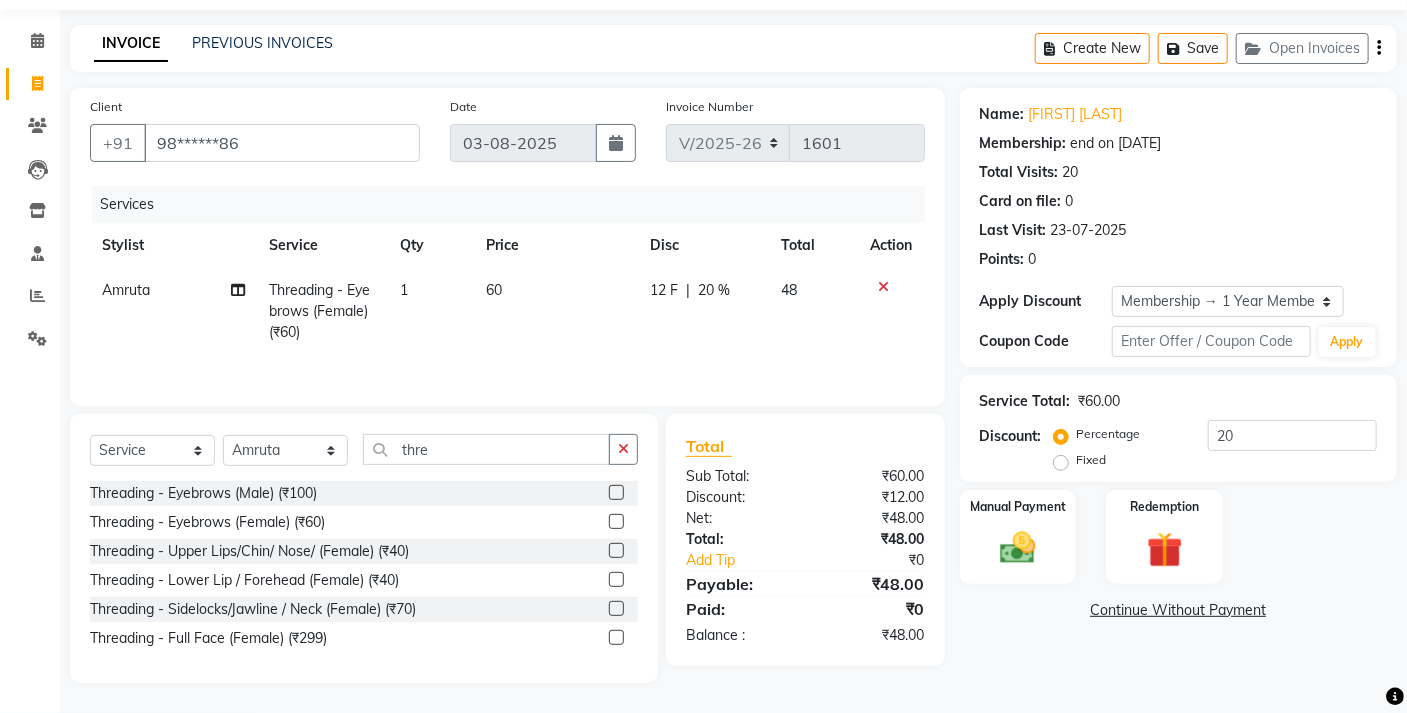 click 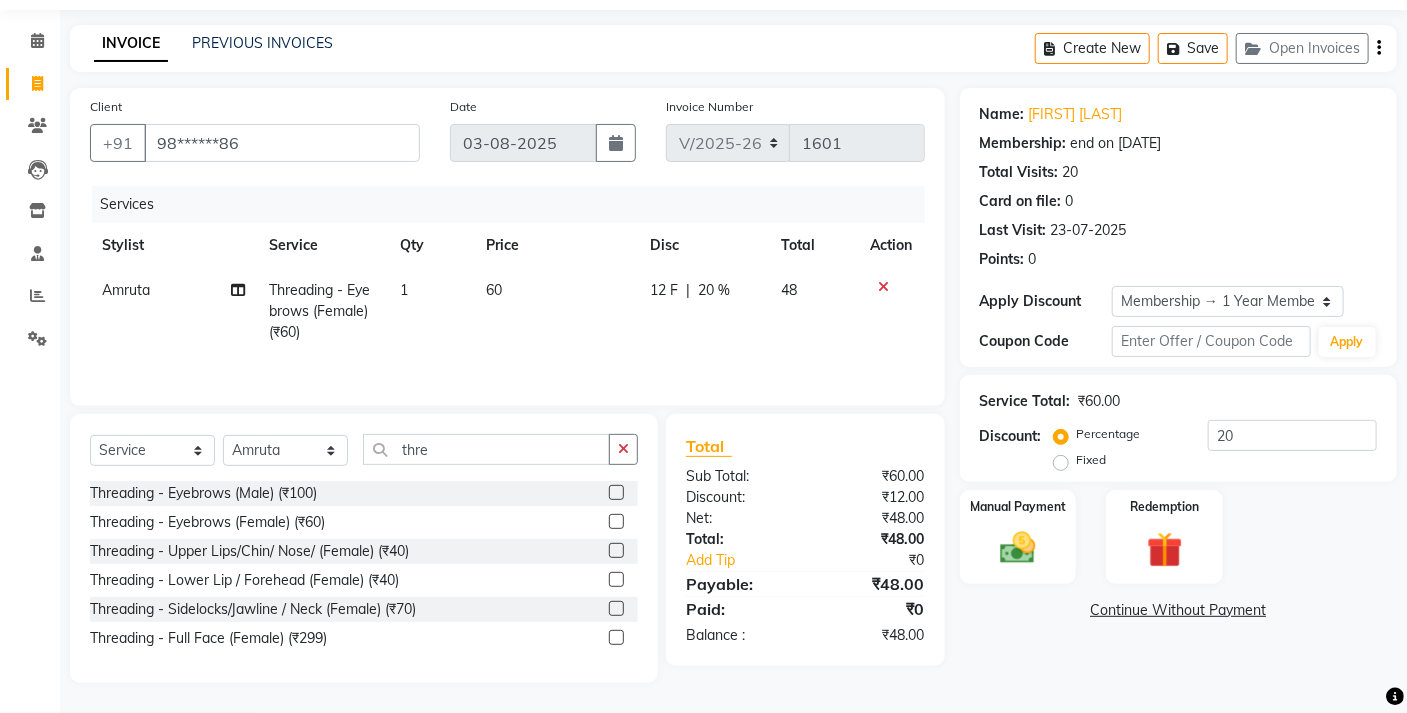 click at bounding box center [615, 551] 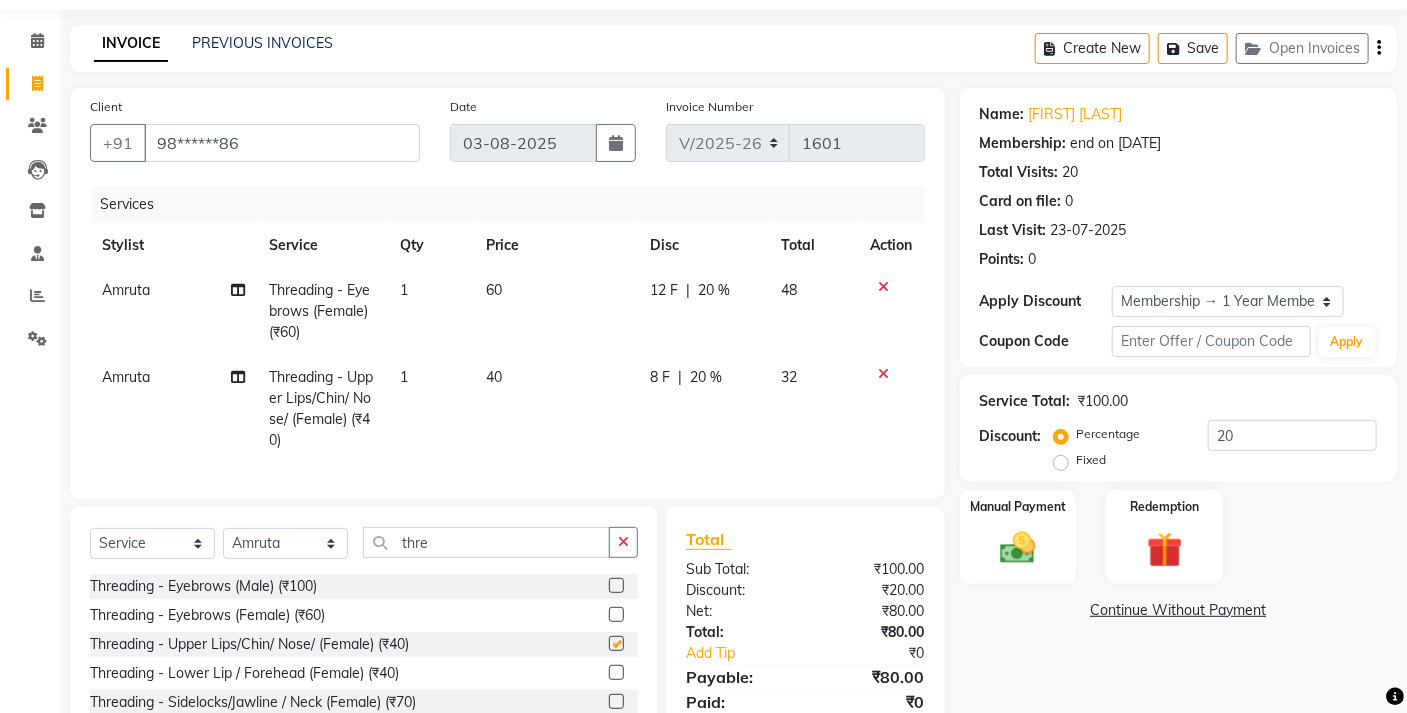 checkbox on "false" 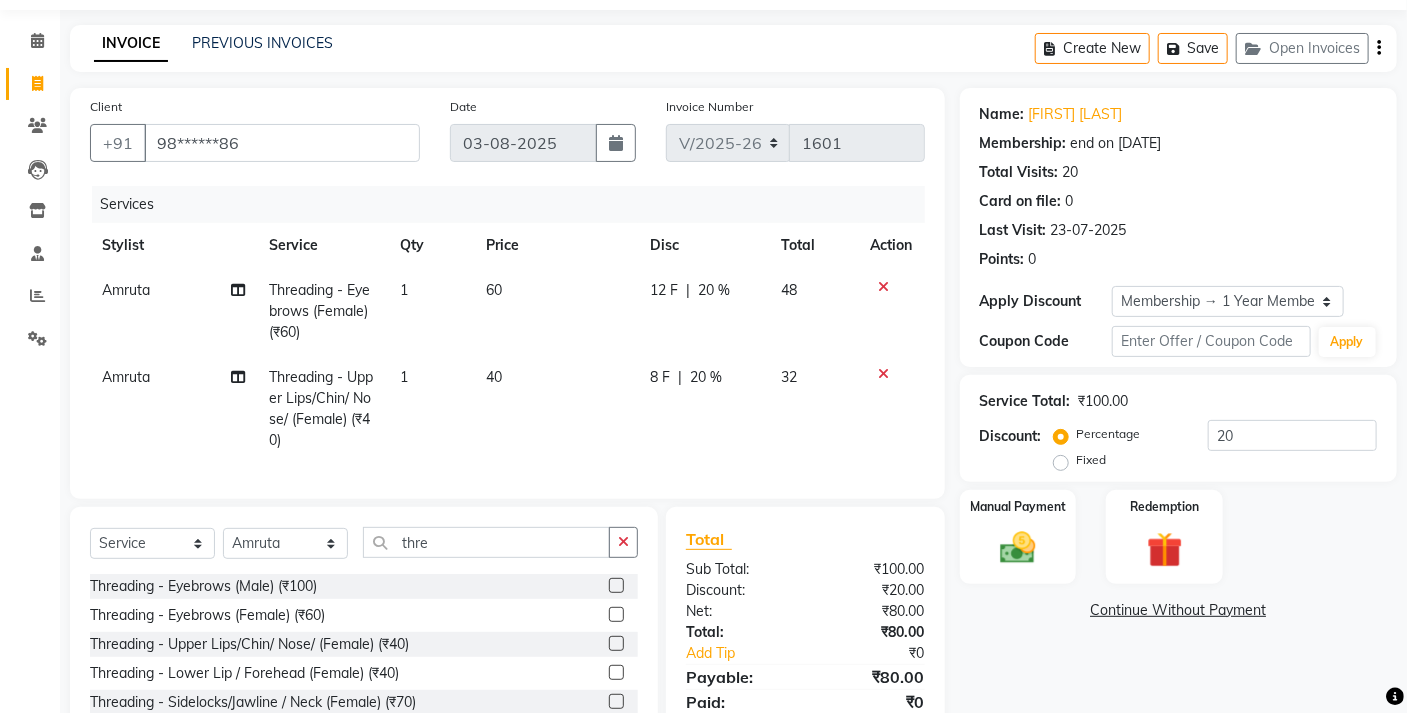 scroll, scrollTop: 171, scrollLeft: 0, axis: vertical 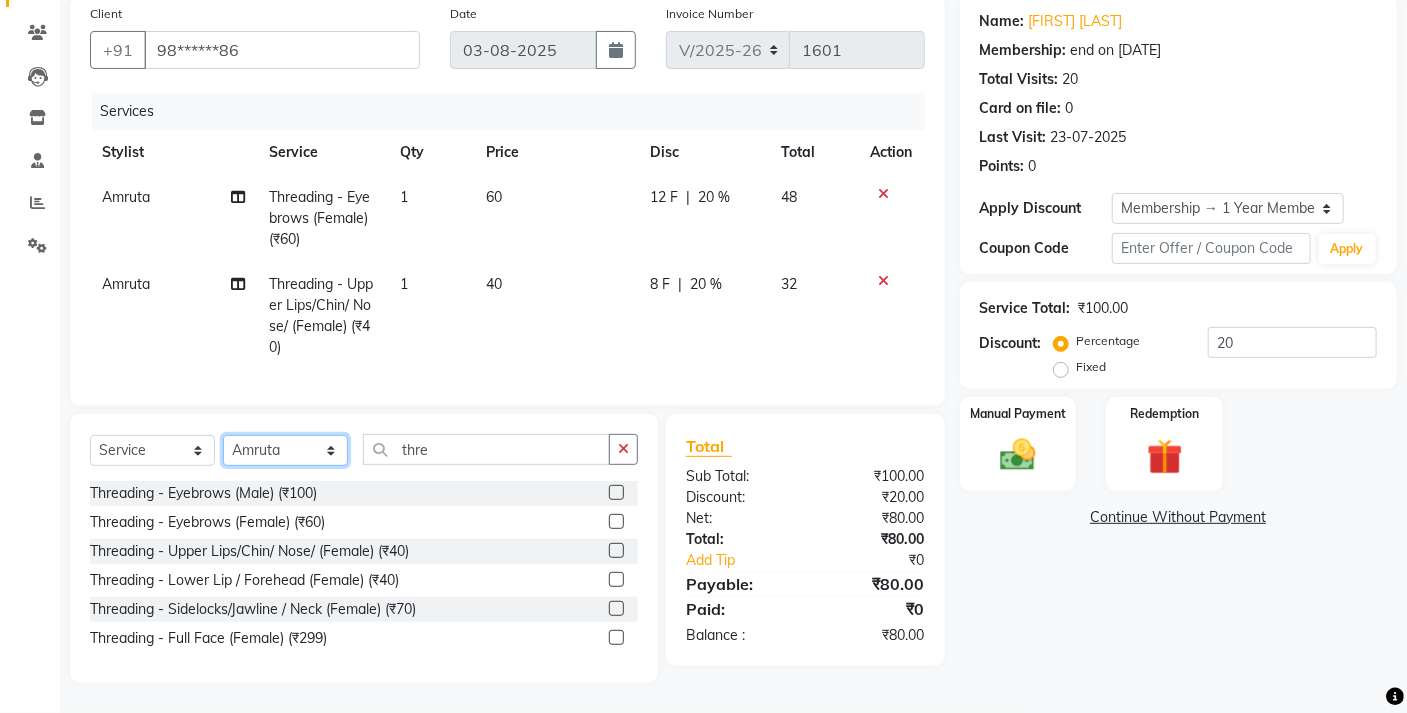 click on "Select Stylist [FIRST] [AREA] [FIRST] [FIRST] [FIRST] [FIRST] [FIRST] [FIRST] [FIRST] [FIRST] [FIRST] [FIRST] [FIRST] [FIRST]" 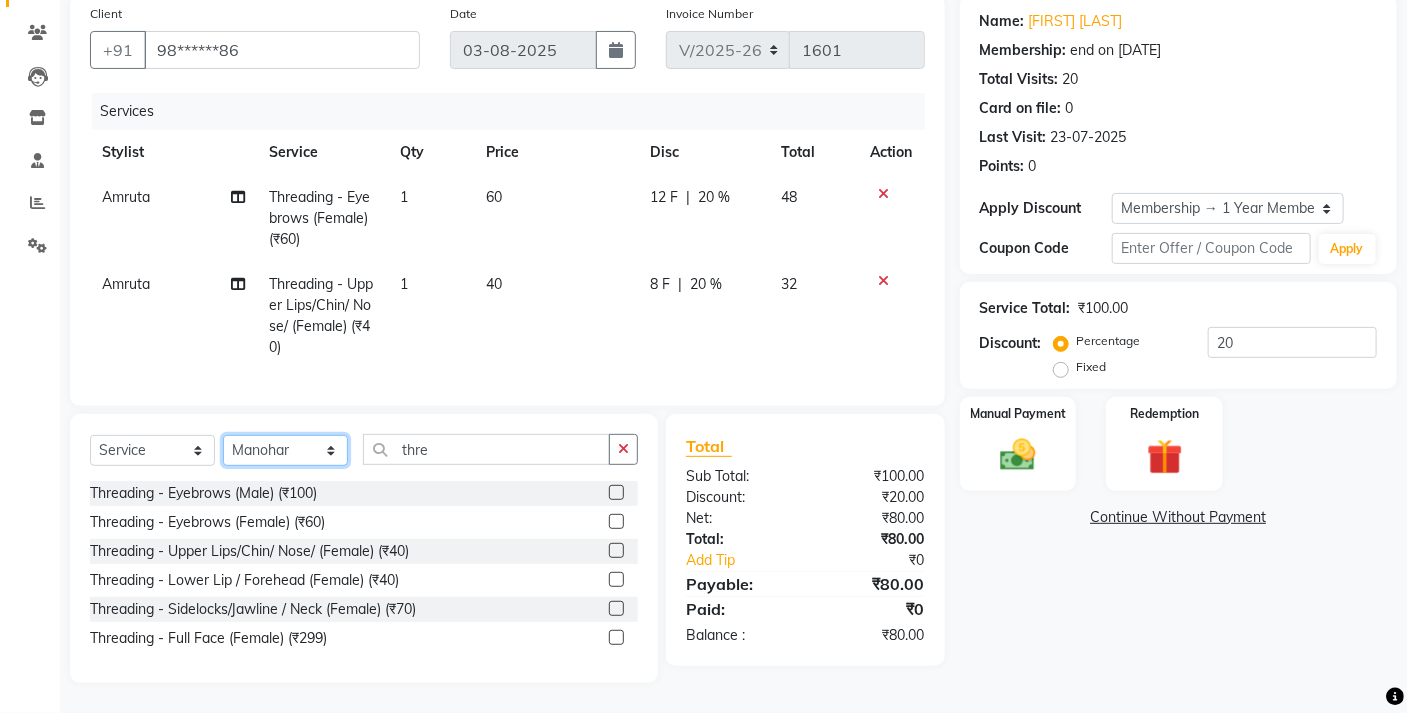 click on "Select Stylist [FIRST] [AREA] [FIRST] [FIRST] [FIRST] [FIRST] [FIRST] [FIRST] [FIRST] [FIRST] [FIRST] [FIRST] [FIRST] [FIRST]" 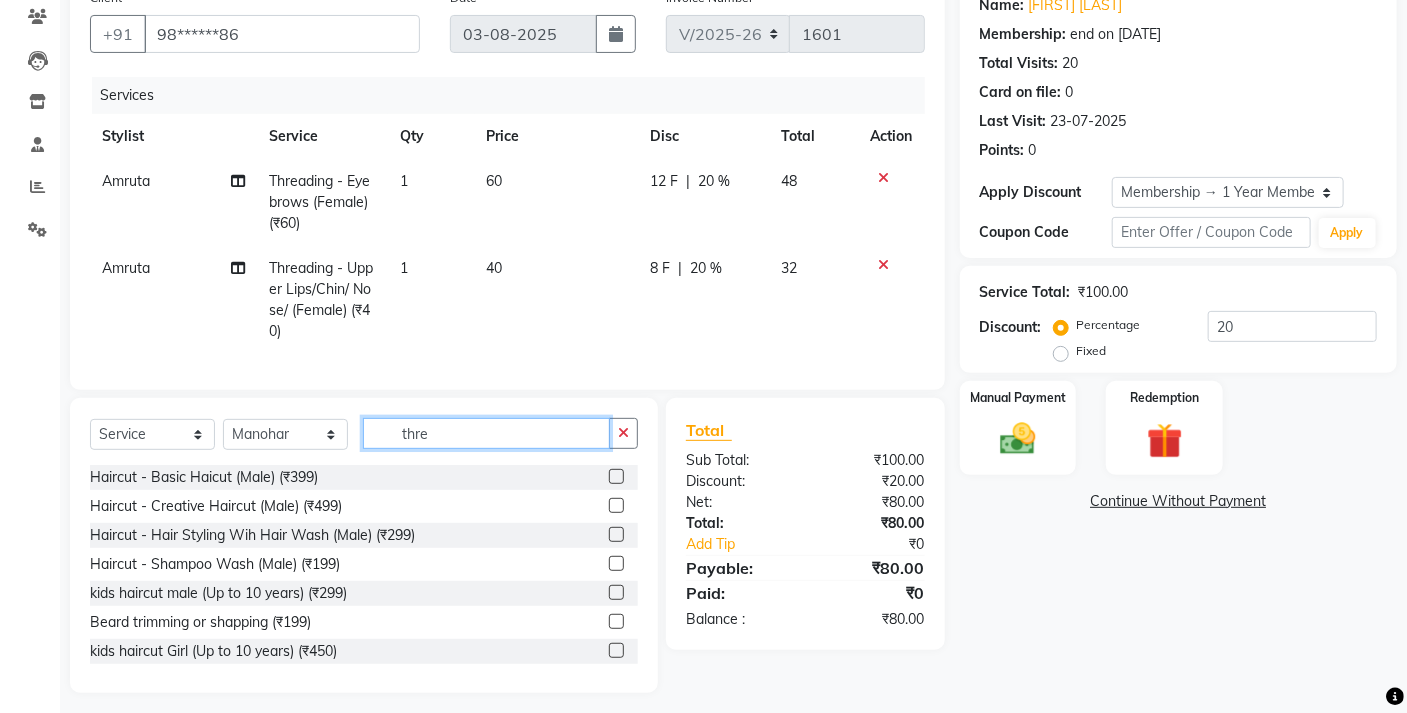click on "thre" 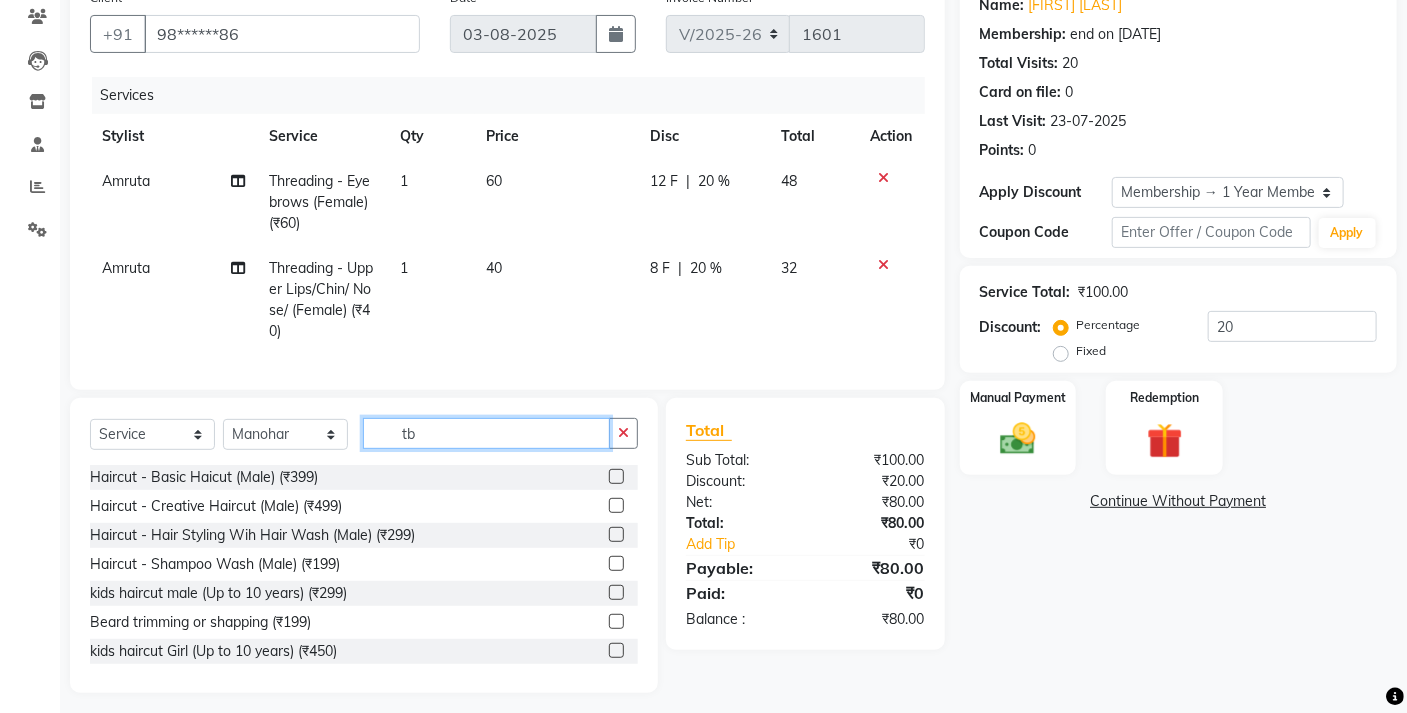 scroll, scrollTop: 154, scrollLeft: 0, axis: vertical 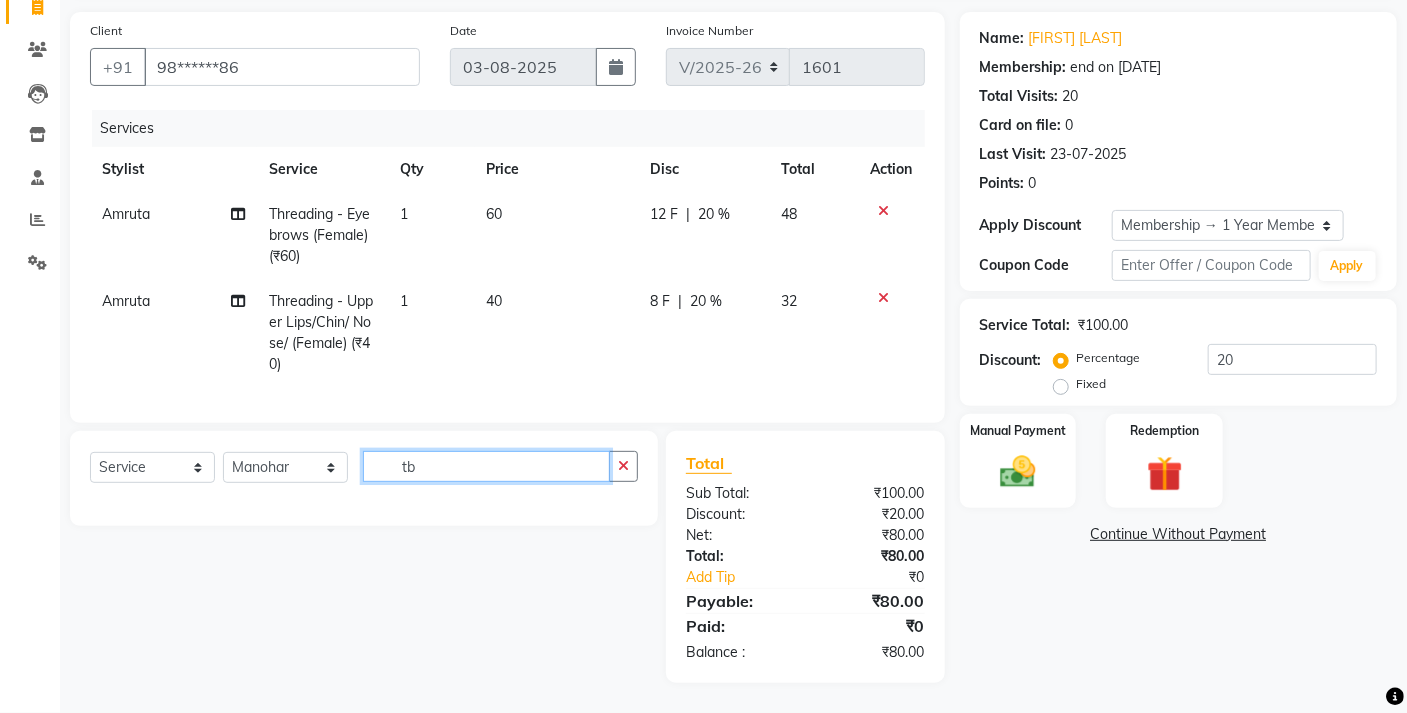 type on "t" 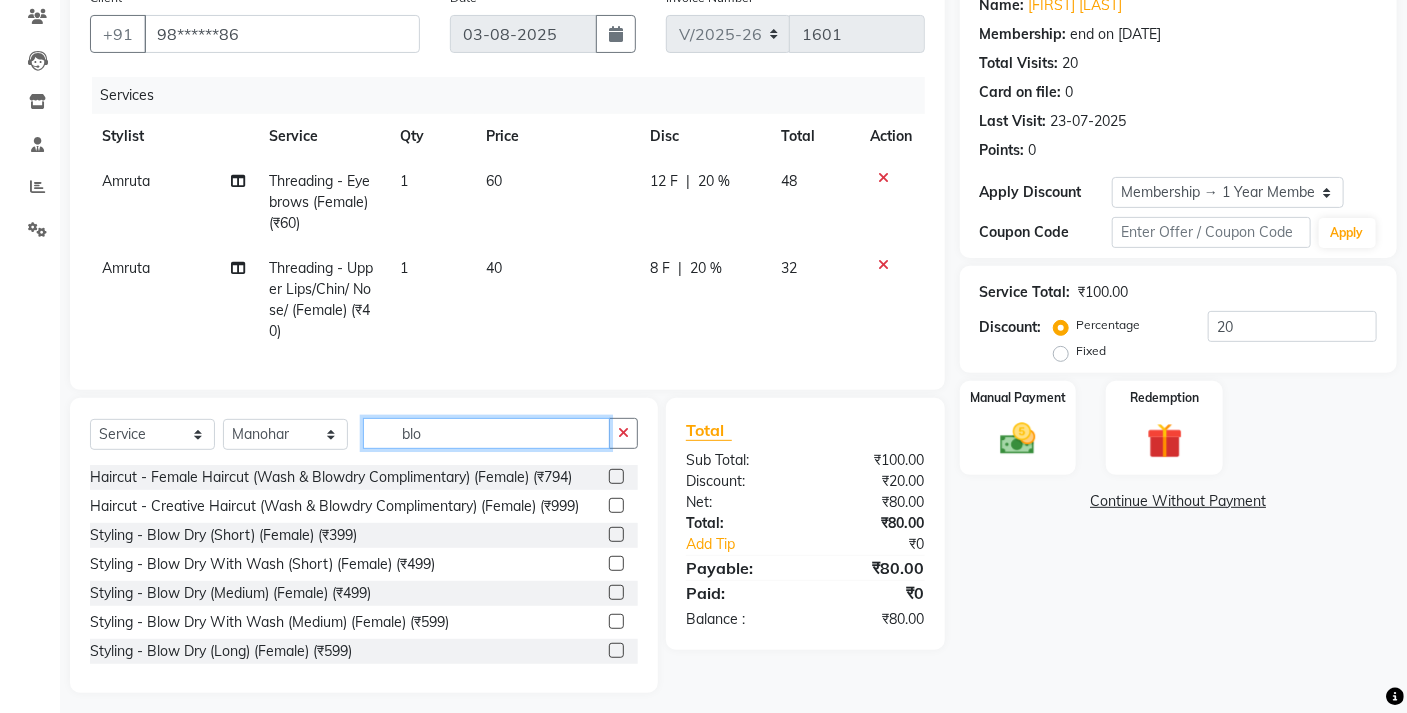 scroll, scrollTop: 197, scrollLeft: 0, axis: vertical 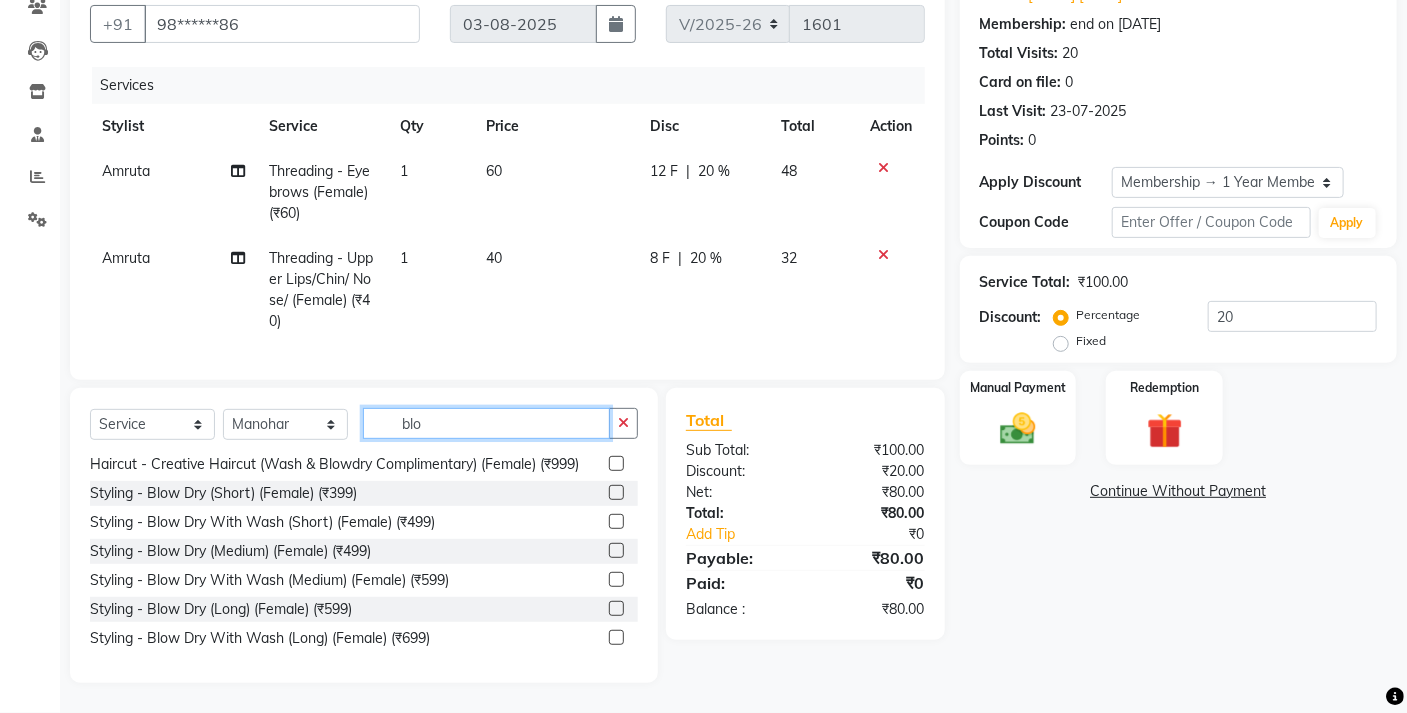 type on "blo" 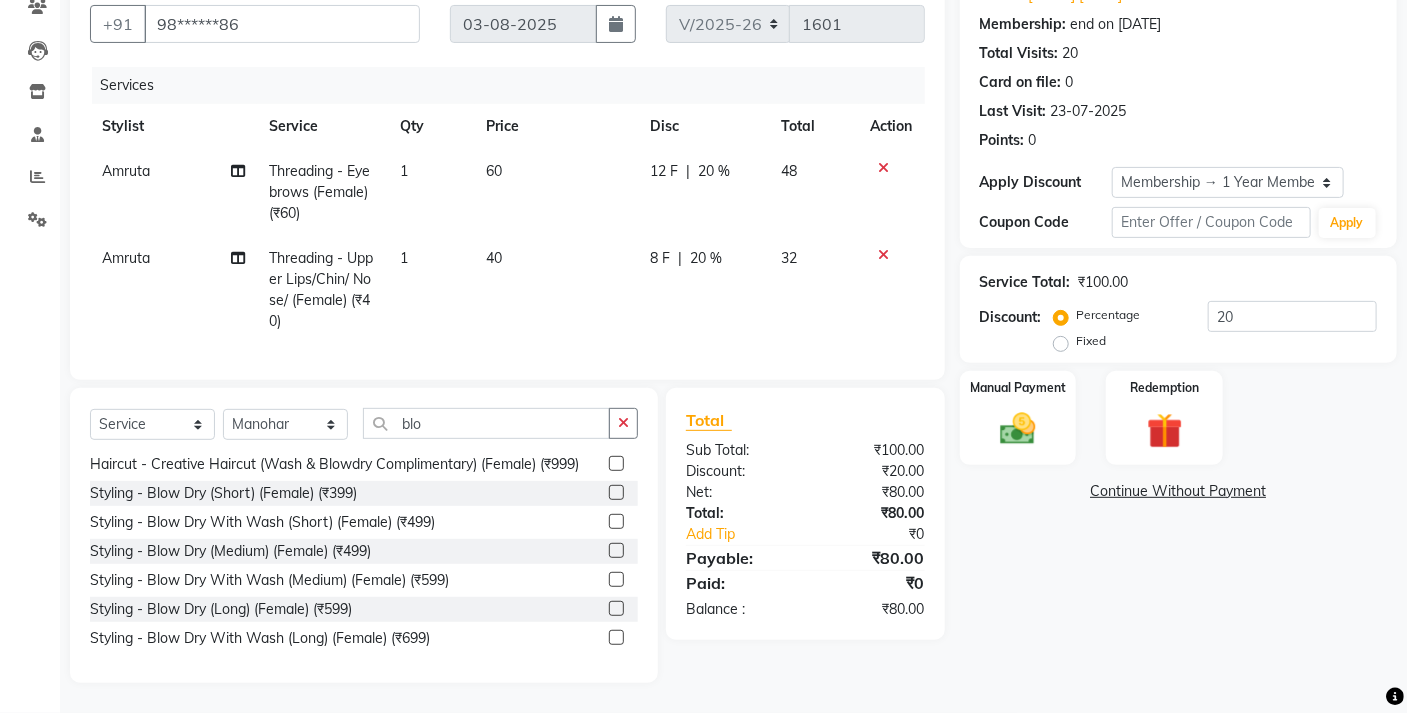 click 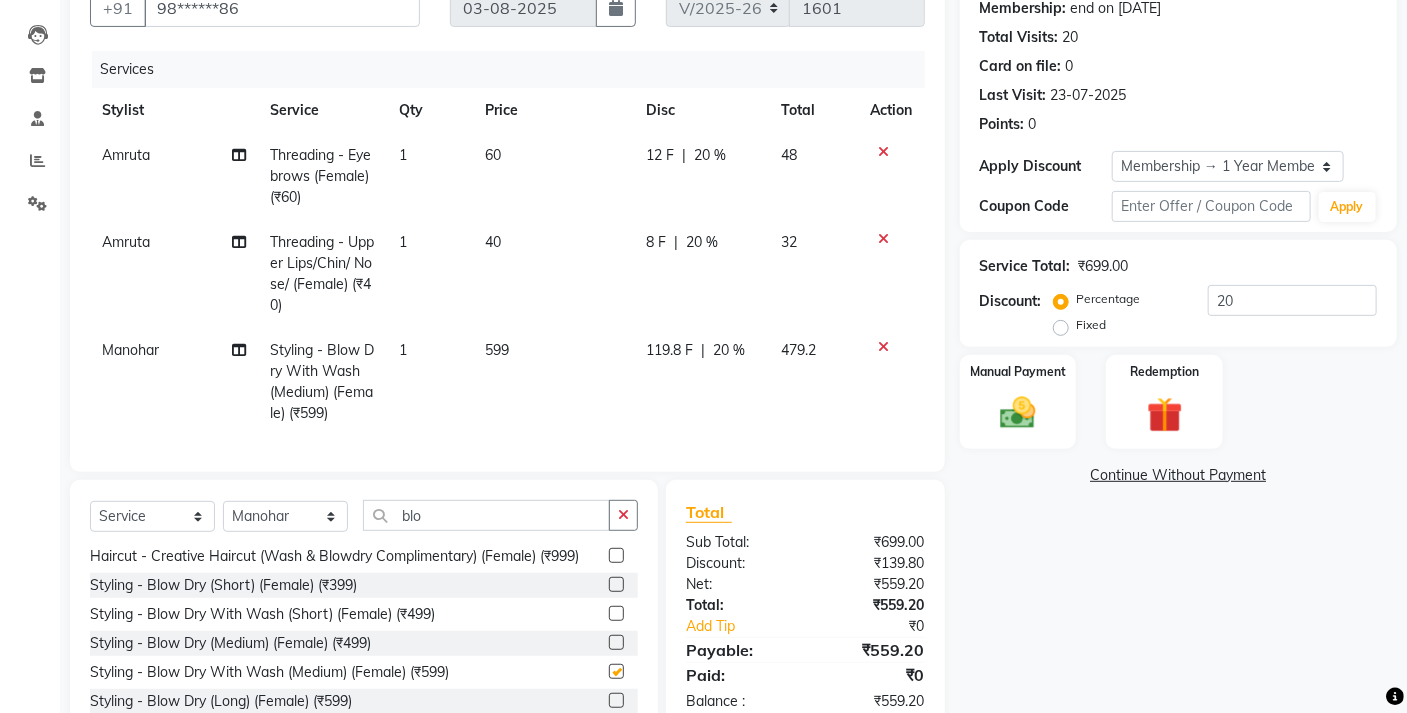 checkbox on "false" 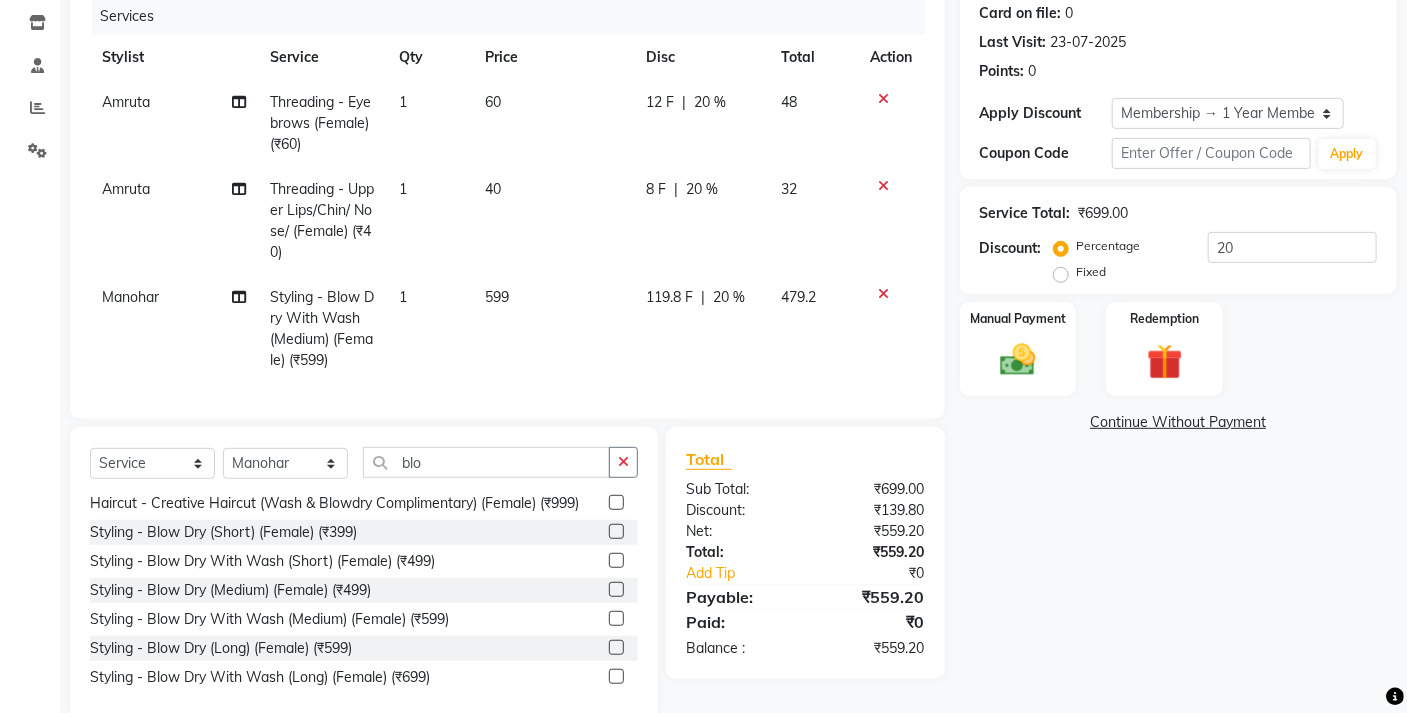 scroll, scrollTop: 305, scrollLeft: 0, axis: vertical 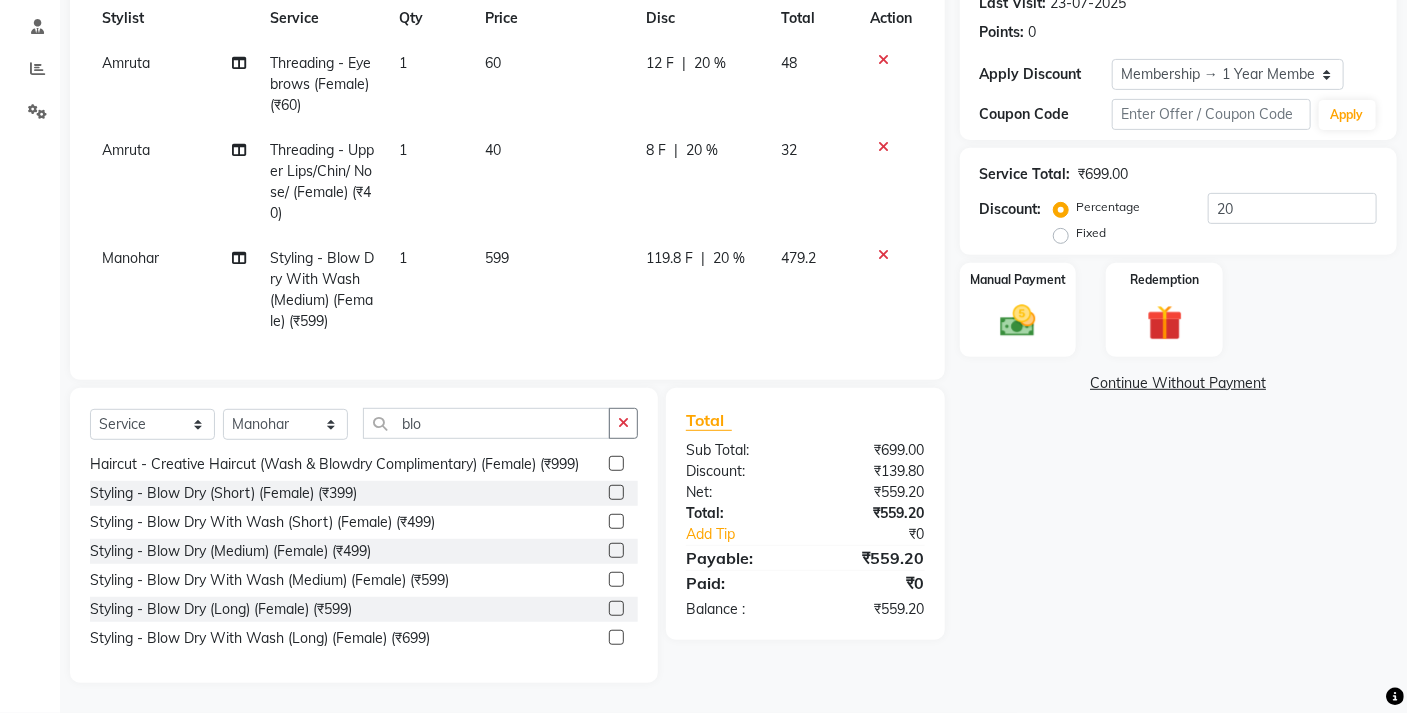 click 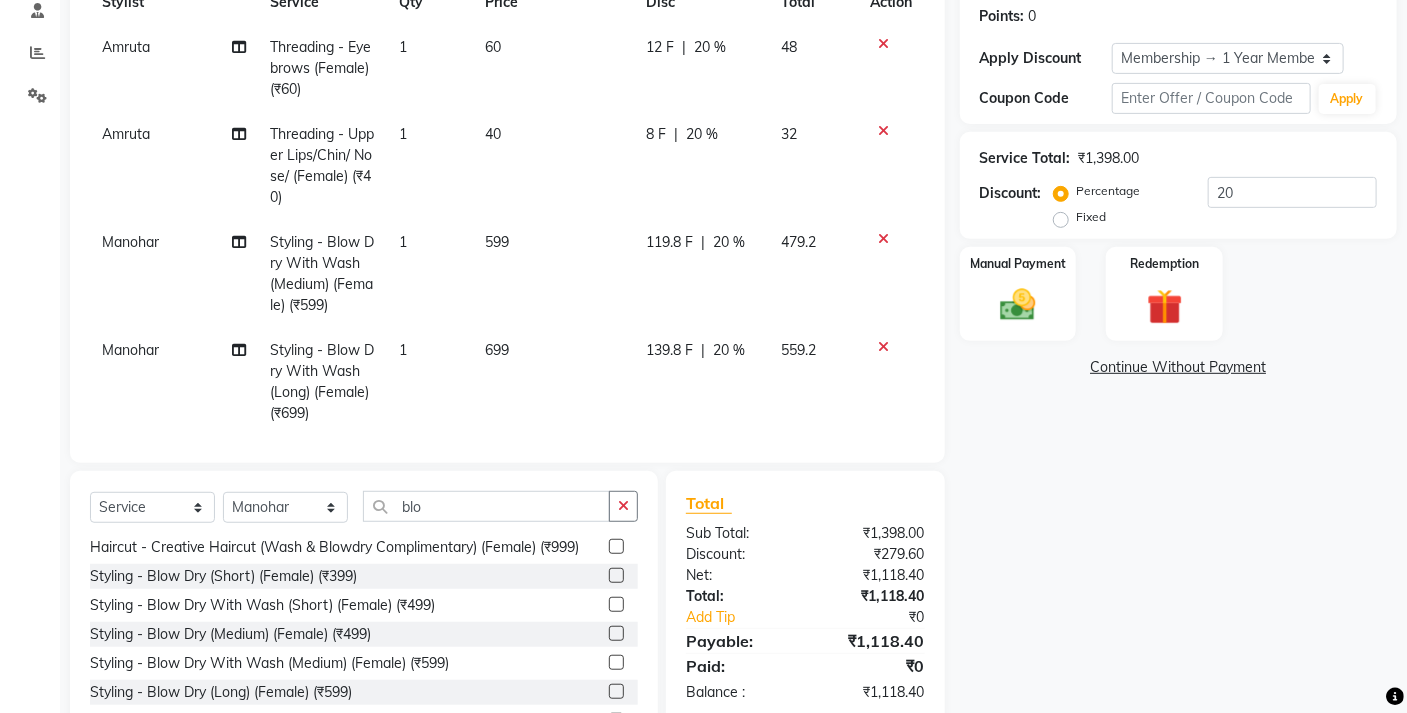 checkbox on "false" 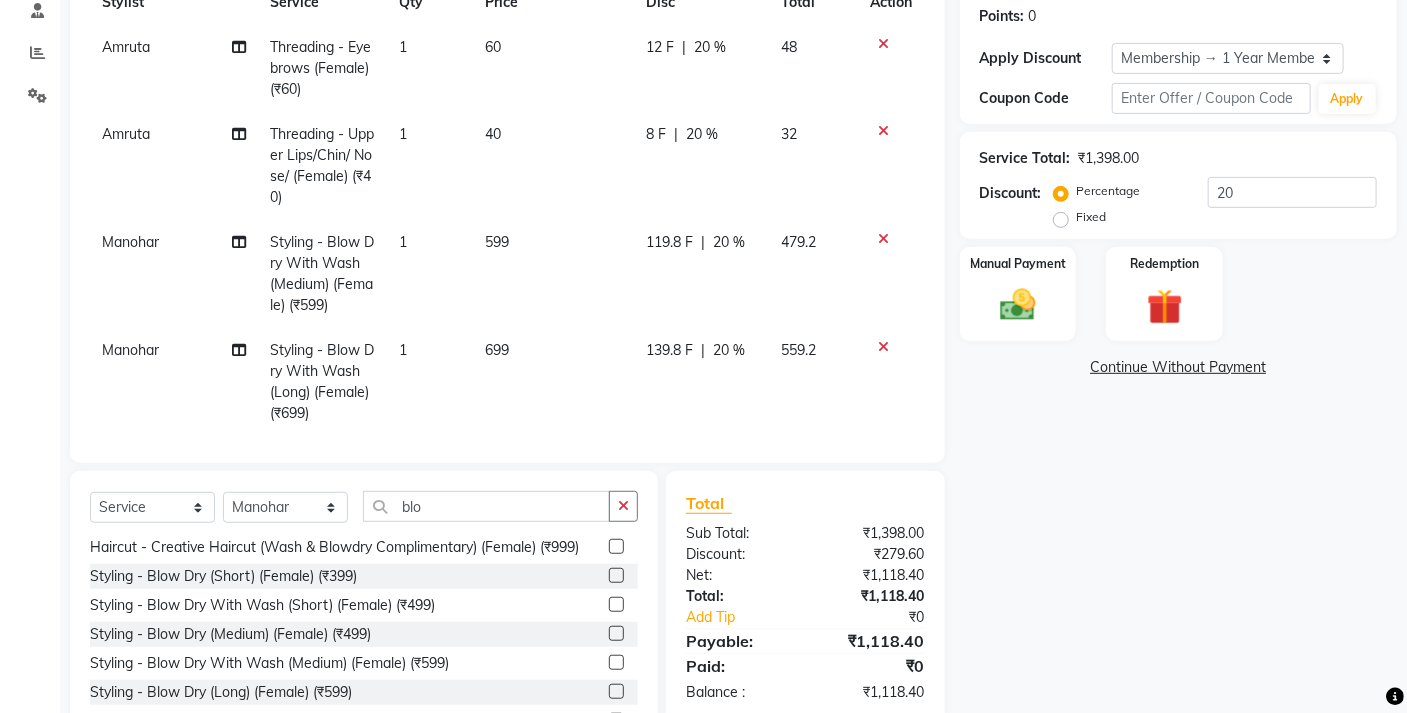 click 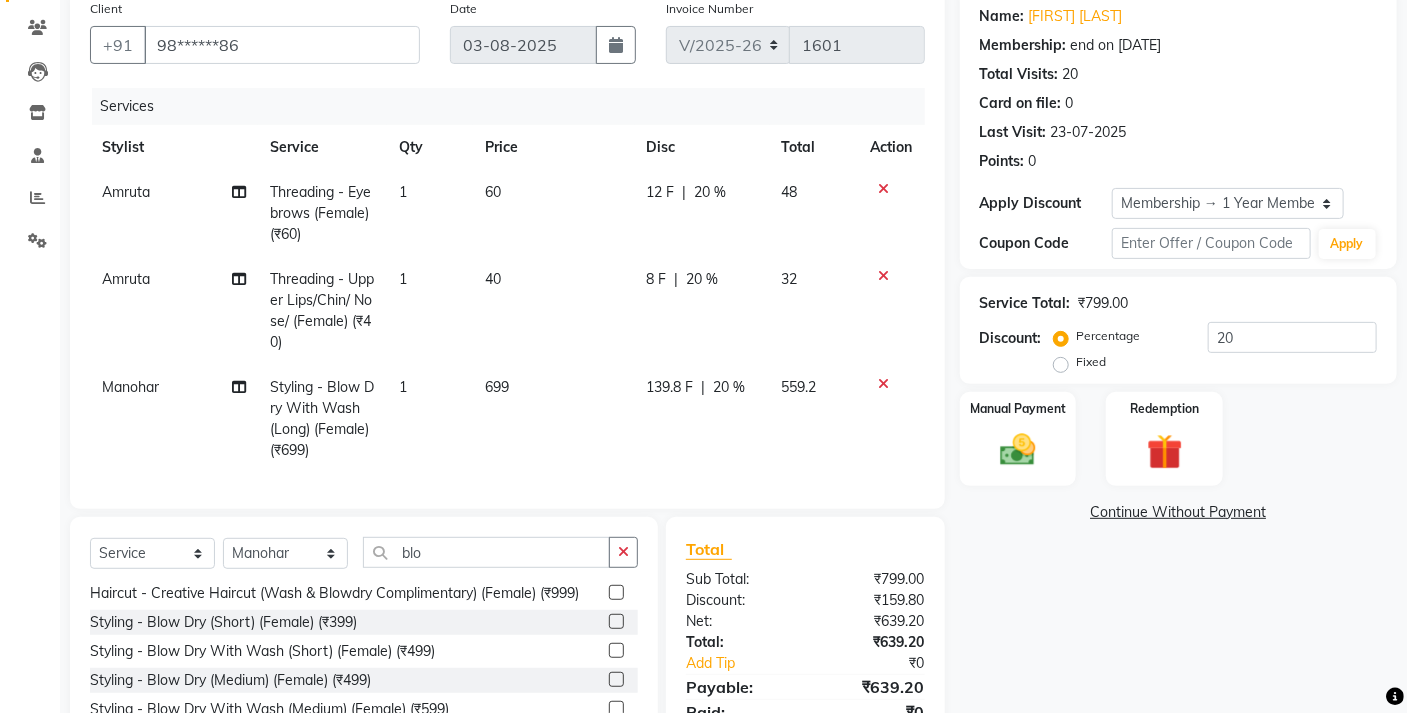 scroll, scrollTop: 222, scrollLeft: 0, axis: vertical 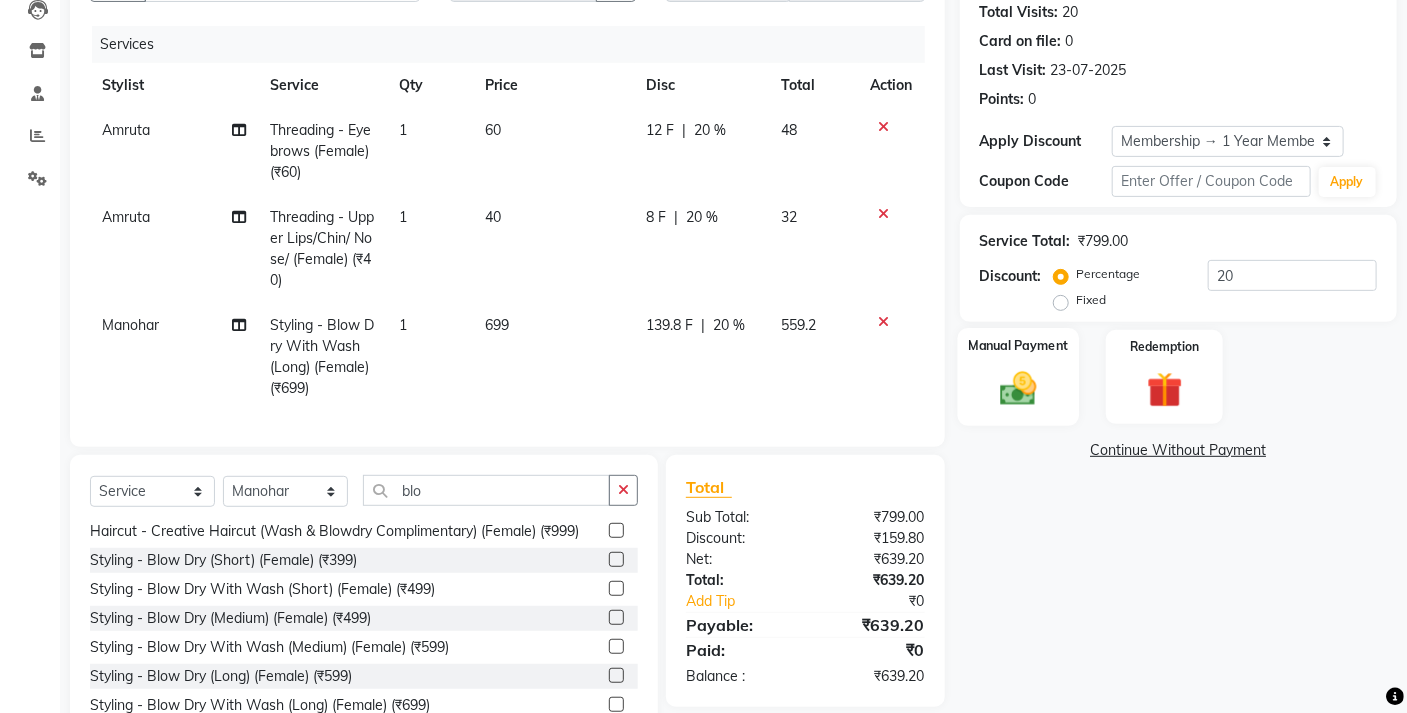 click 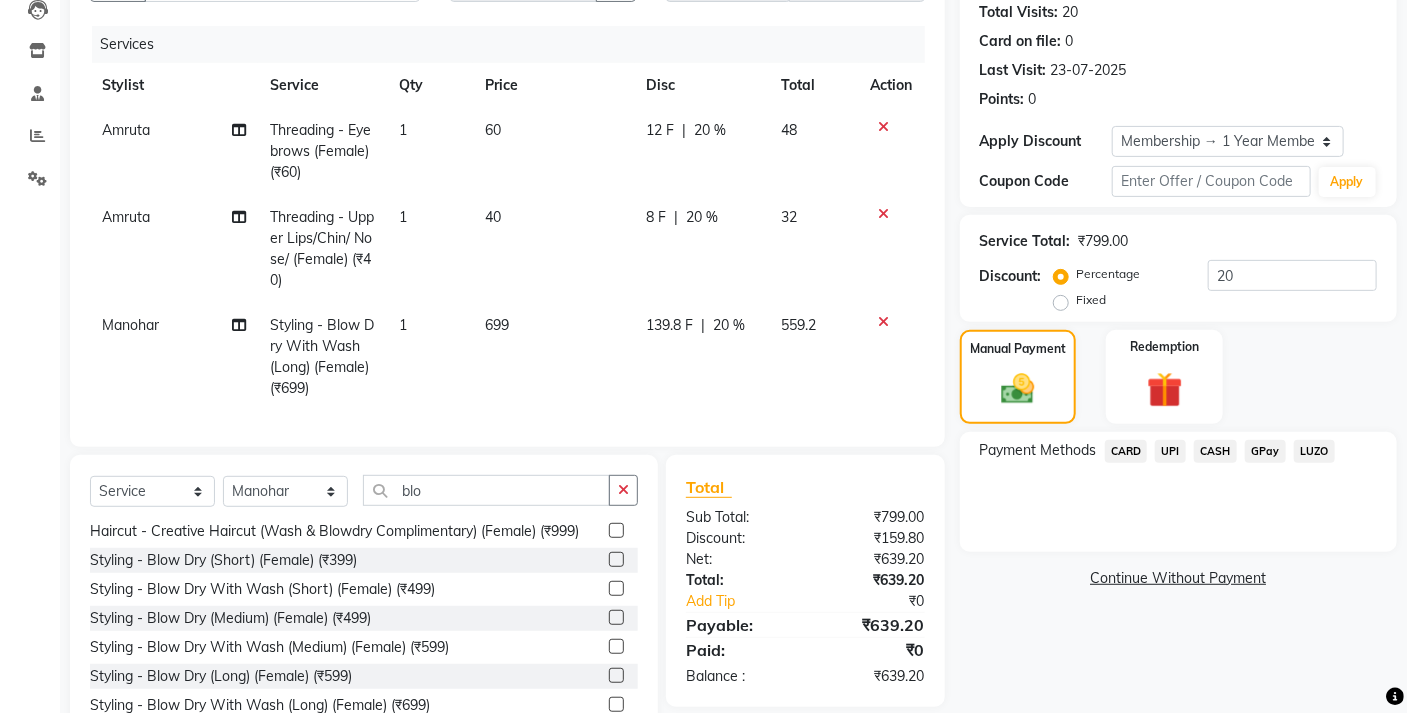click on "CARD" 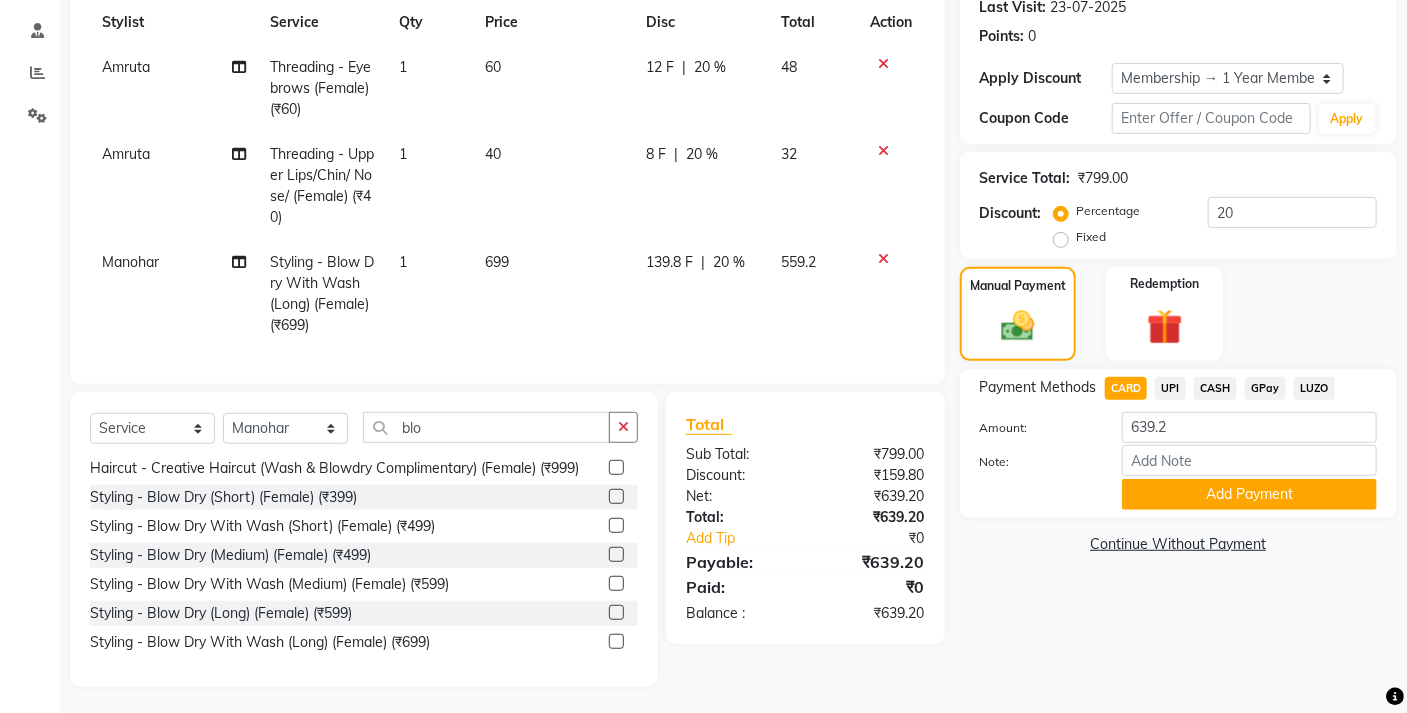scroll, scrollTop: 288, scrollLeft: 0, axis: vertical 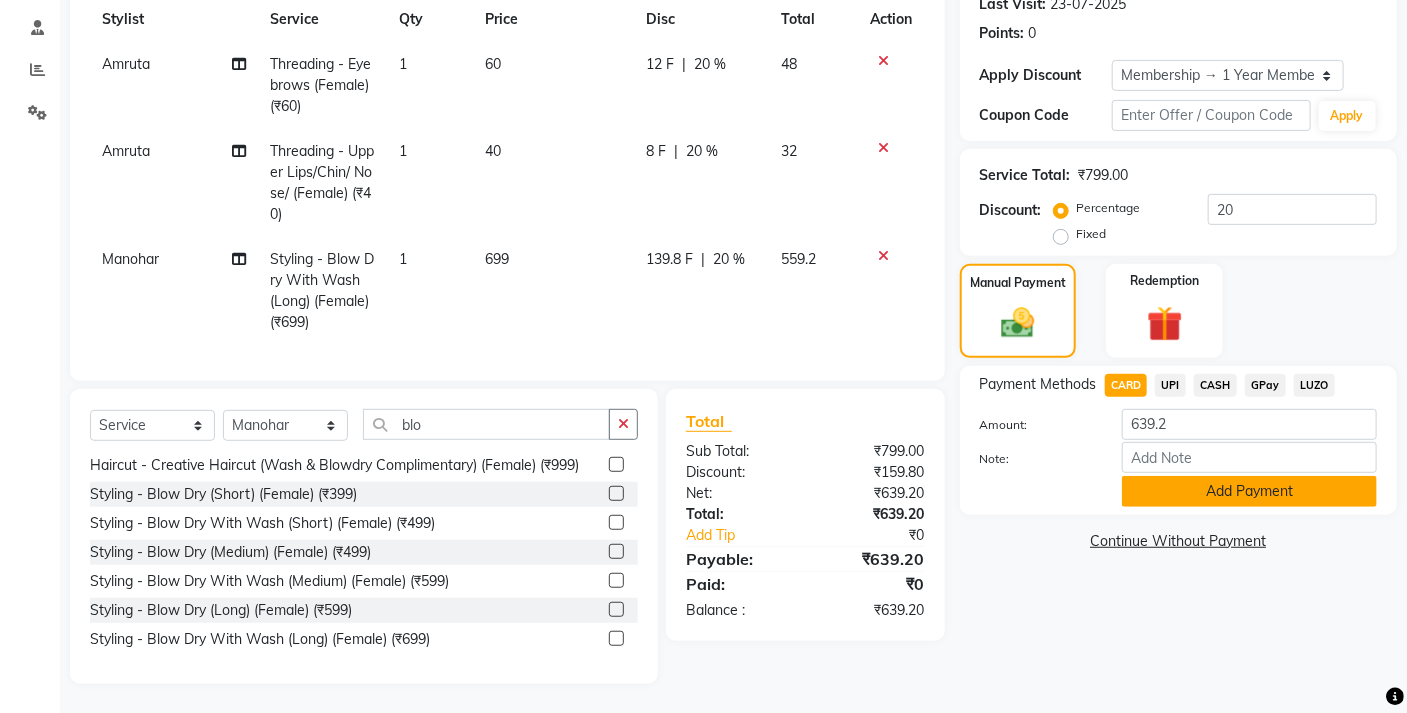 click on "Add Payment" 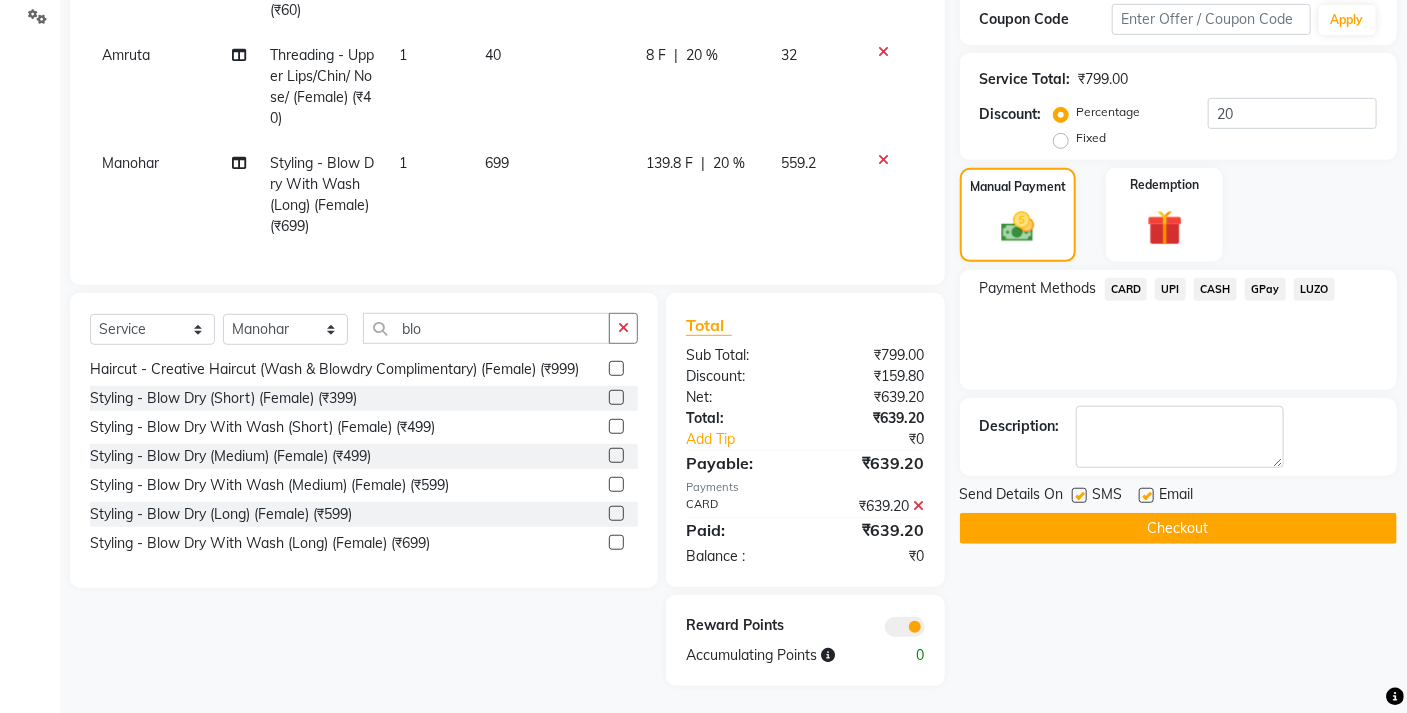 scroll, scrollTop: 385, scrollLeft: 0, axis: vertical 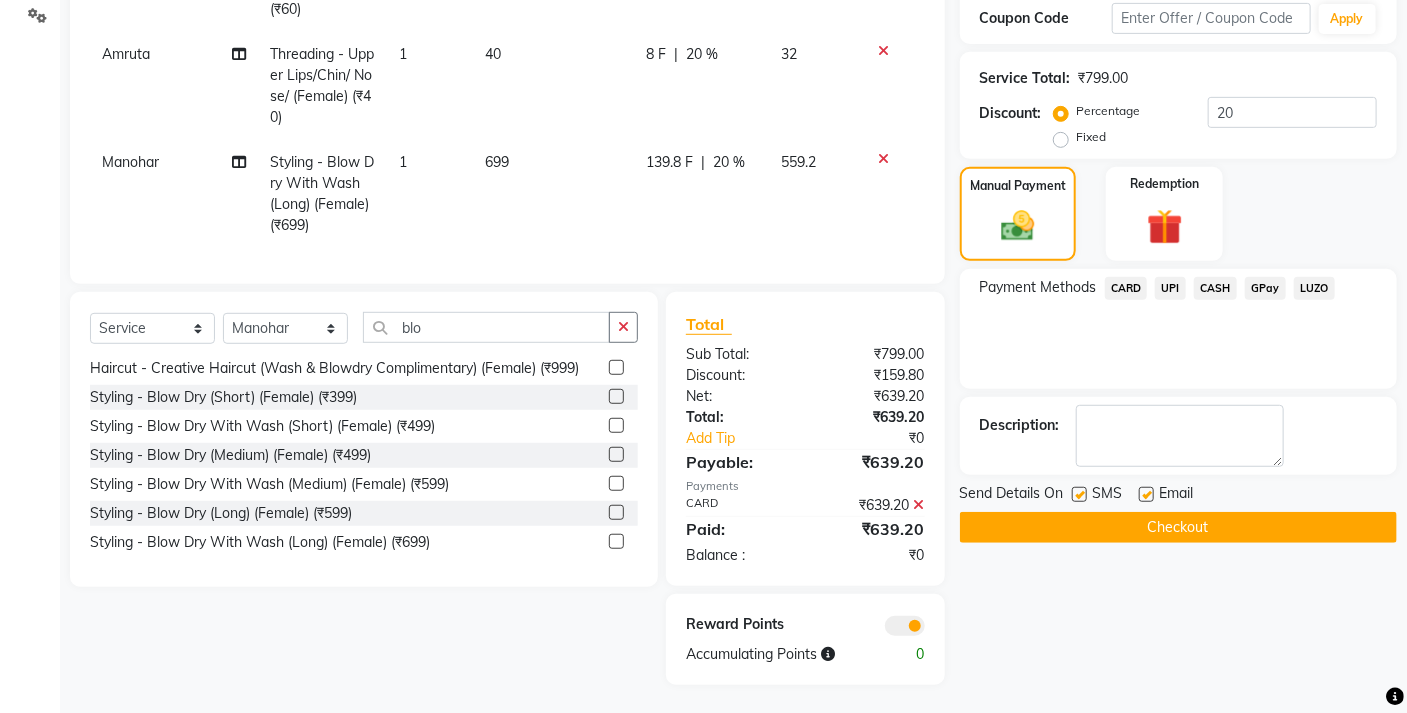 click on "Checkout" 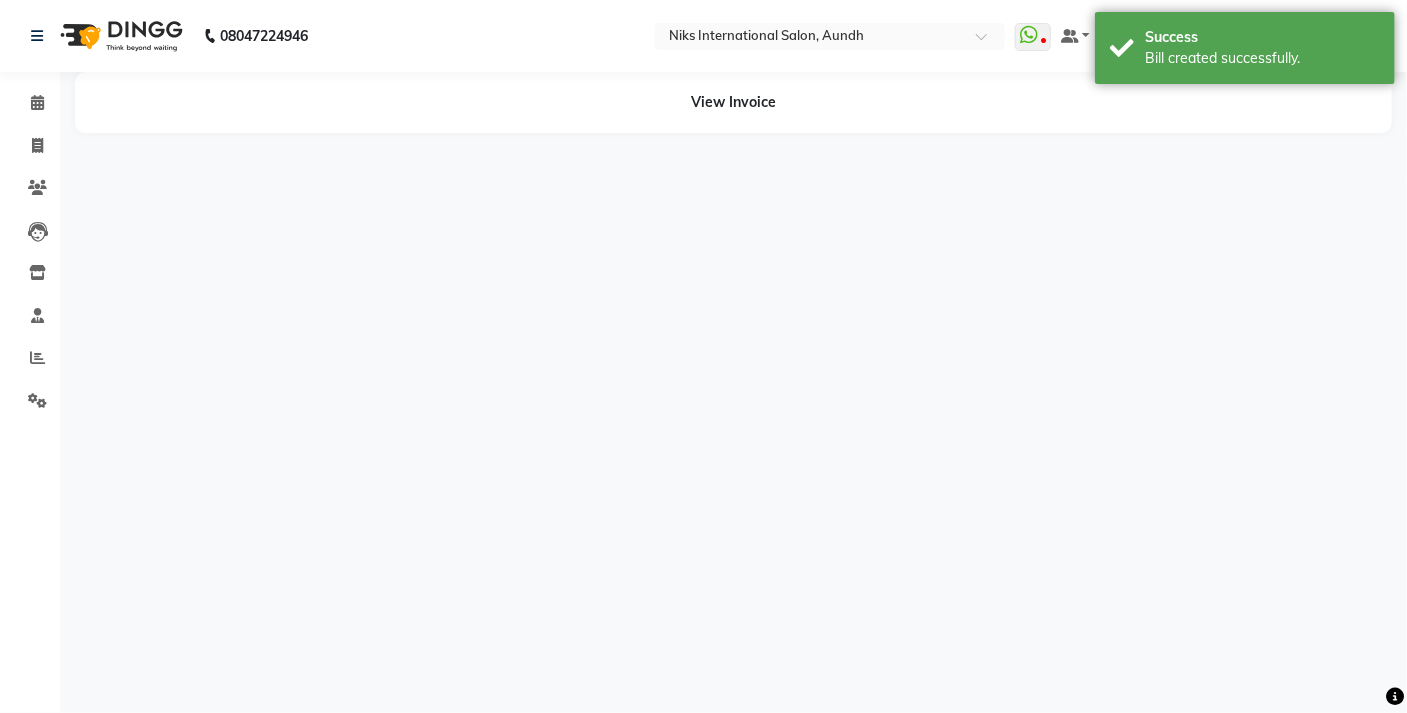 scroll, scrollTop: 0, scrollLeft: 0, axis: both 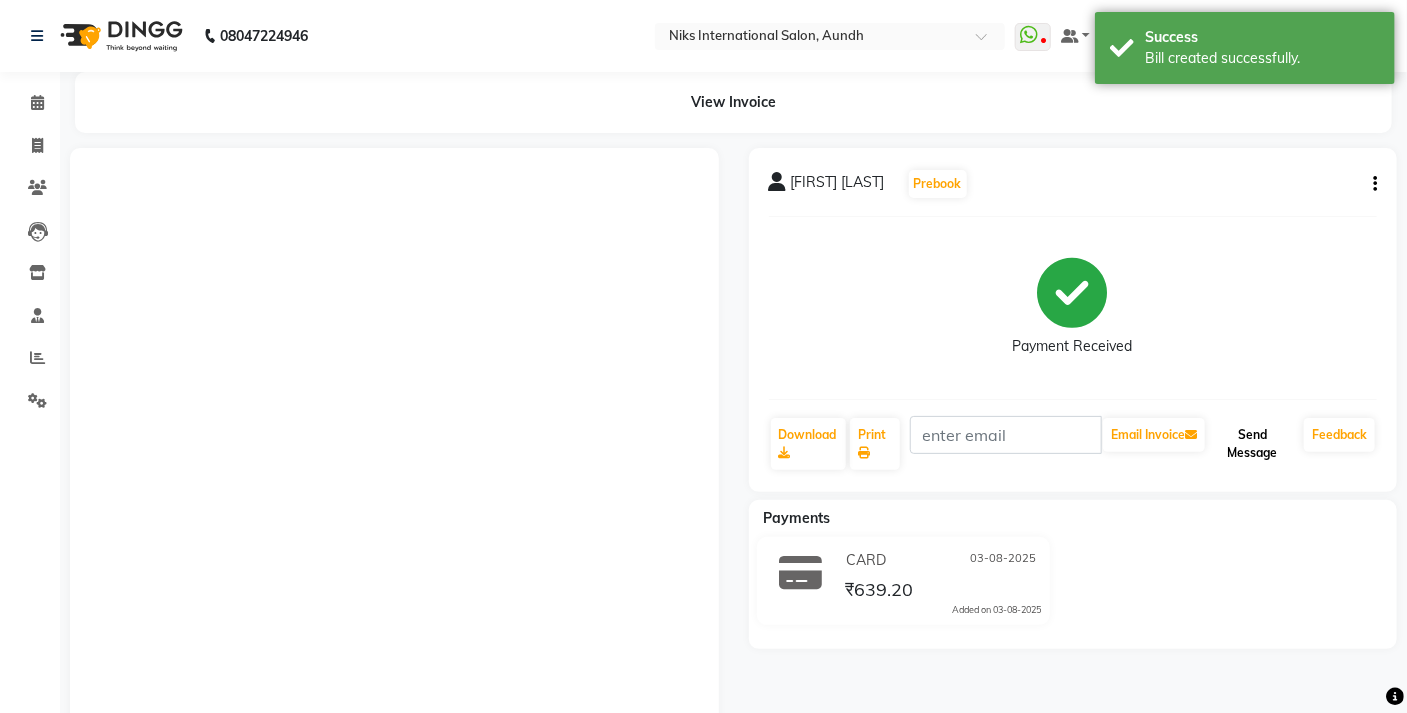 click on "Send Message" 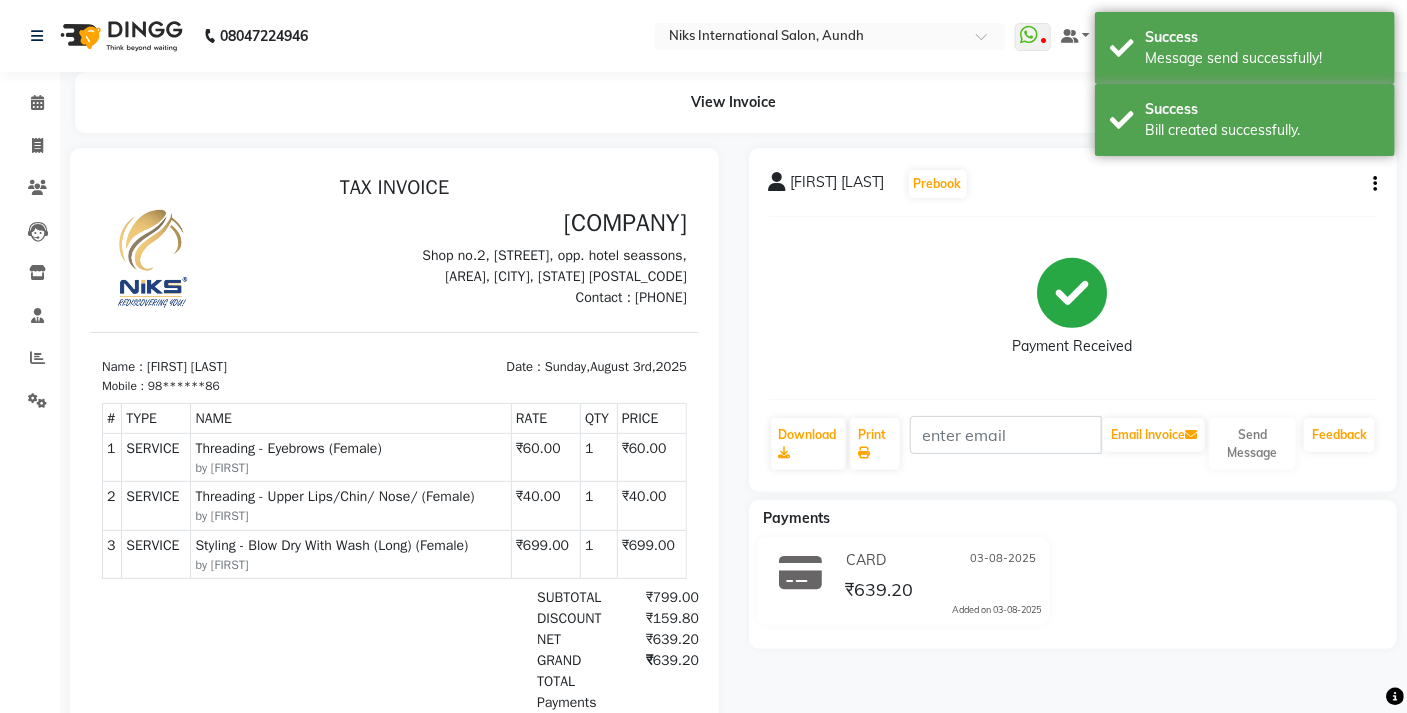 scroll, scrollTop: 0, scrollLeft: 0, axis: both 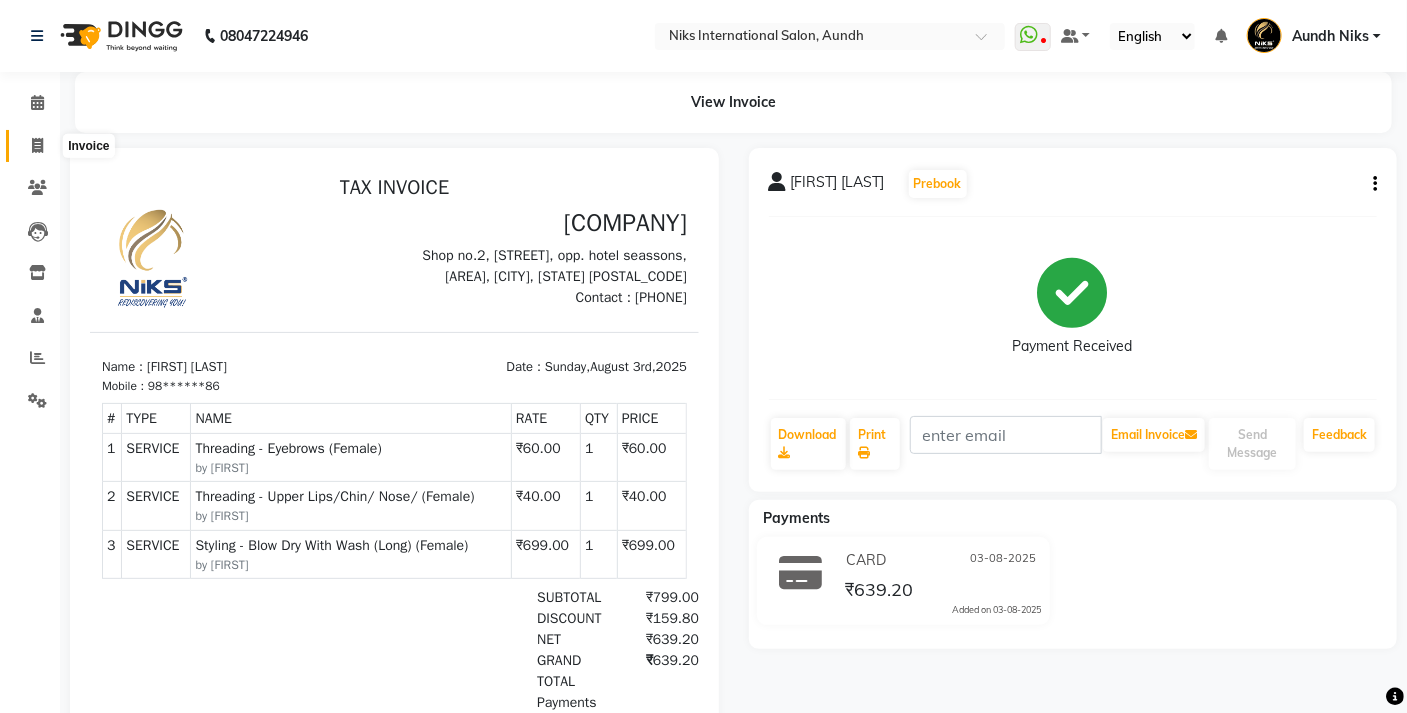 click 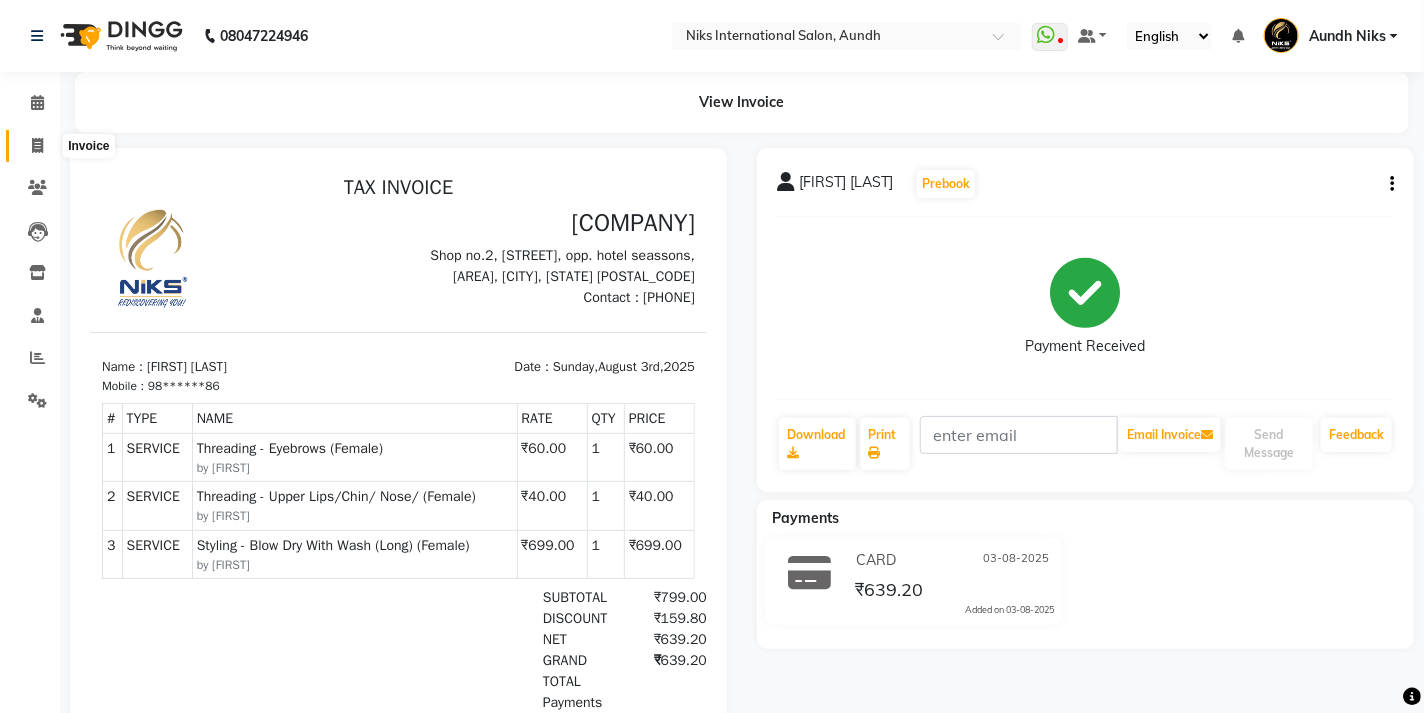select on "6" 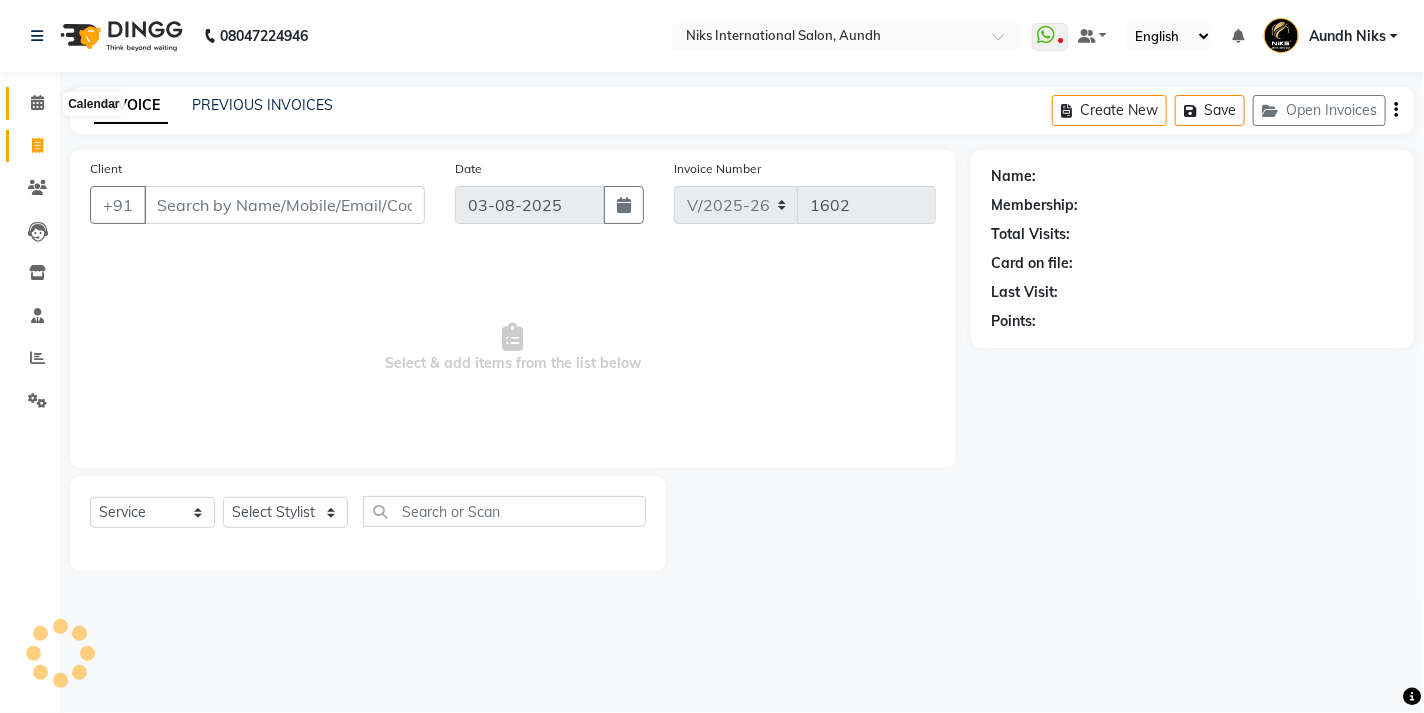 click 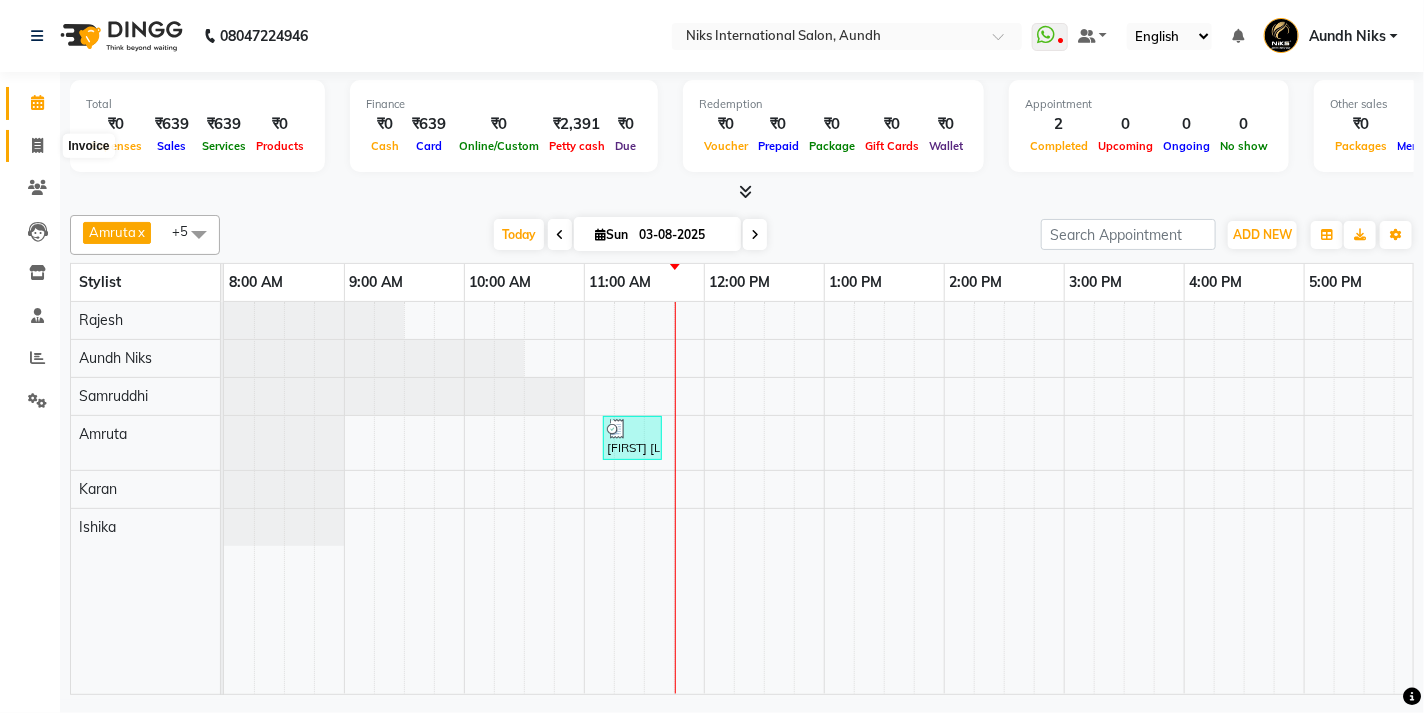 click 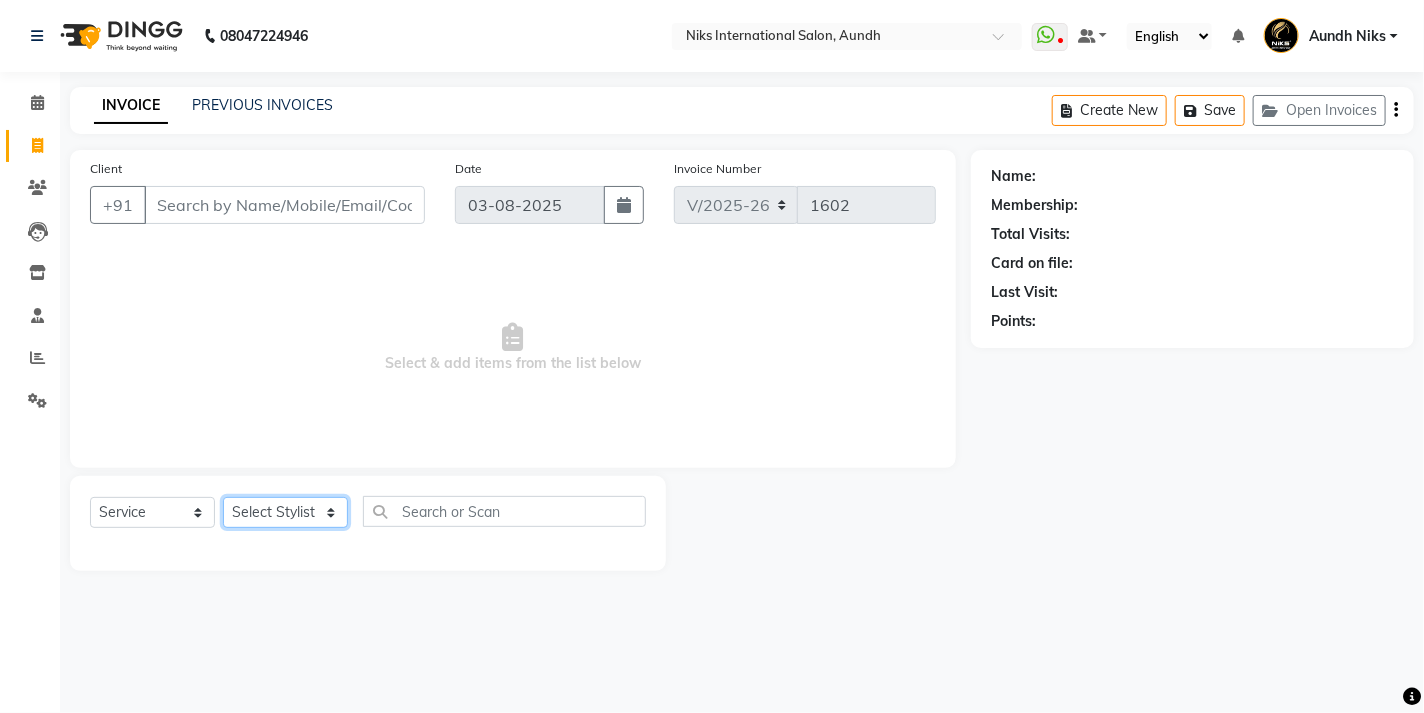 click on "Select Stylist [FIRST] [AREA] [FIRST] [FIRST] [FIRST] [FIRST] [FIRST] [FIRST] [FIRST] [FIRST] [FIRST] [FIRST] [FIRST] [FIRST]" 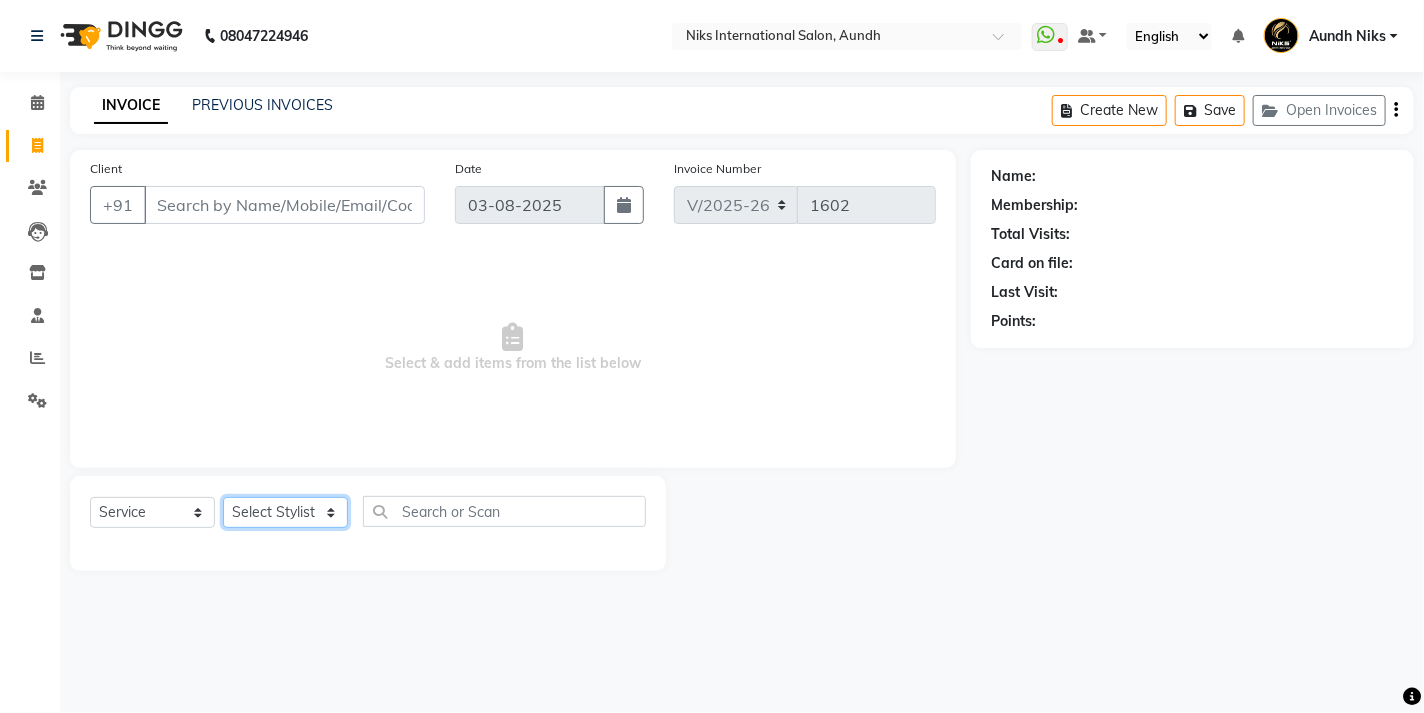 select on "17526" 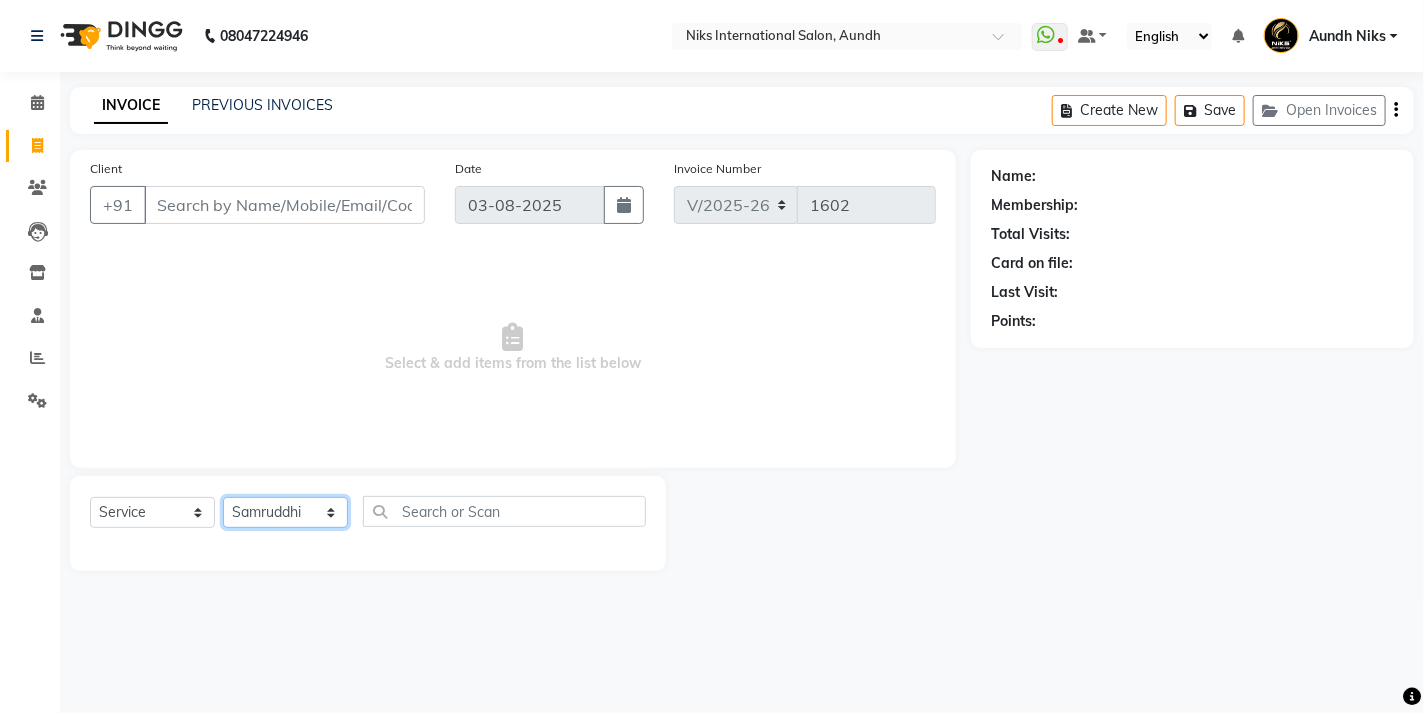 click on "Select Stylist [FIRST] [AREA] [FIRST] [FIRST] [FIRST] [FIRST] [FIRST] [FIRST] [FIRST] [FIRST] [FIRST] [FIRST] [FIRST] [FIRST]" 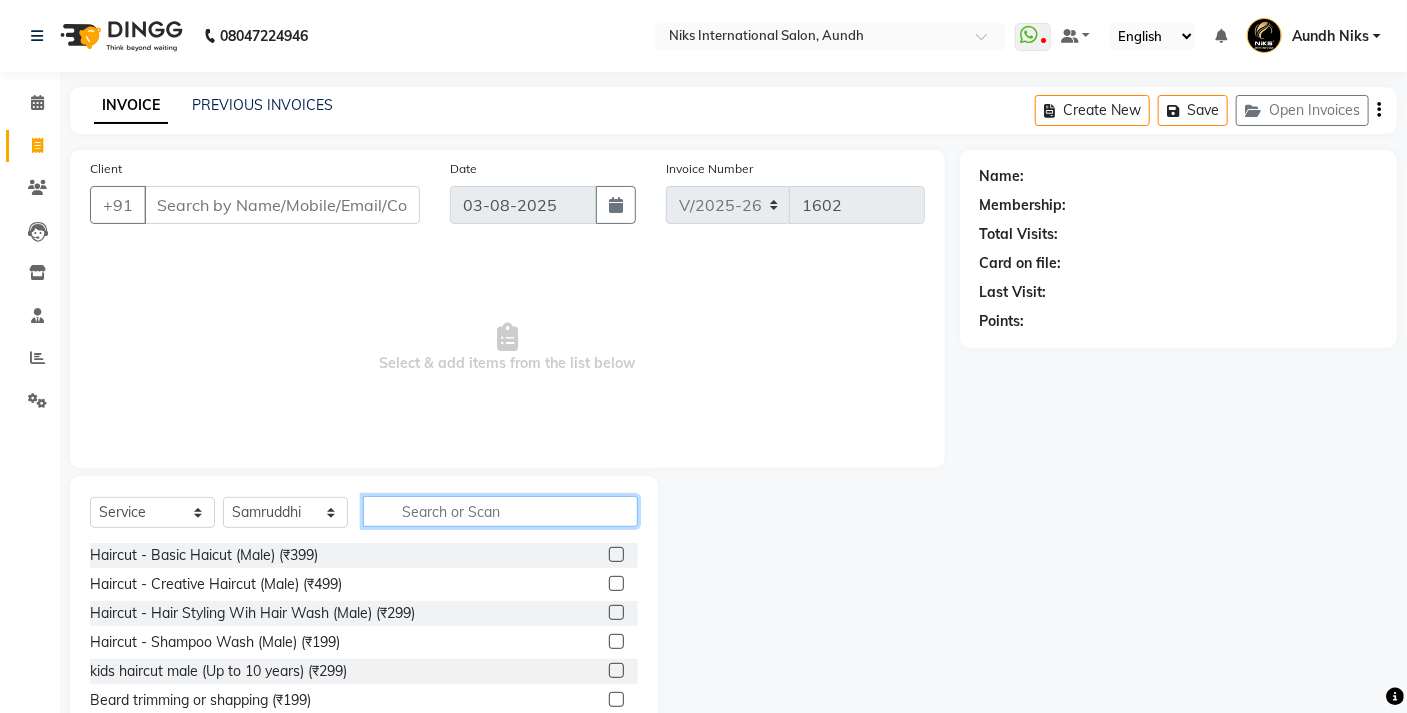 click 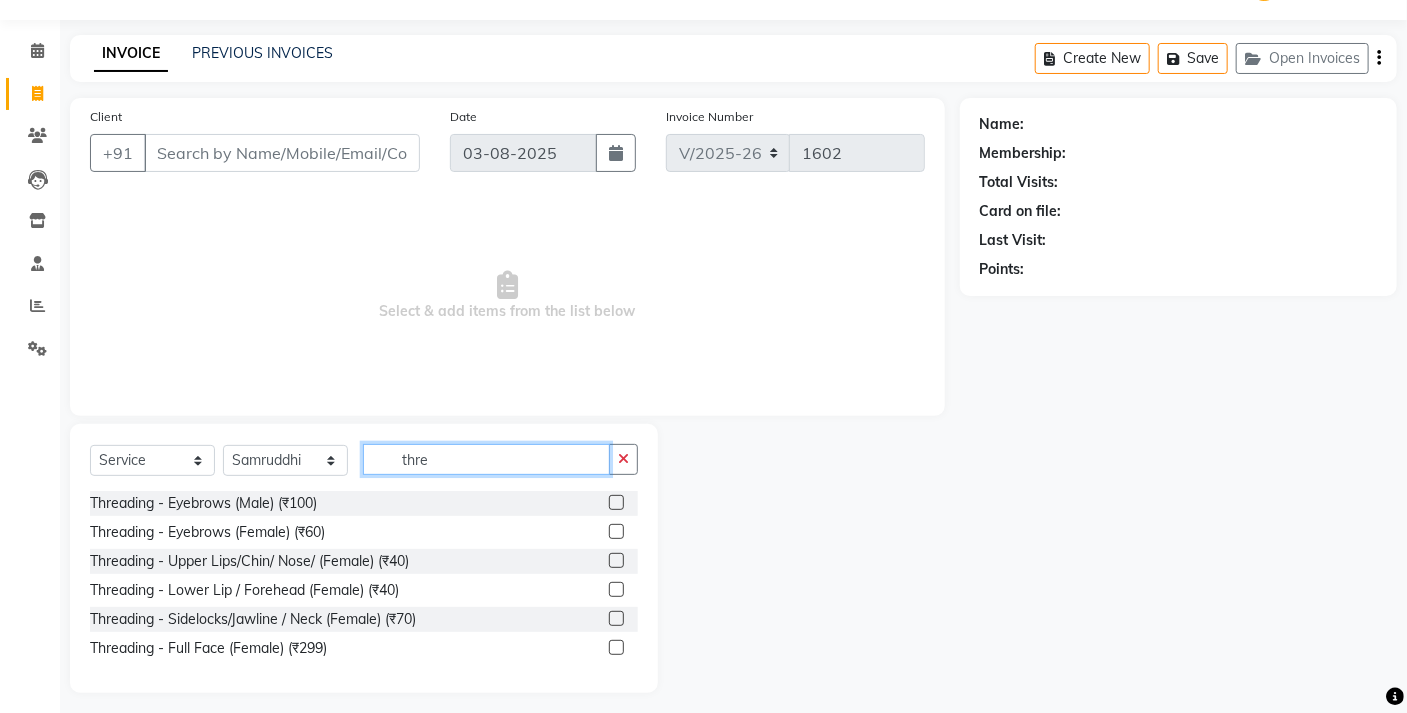 scroll, scrollTop: 61, scrollLeft: 0, axis: vertical 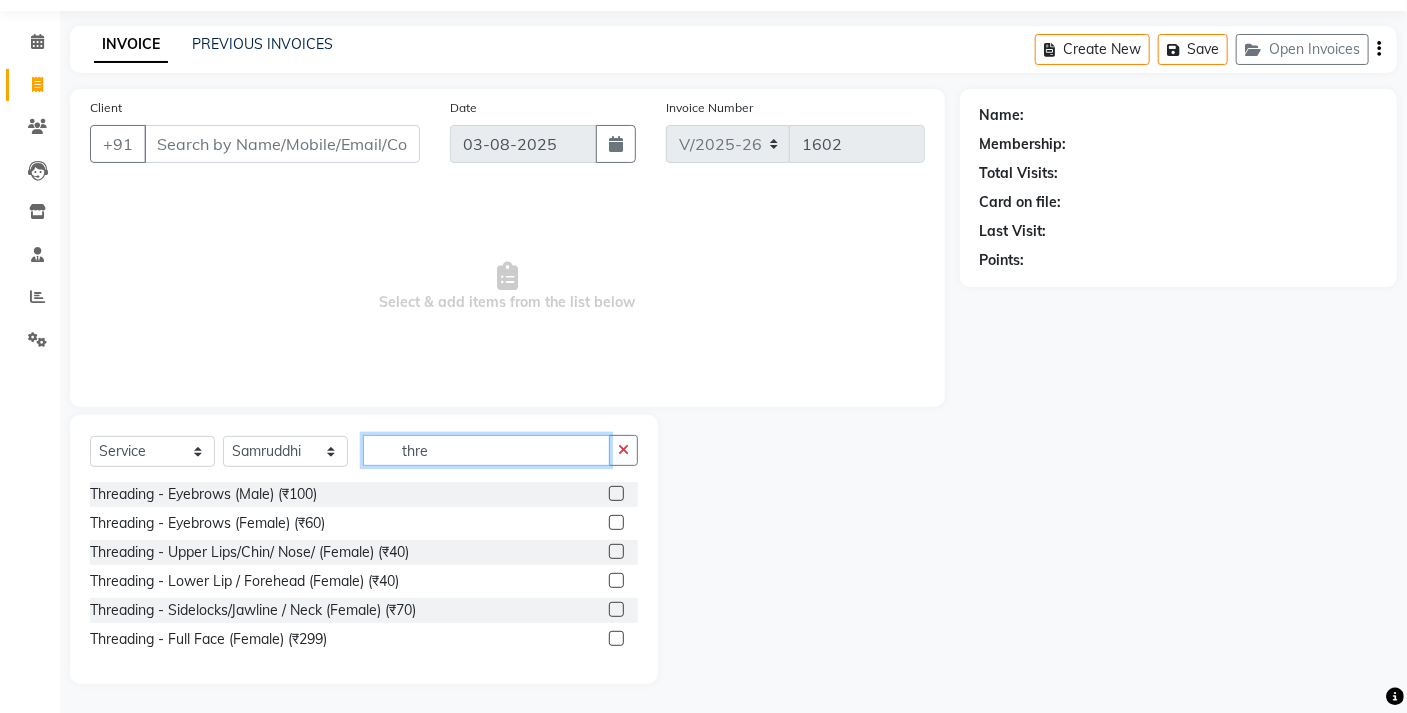 type on "thre" 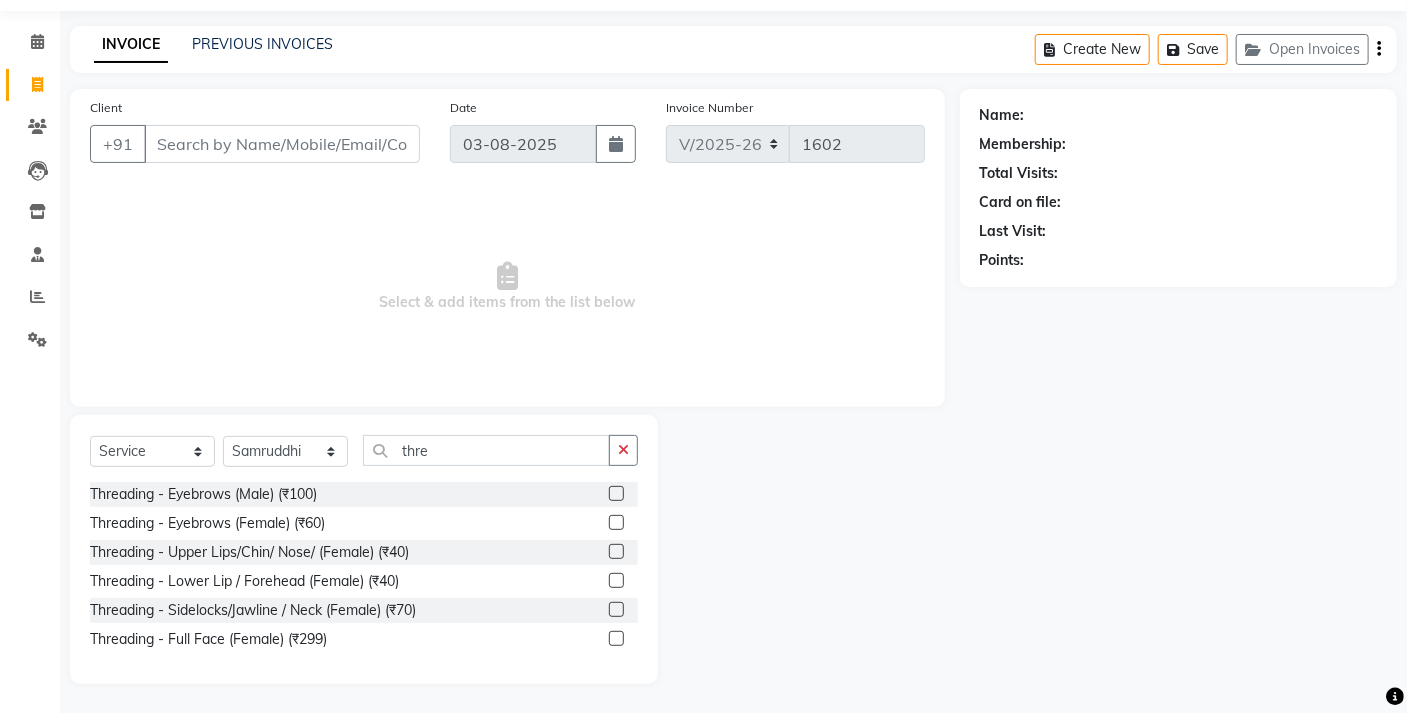 click 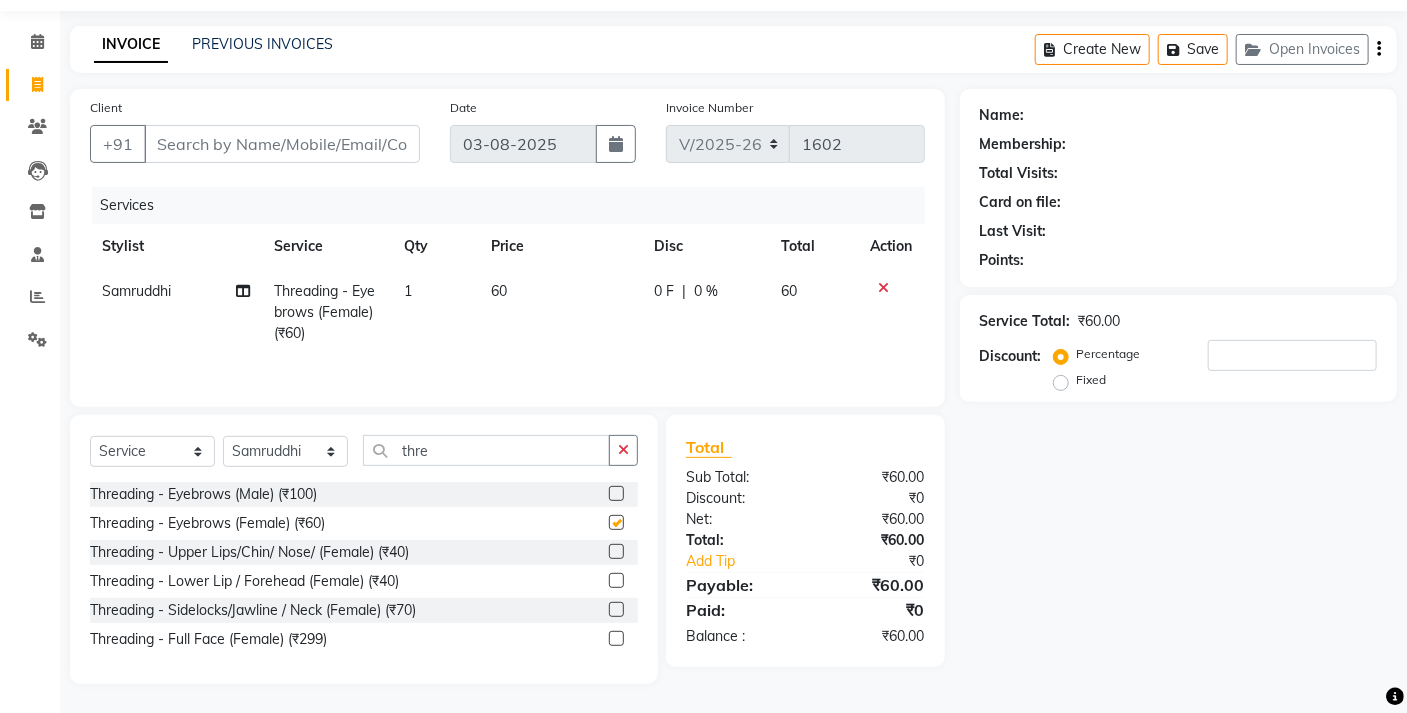 checkbox on "false" 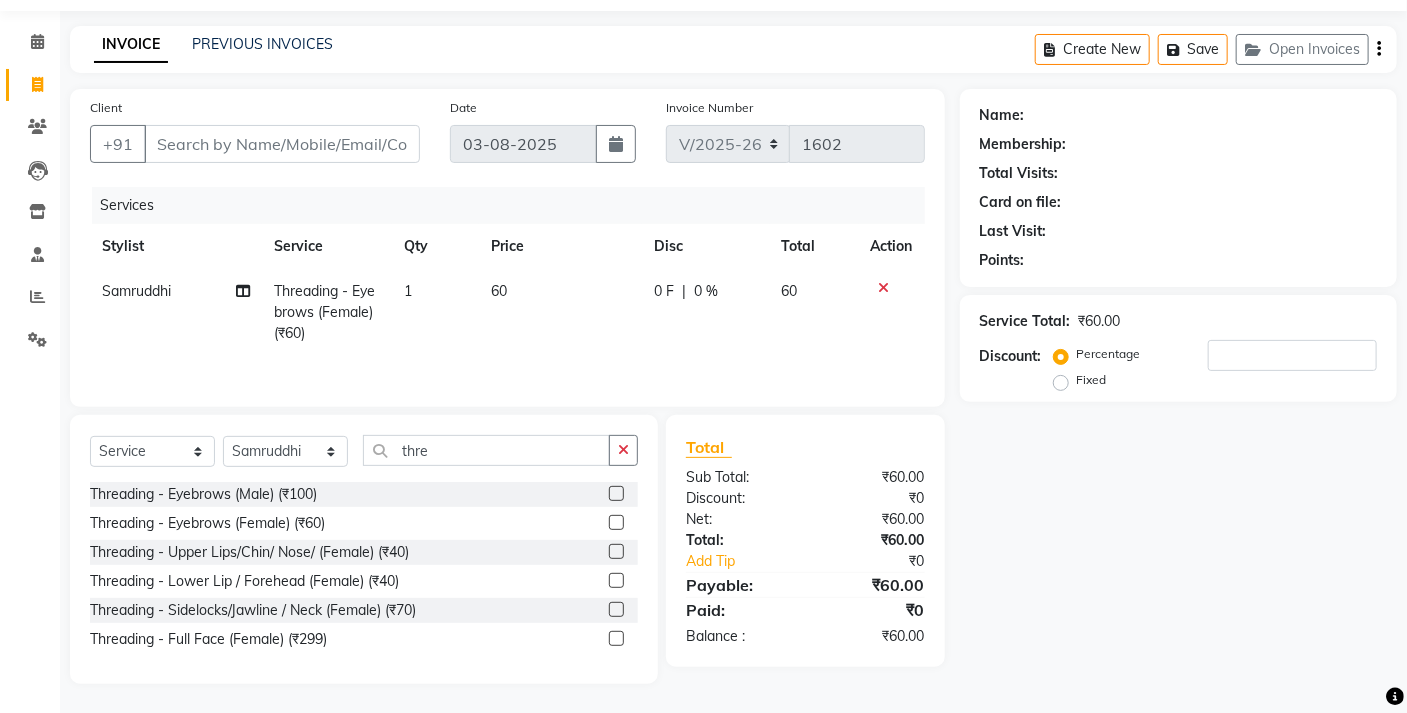 click 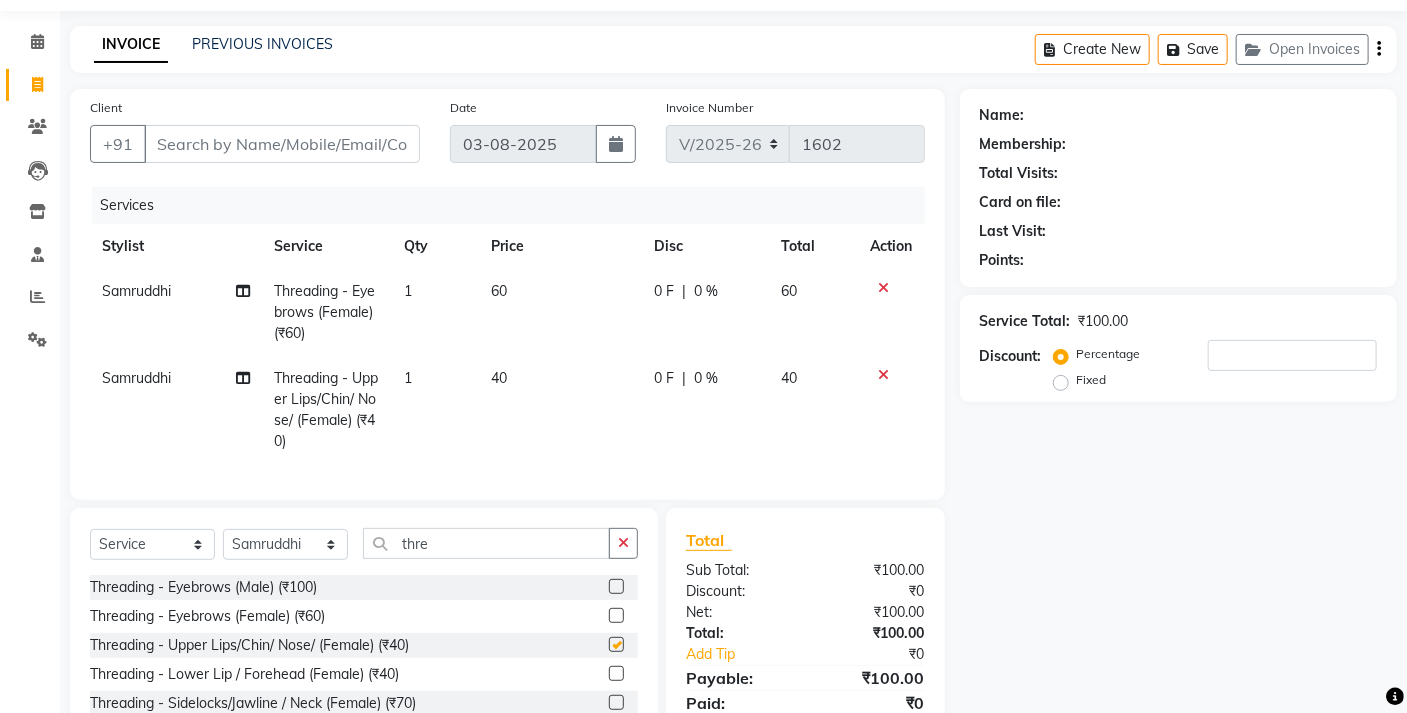 checkbox on "false" 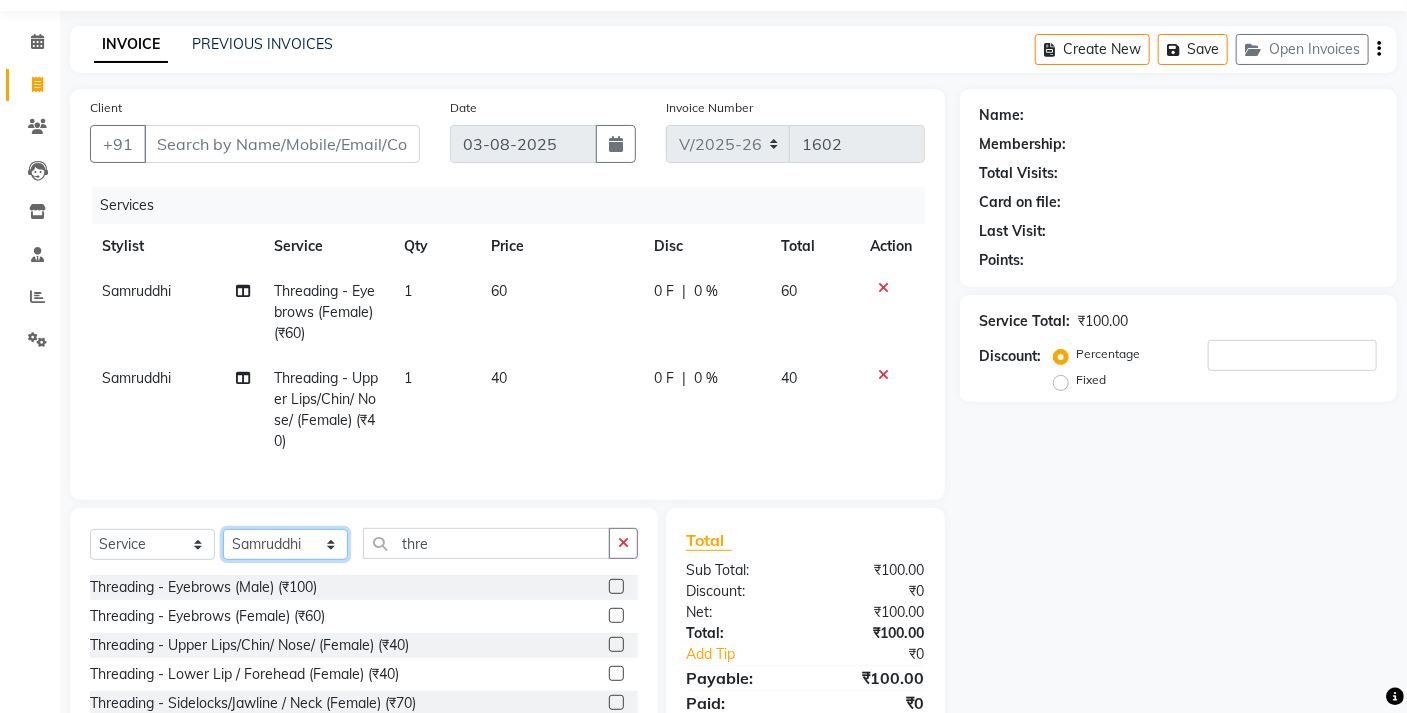 click on "Select Stylist [FIRST] [AREA] [FIRST] [FIRST] [FIRST] [FIRST] [FIRST] [FIRST] [FIRST] [FIRST] [FIRST] [FIRST] [FIRST] [FIRST]" 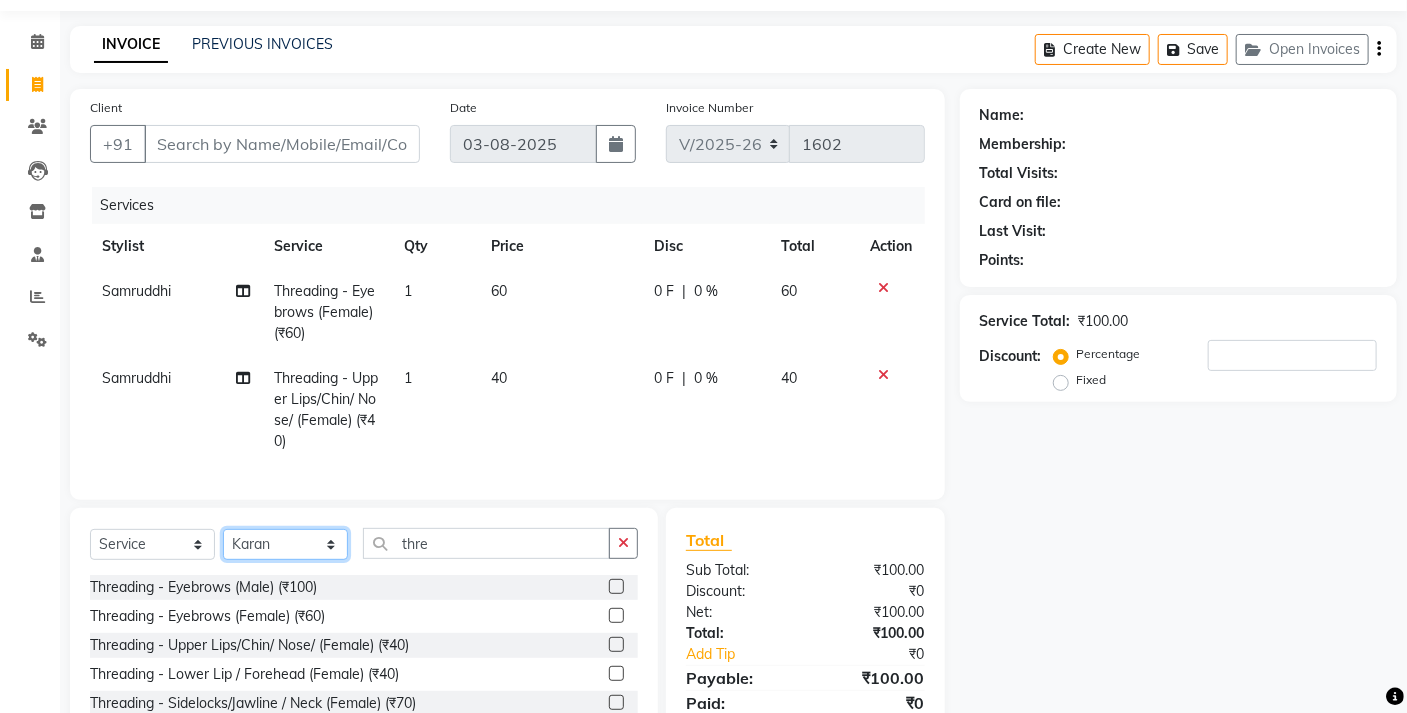 click on "Select Stylist [FIRST] [AREA] [FIRST] [FIRST] [FIRST] [FIRST] [FIRST] [FIRST] [FIRST] [FIRST] [FIRST] [FIRST] [FIRST] [FIRST]" 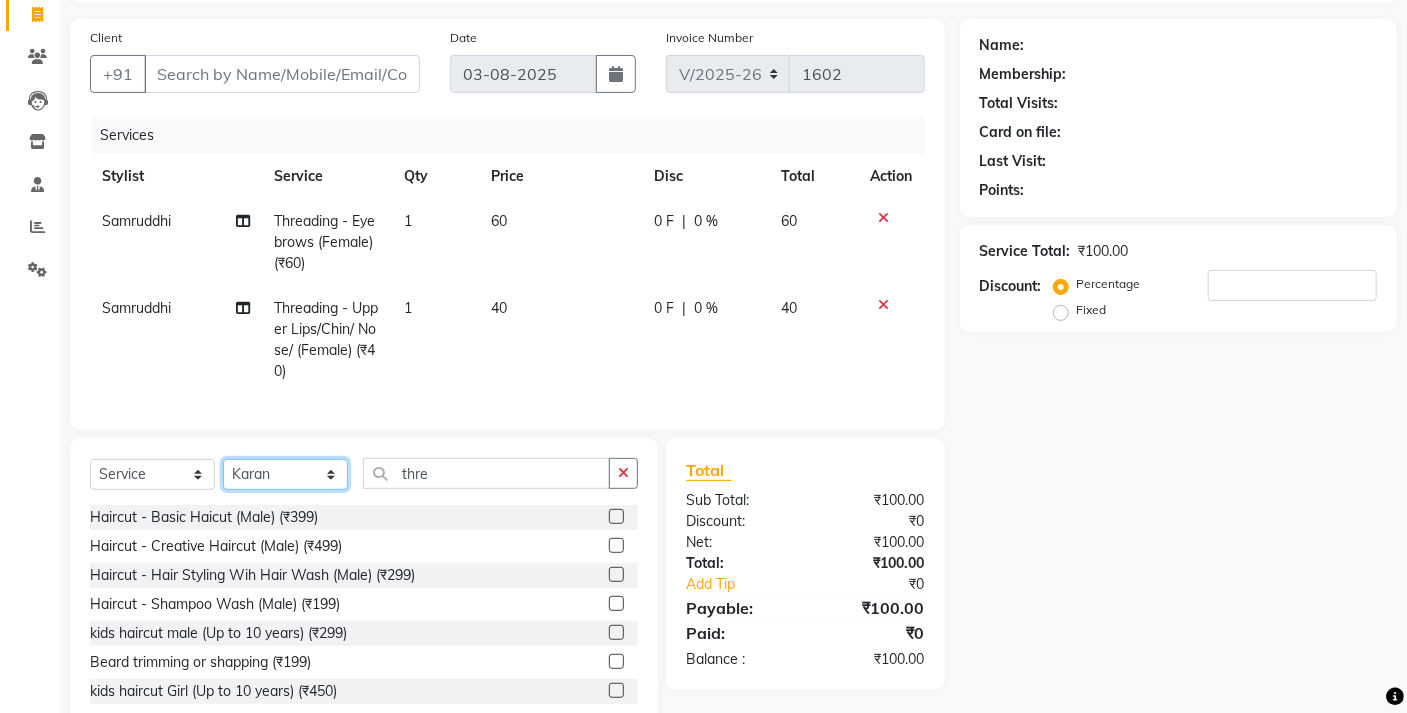 scroll, scrollTop: 197, scrollLeft: 0, axis: vertical 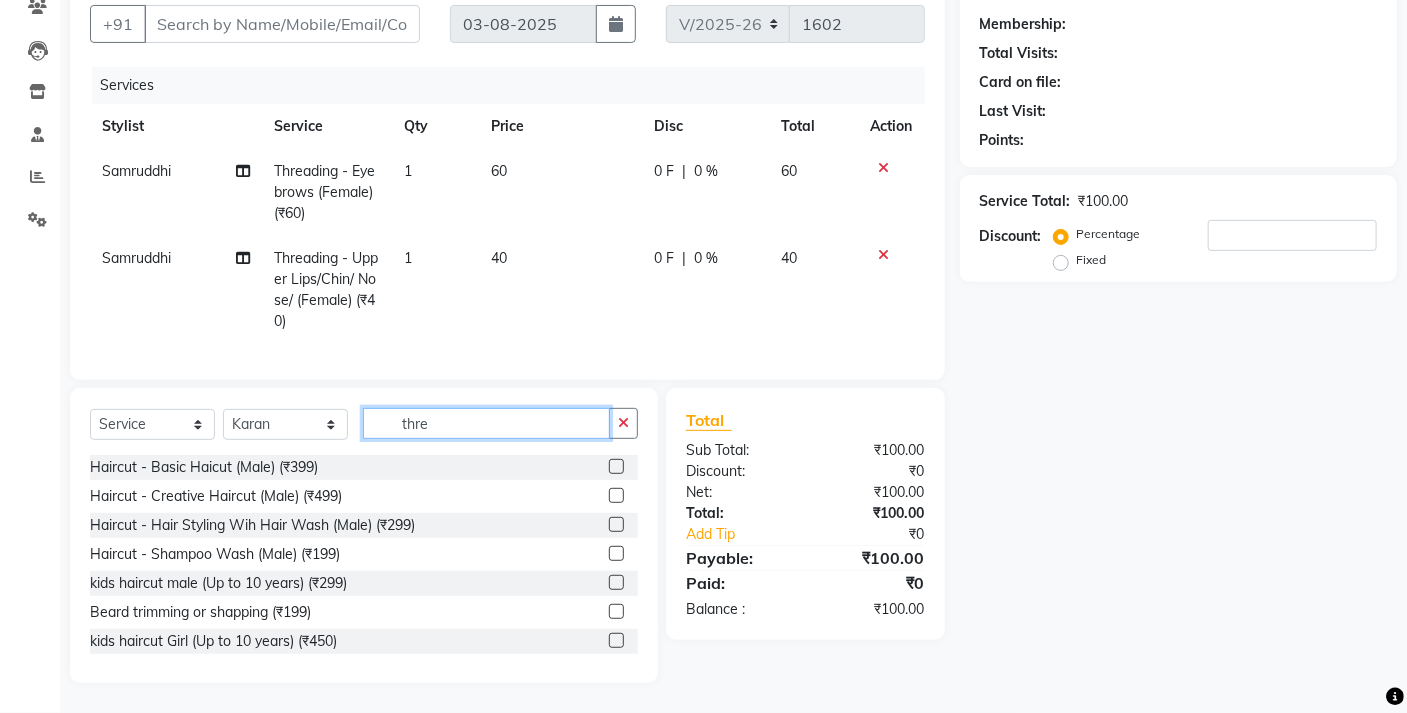 click on "thre" 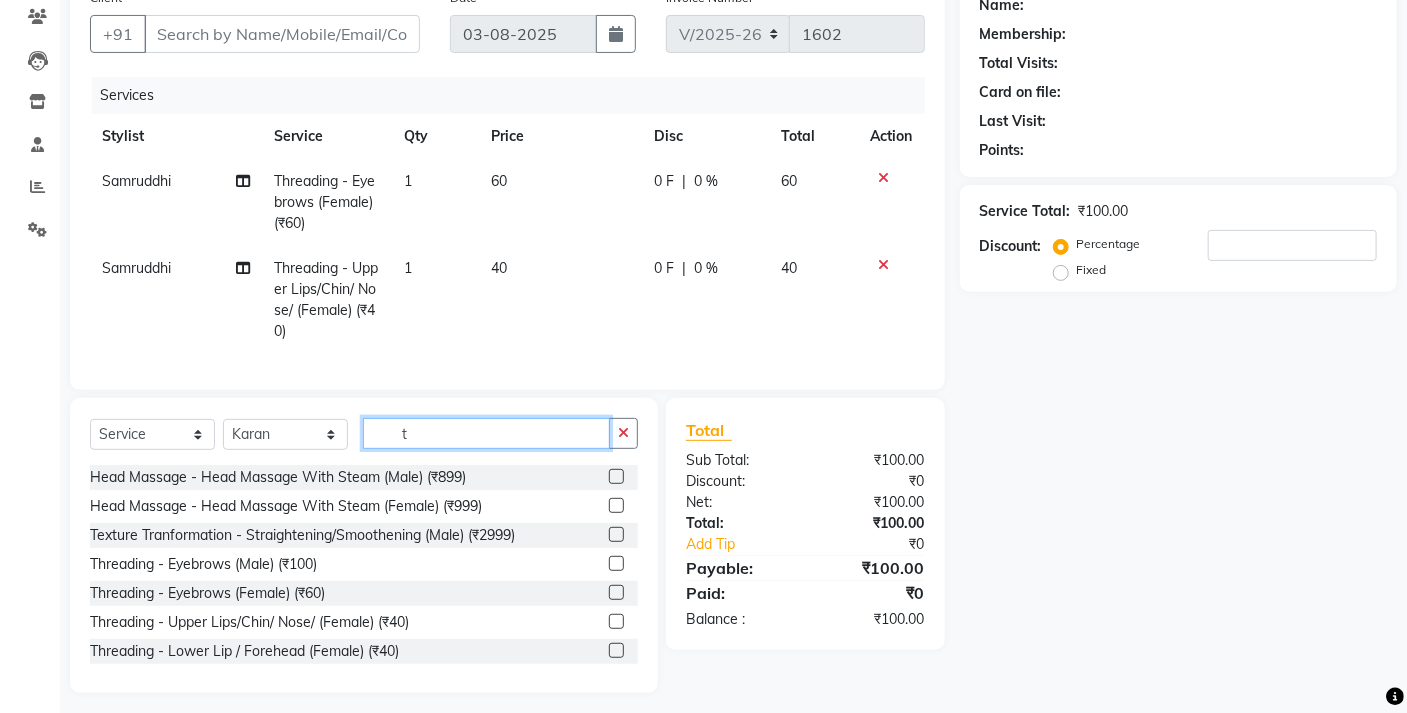scroll, scrollTop: 197, scrollLeft: 0, axis: vertical 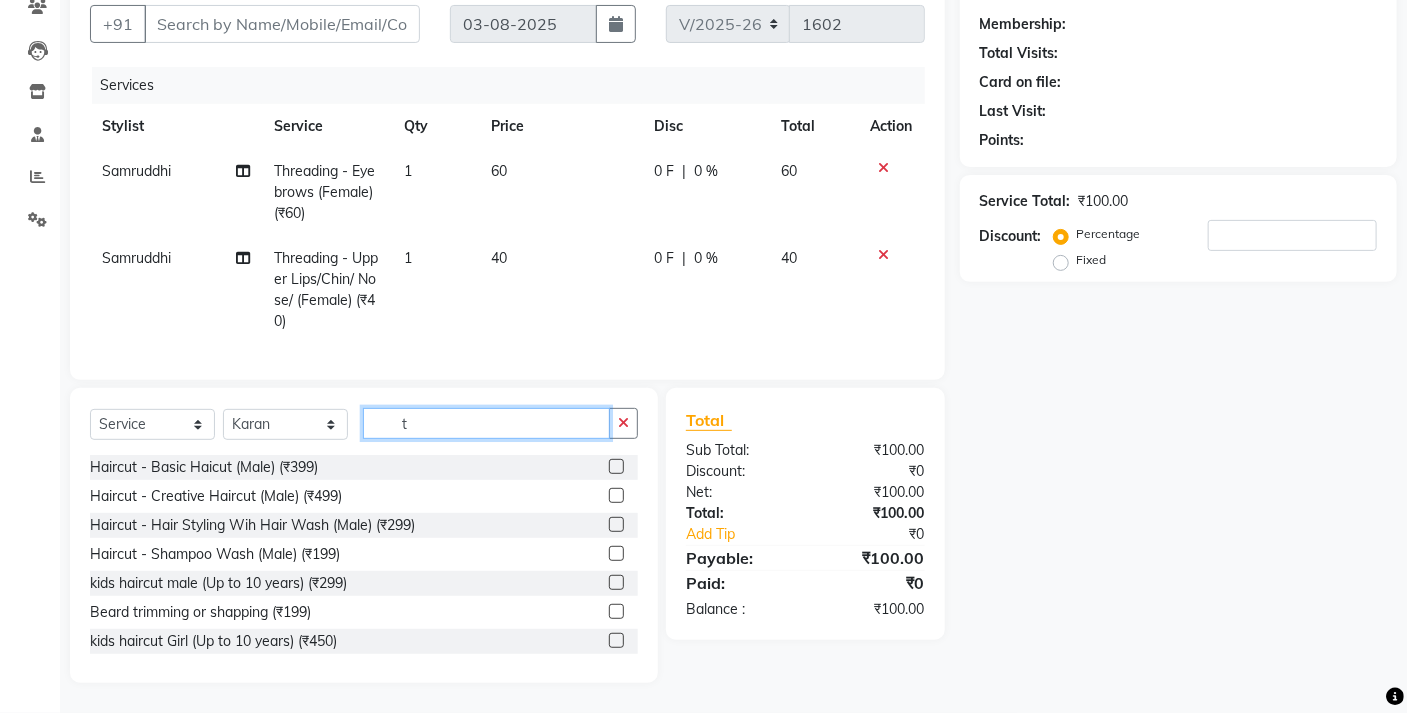 type on "t" 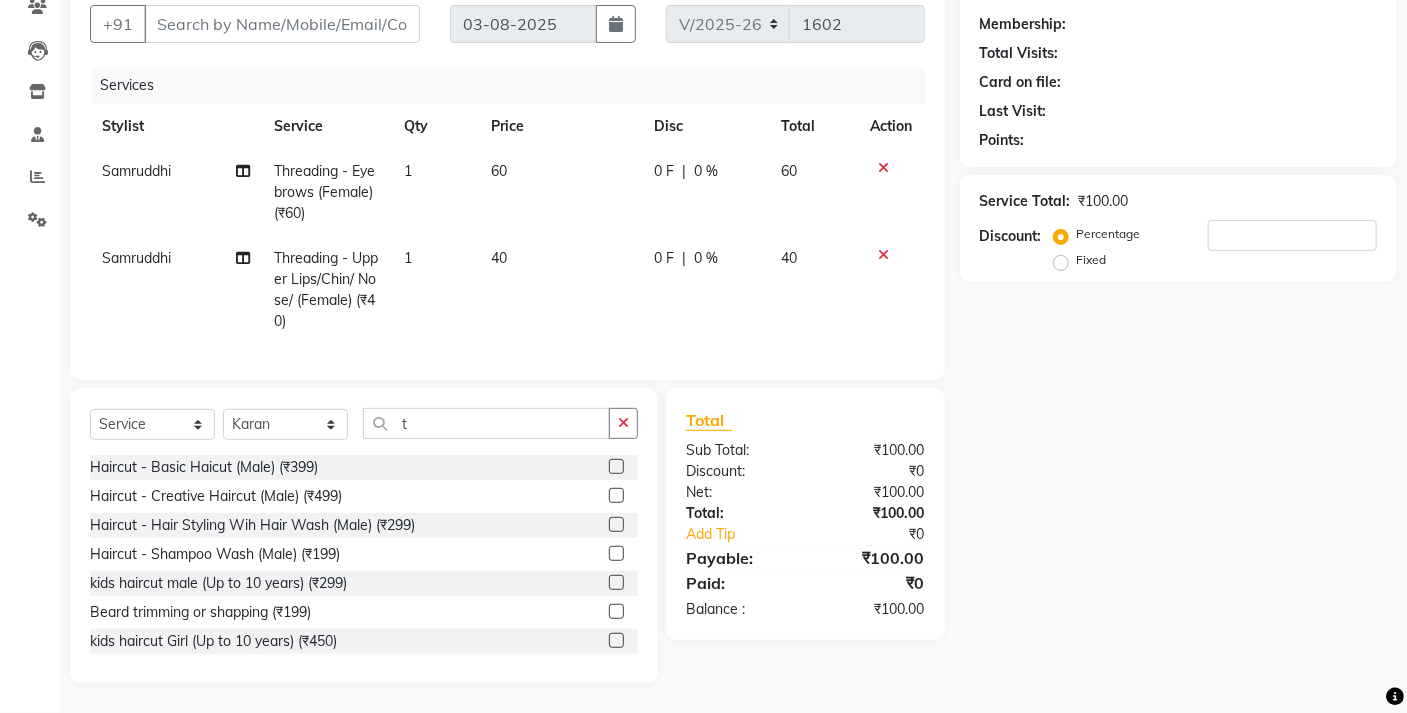 click 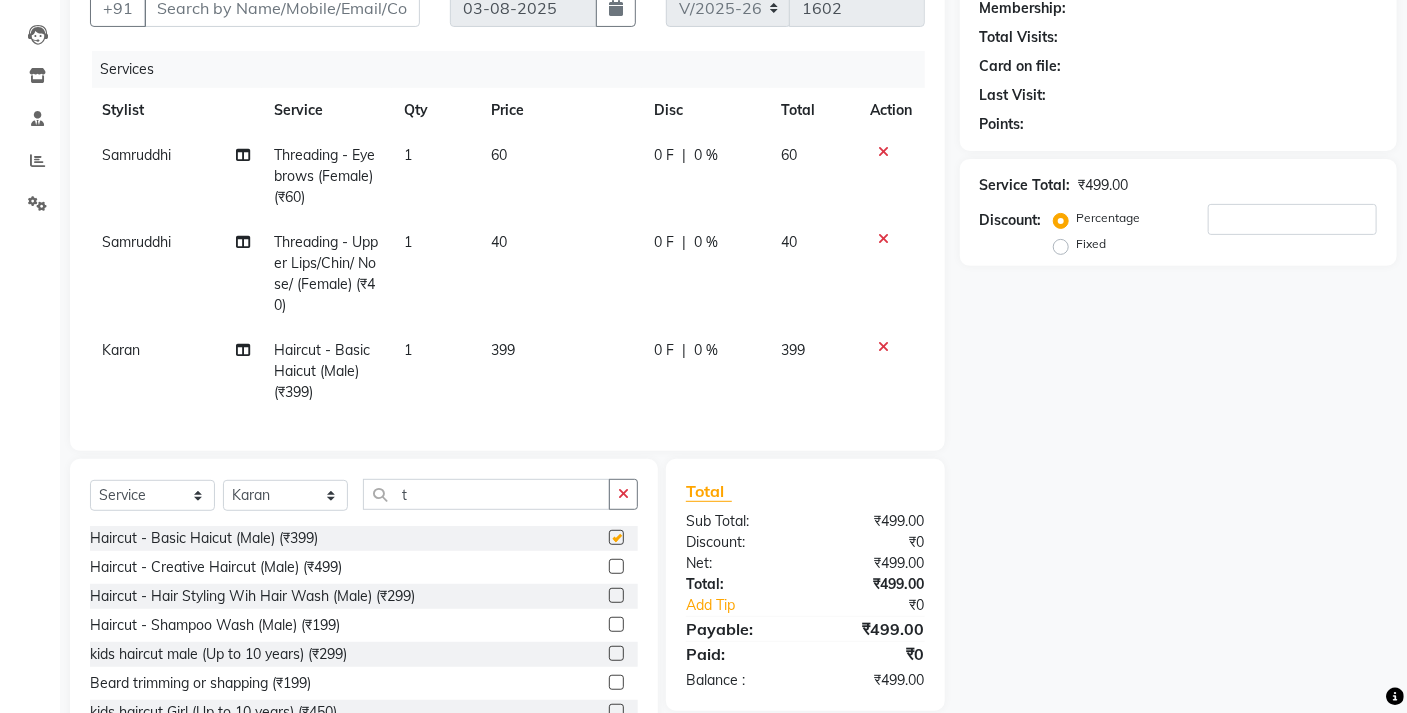 checkbox on "false" 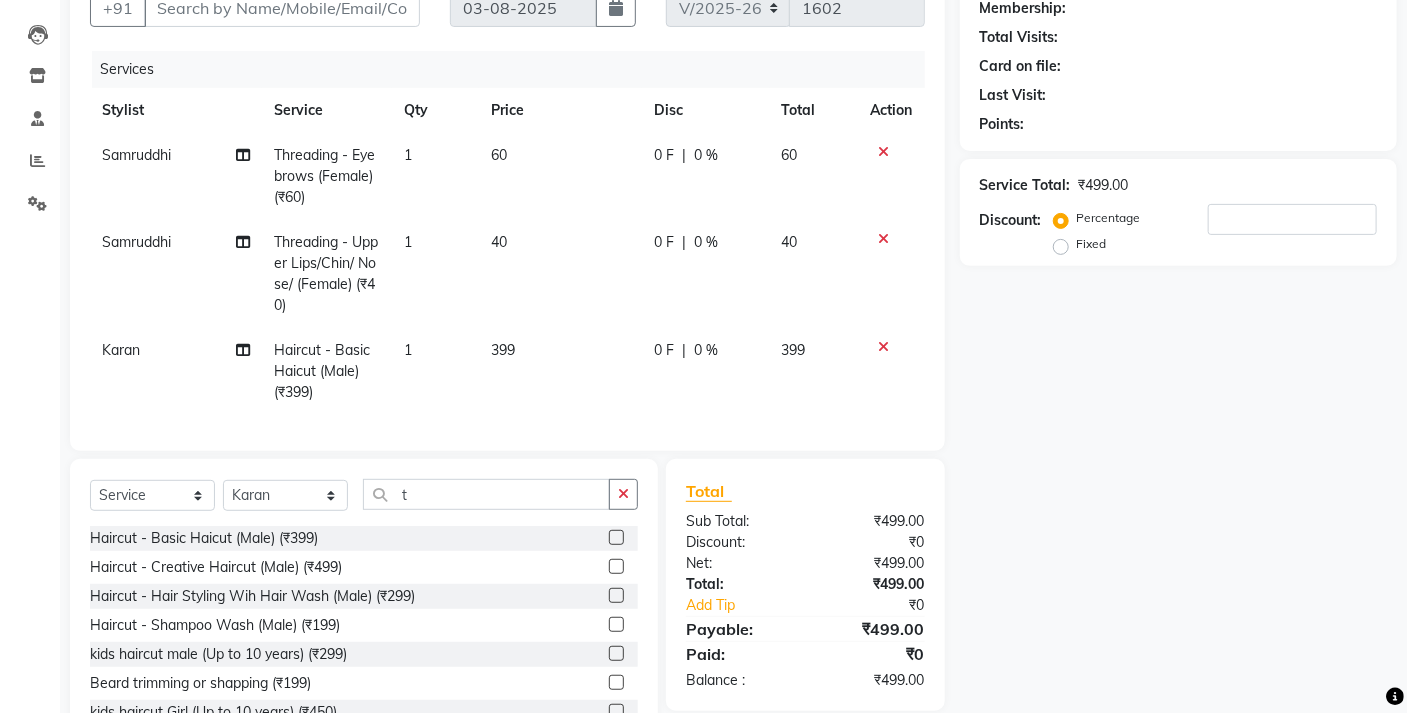 click on "399" 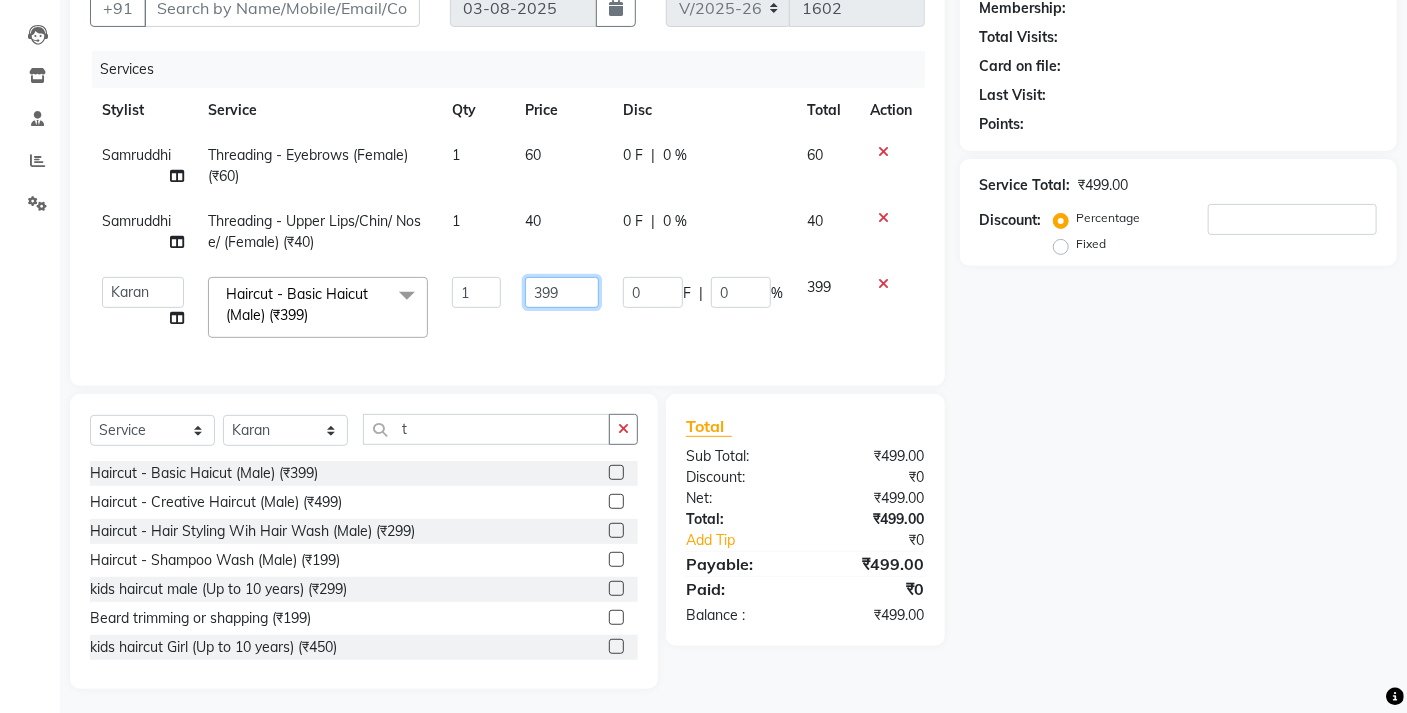 click on "399" 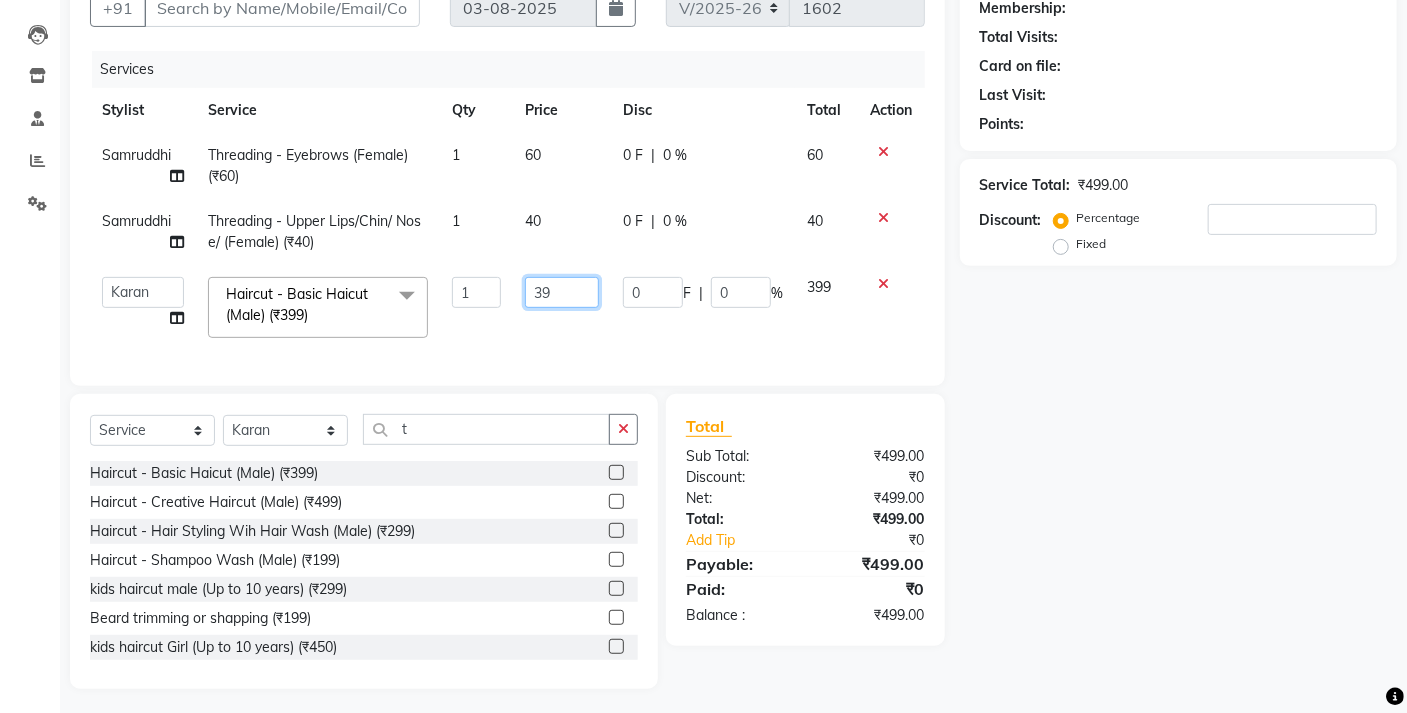 type on "3" 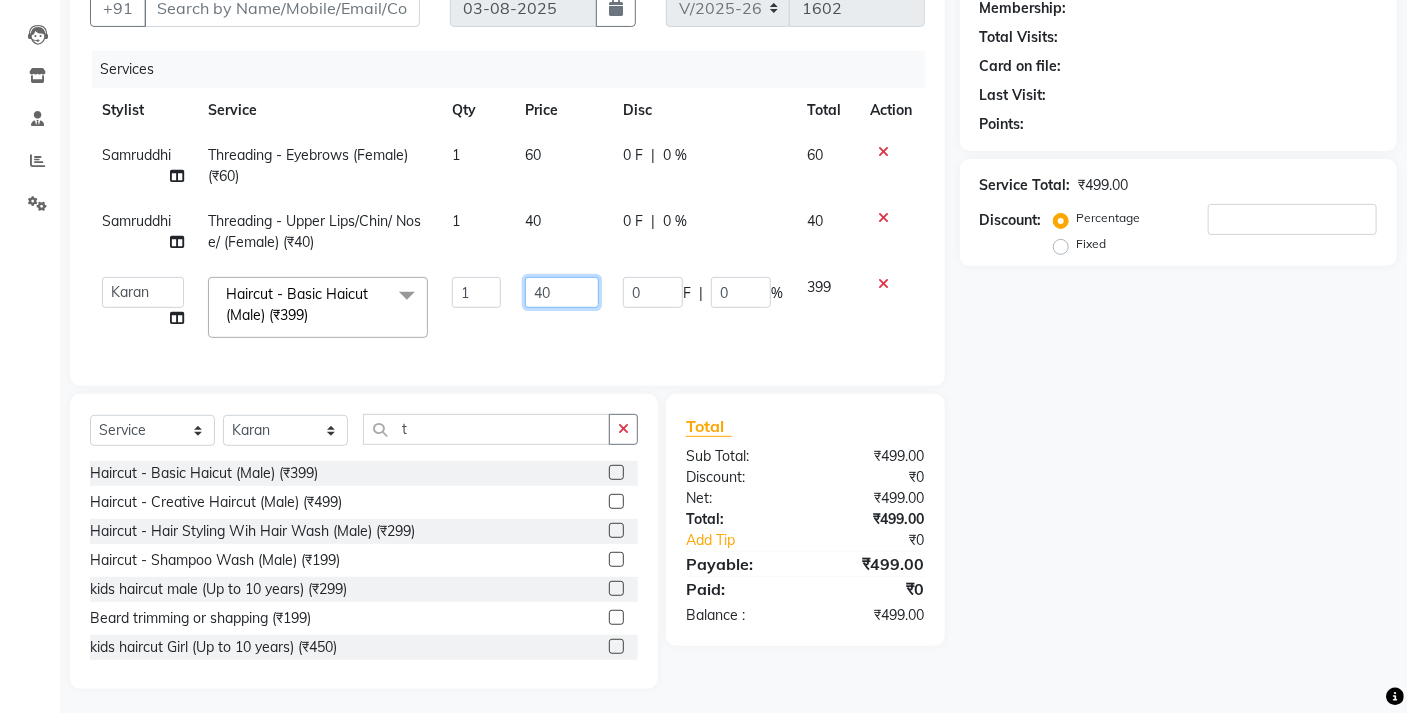 type on "400" 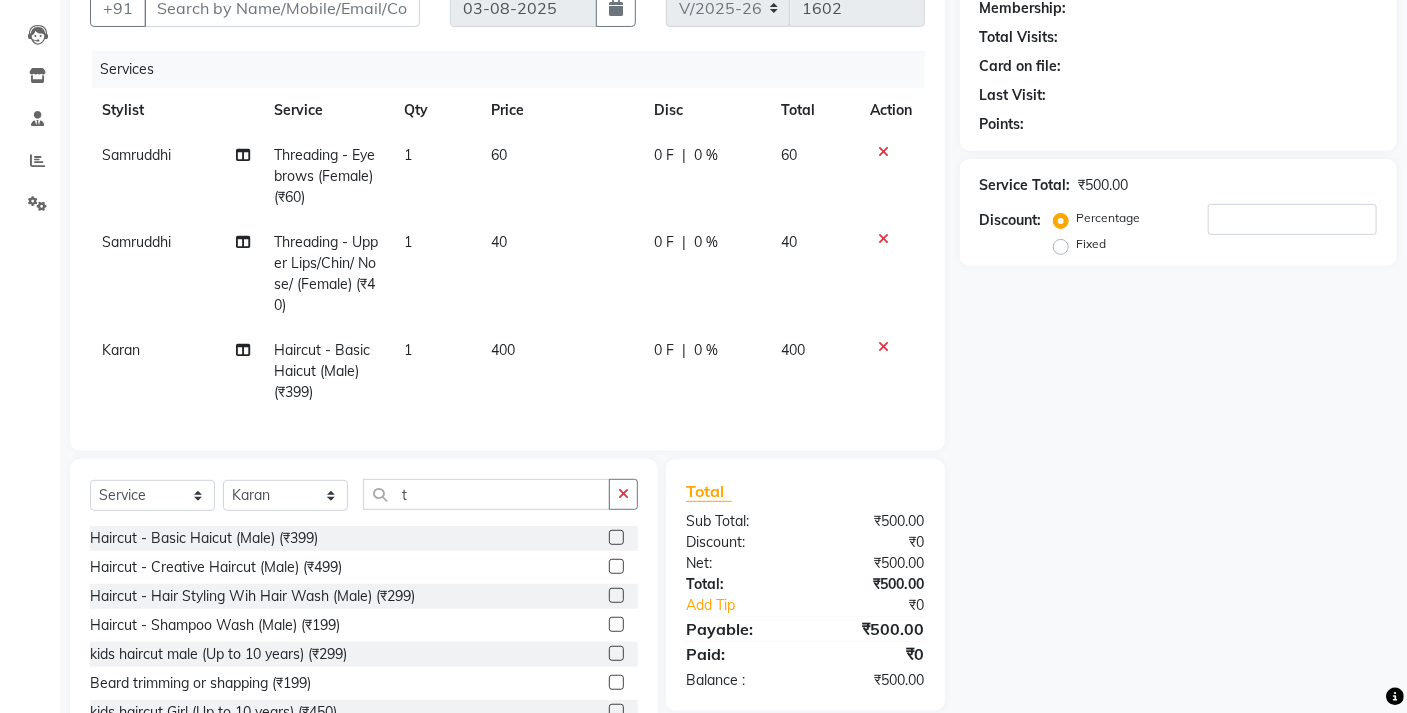 click on "400" 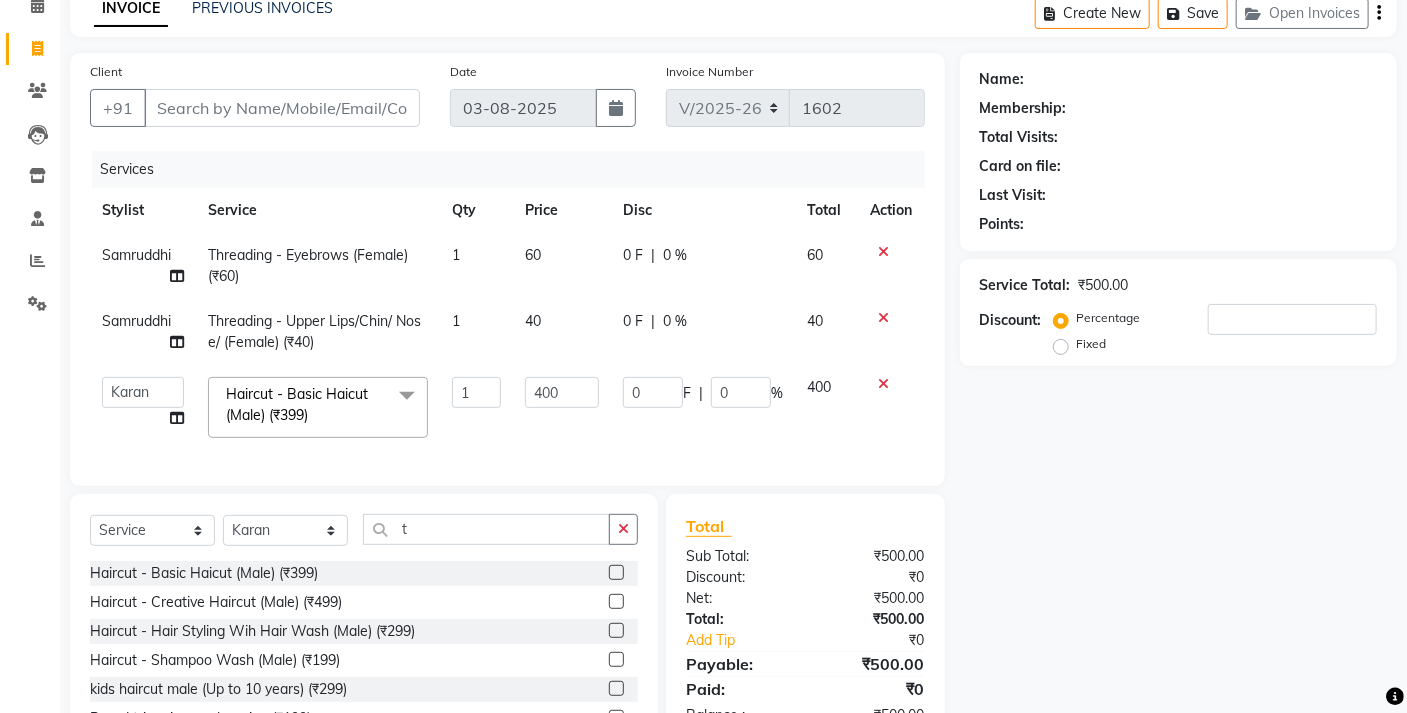 scroll, scrollTop: 0, scrollLeft: 0, axis: both 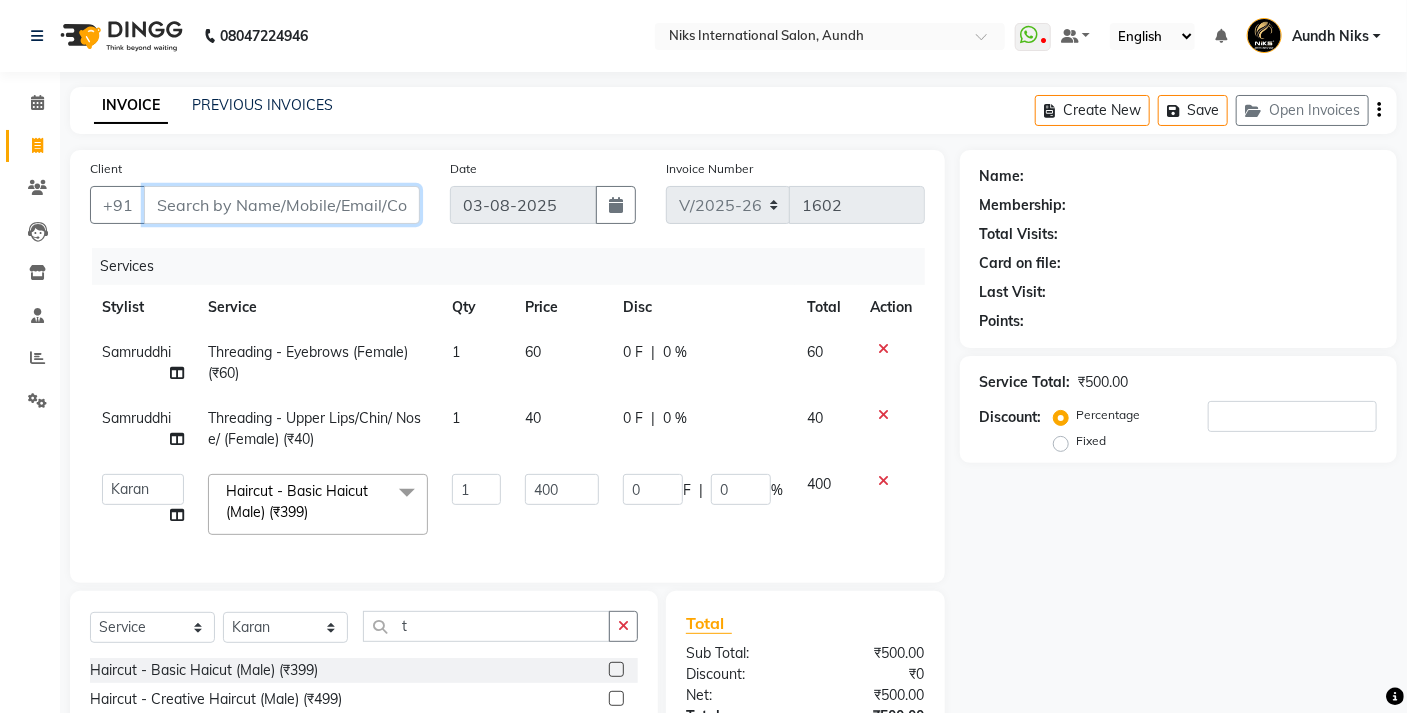 click on "Client" at bounding box center [282, 205] 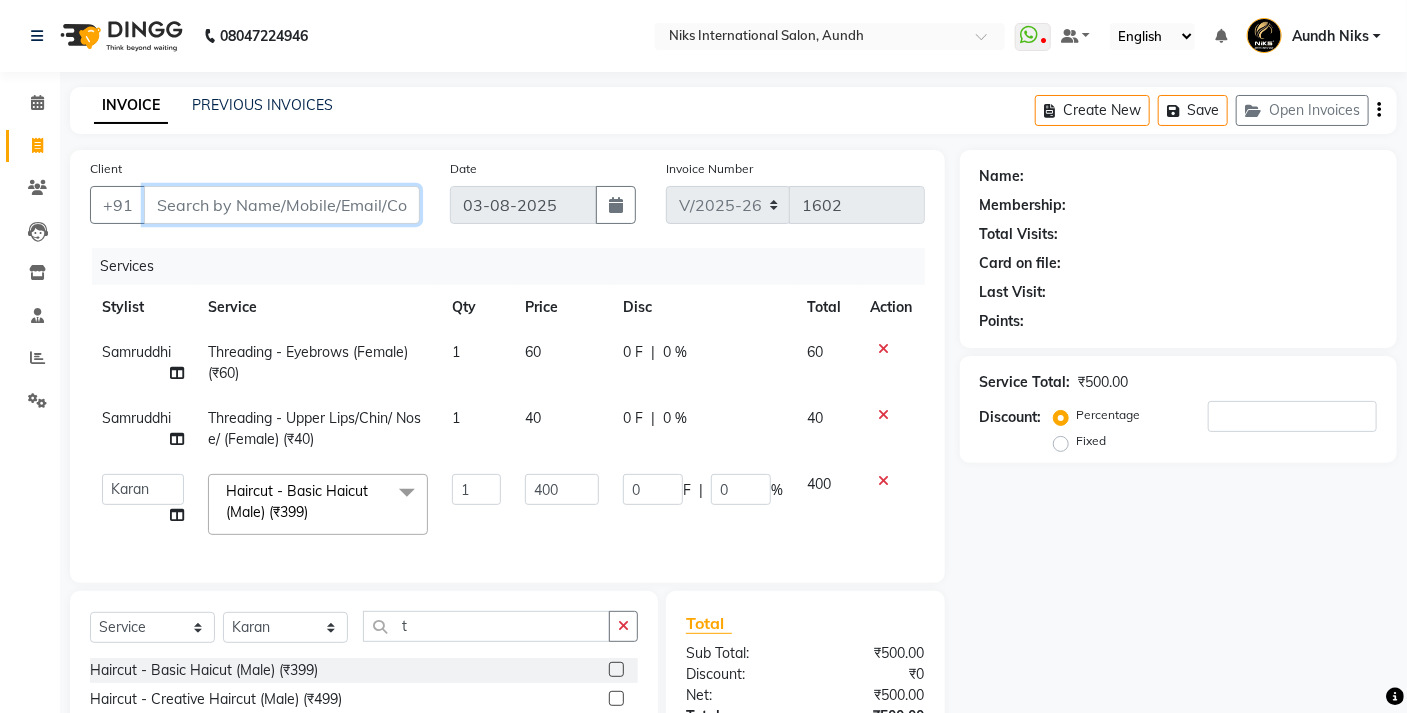 type on "8" 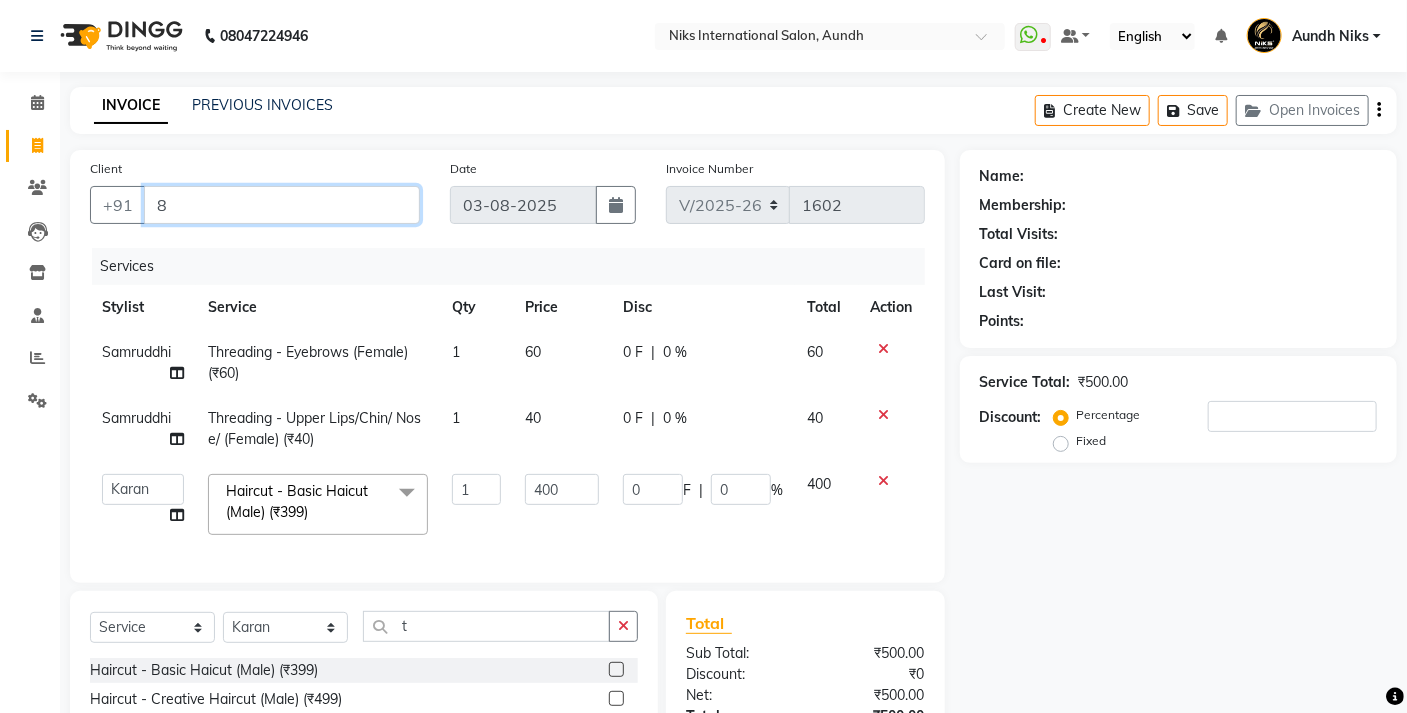 type on "0" 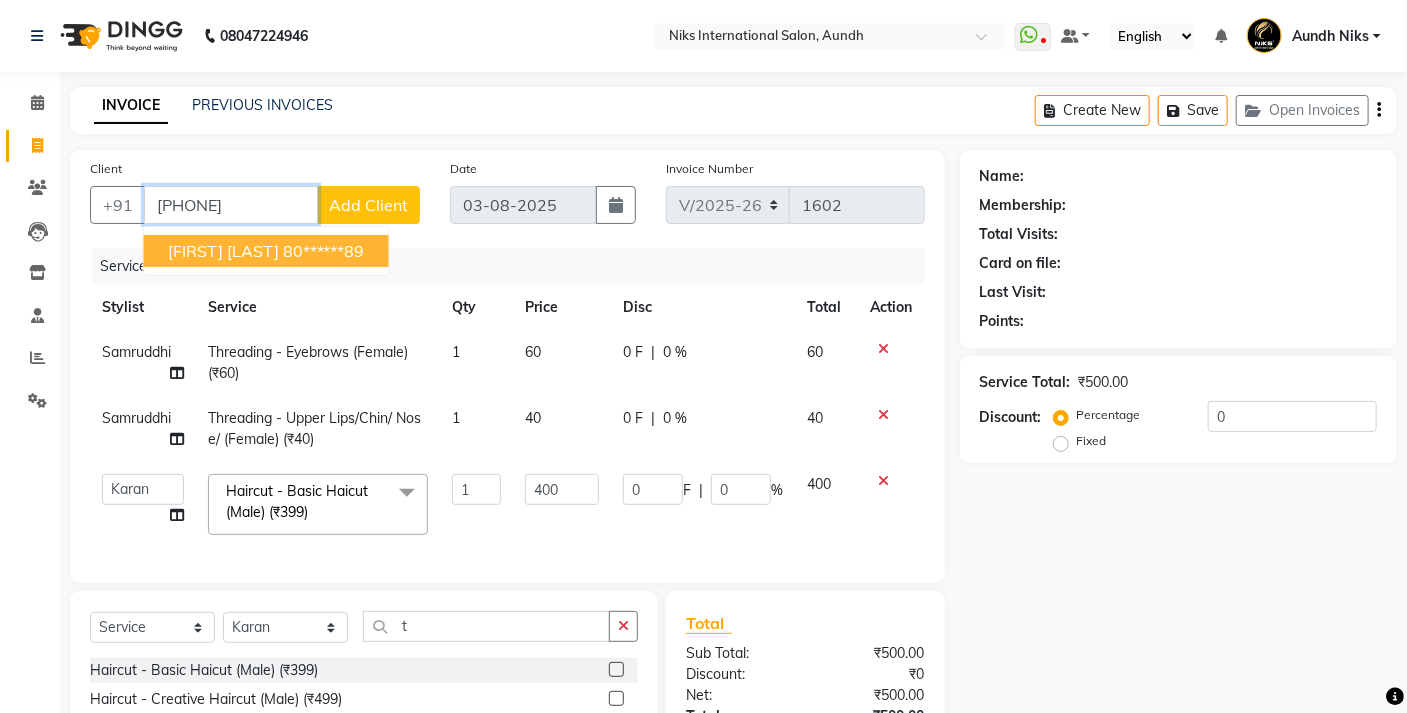 click on "80******89" at bounding box center (324, 251) 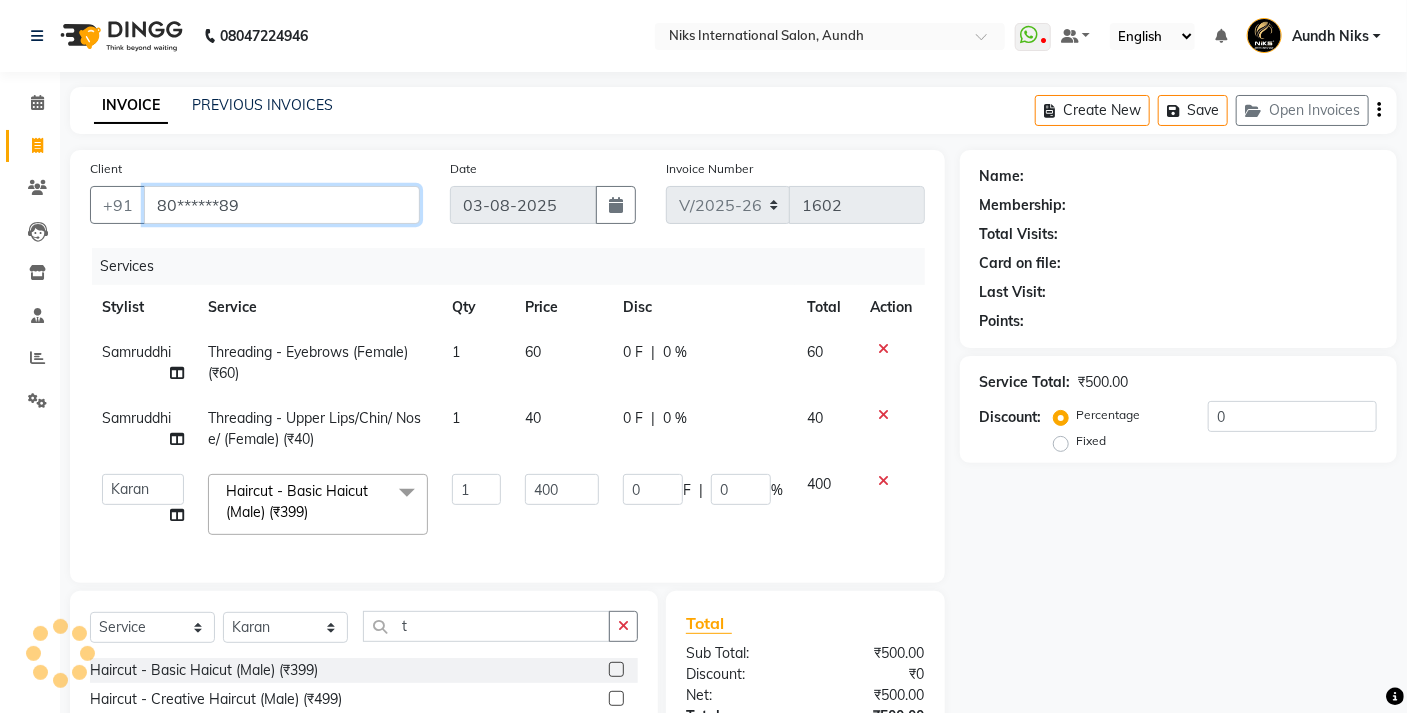 type on "80******89" 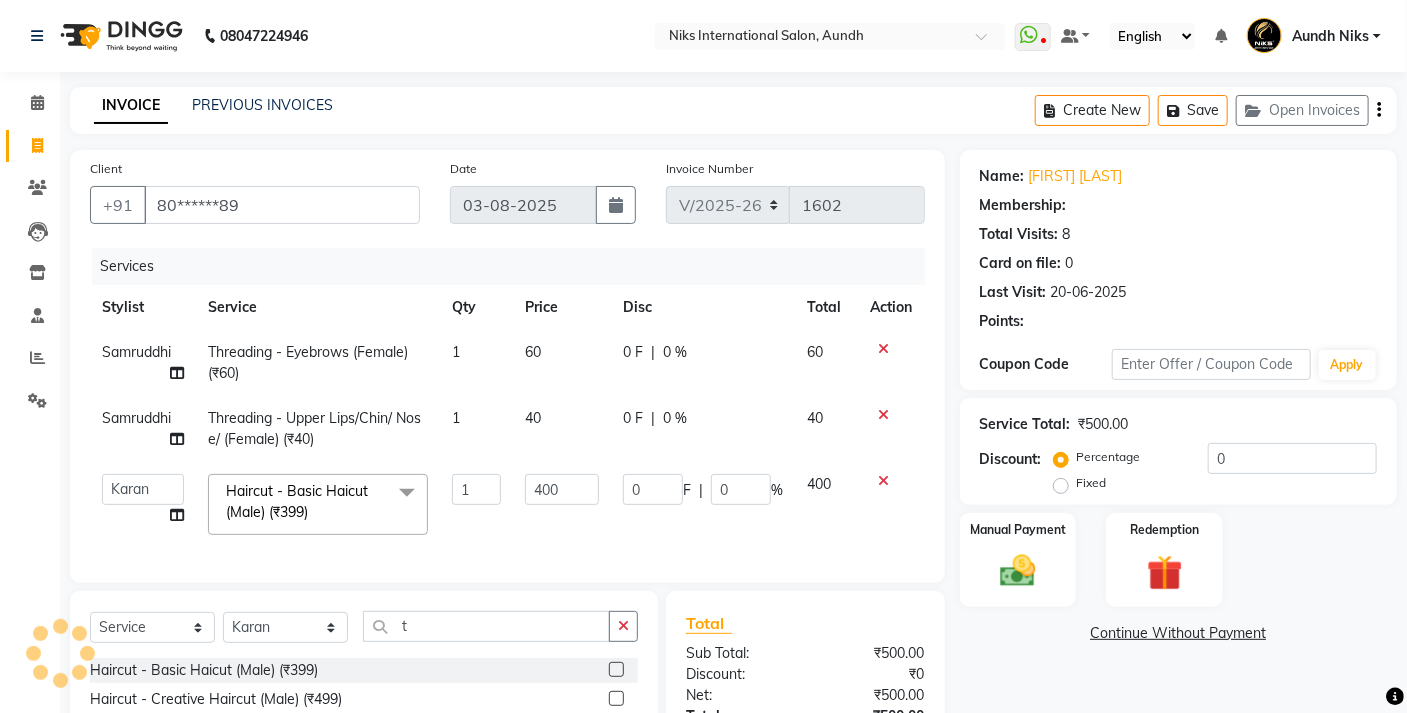 type on "80" 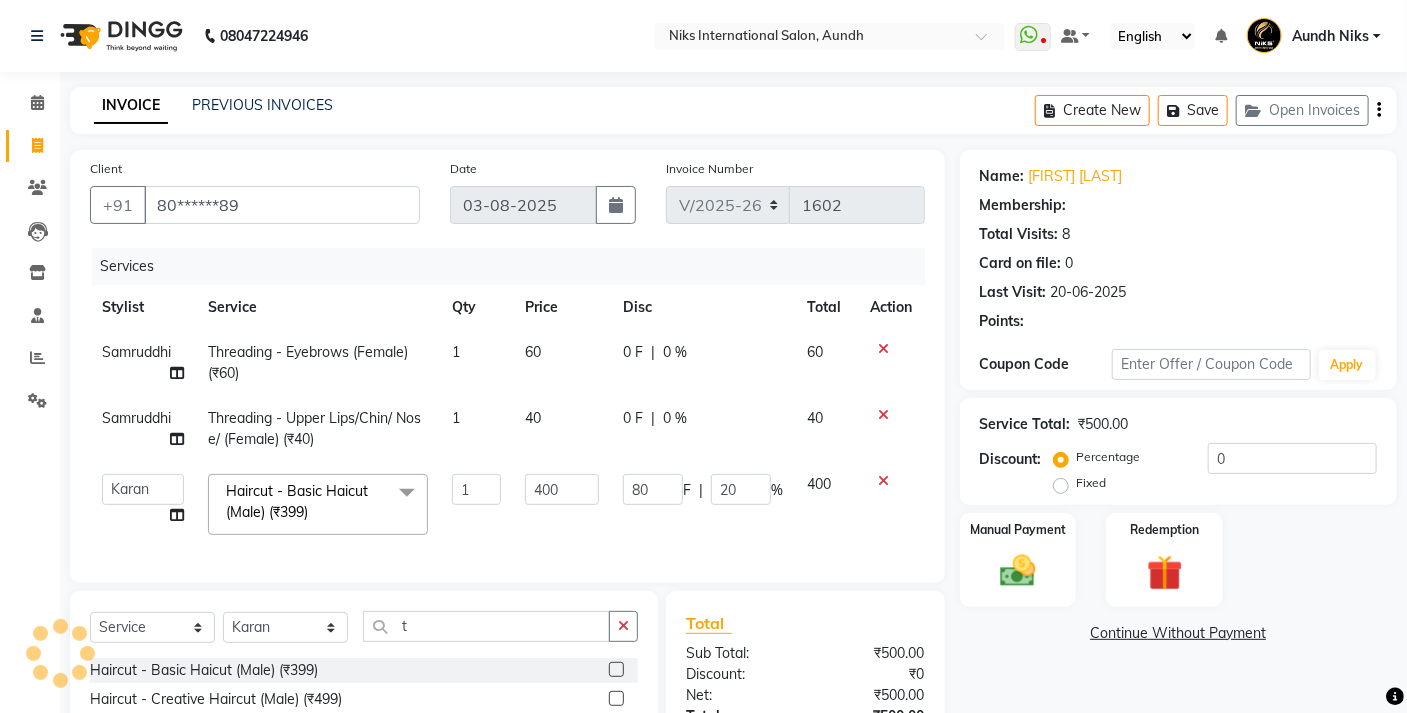 type on "20" 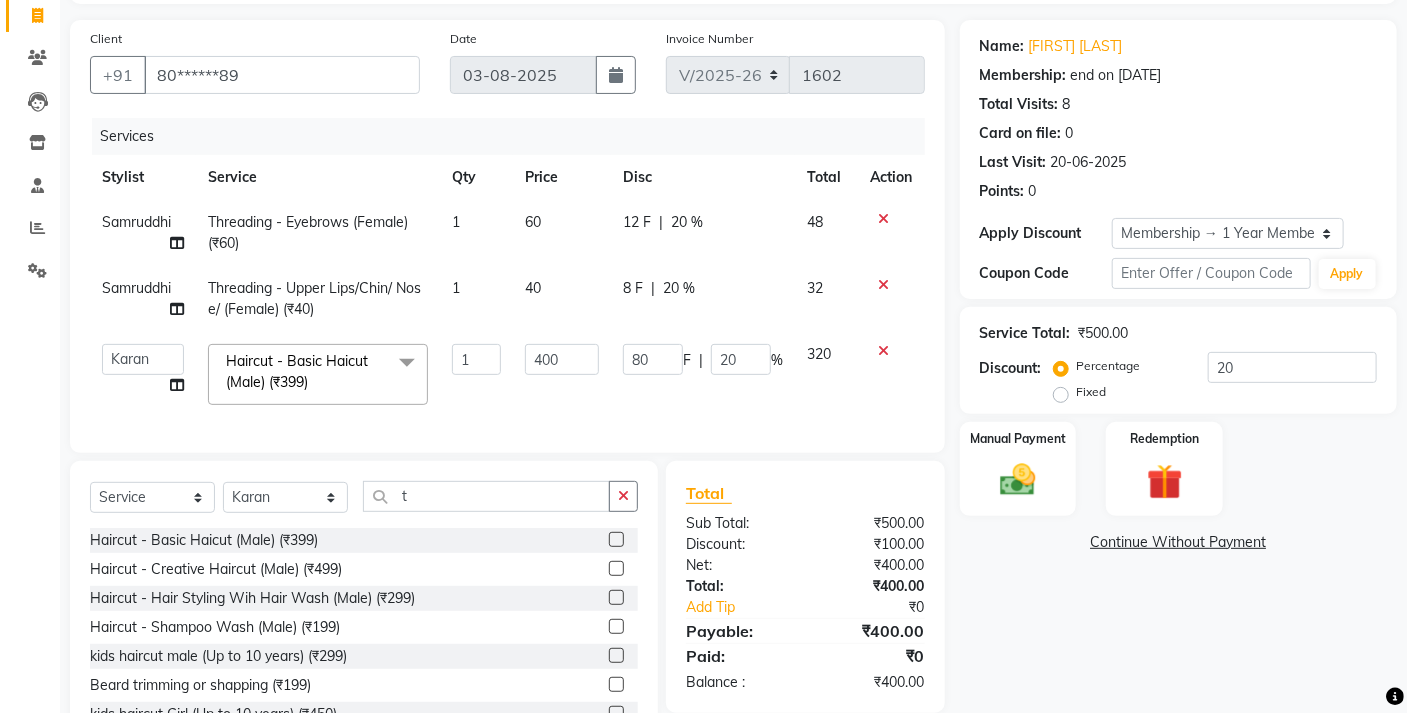 scroll, scrollTop: 200, scrollLeft: 0, axis: vertical 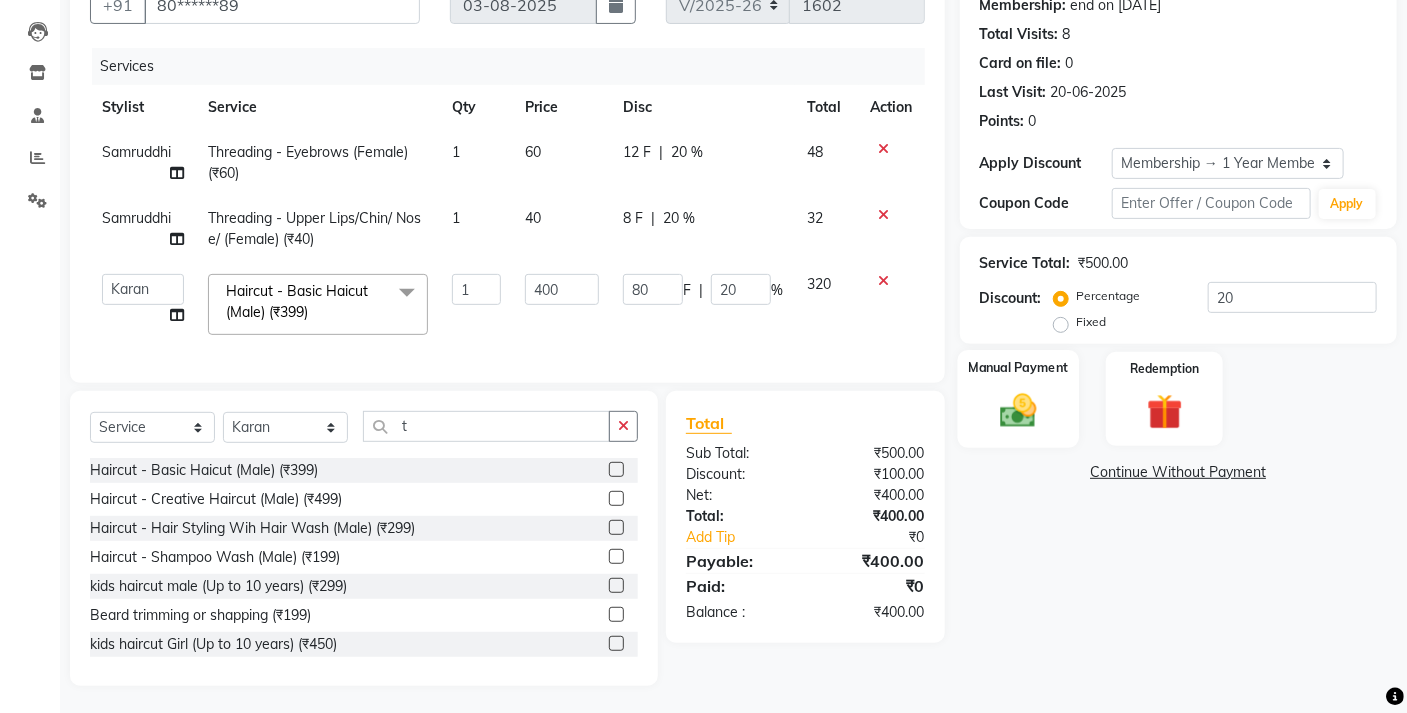 click 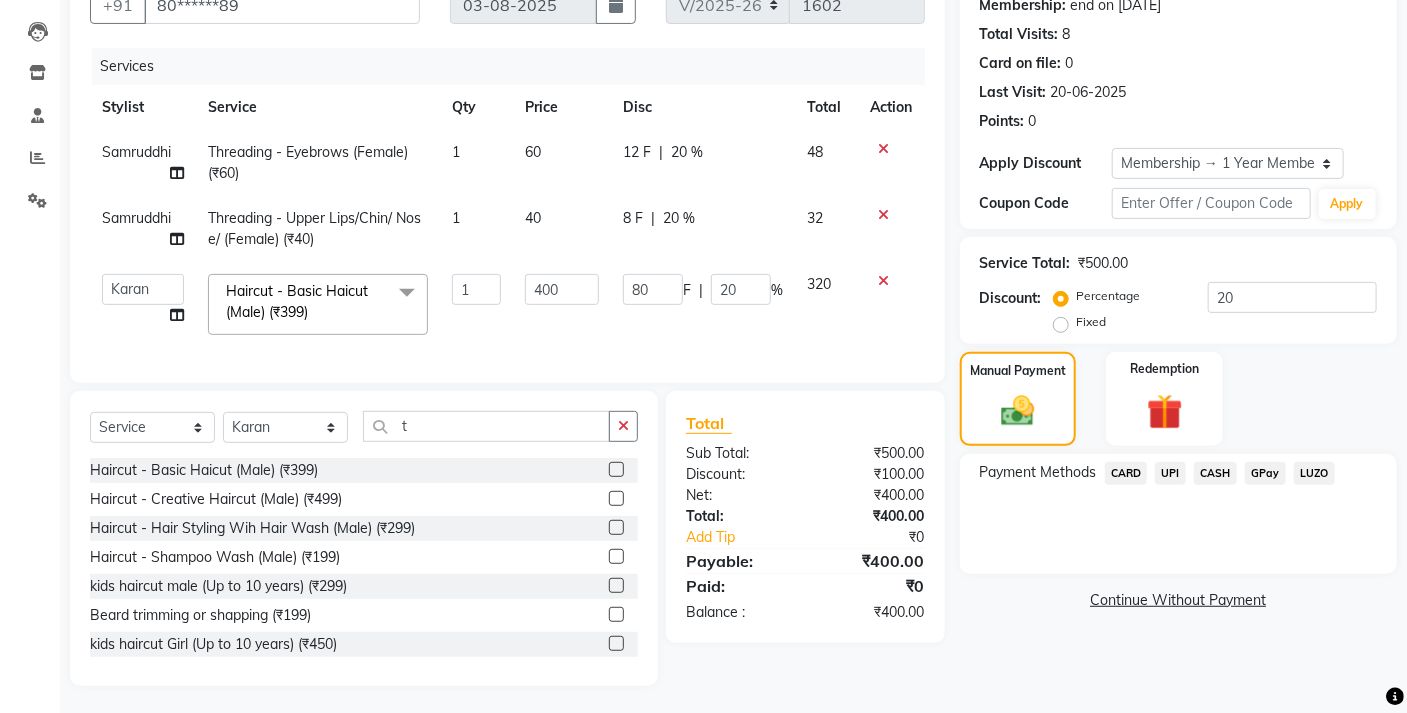 click on "CARD" 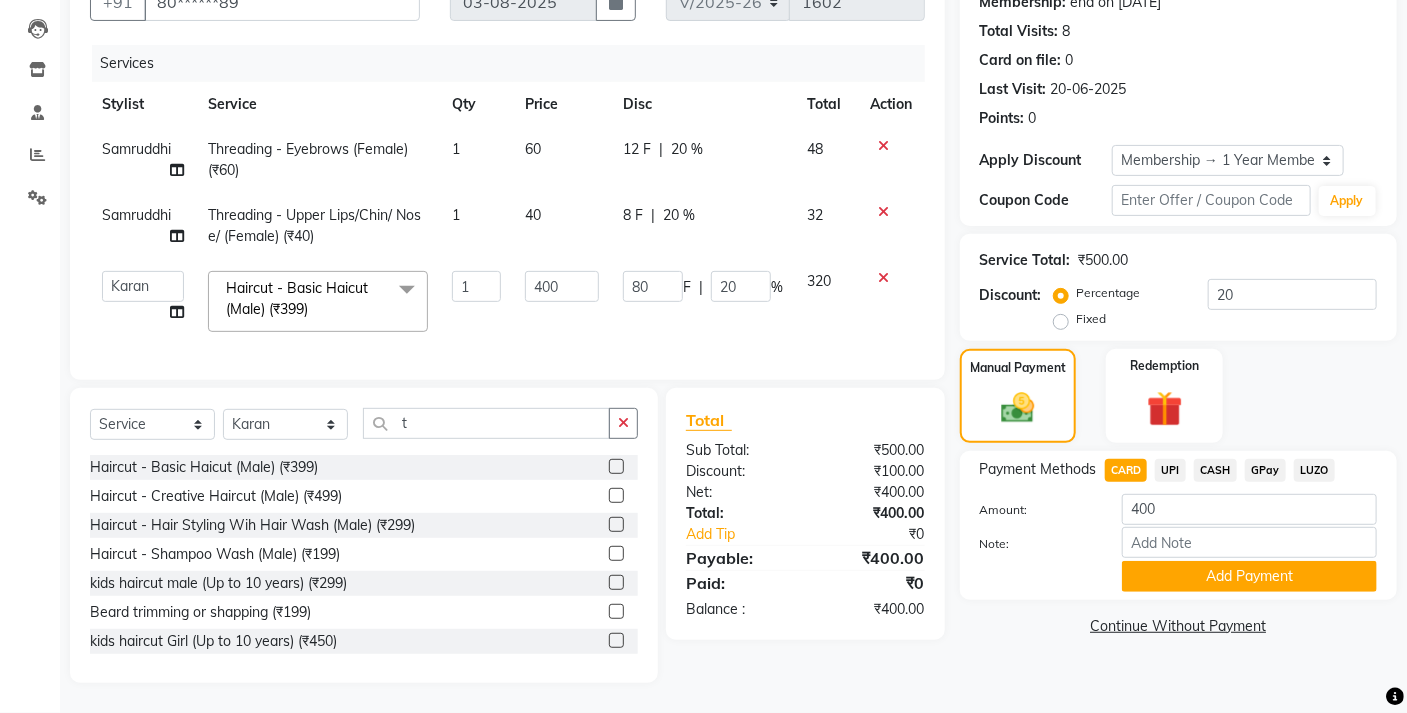 scroll, scrollTop: 218, scrollLeft: 0, axis: vertical 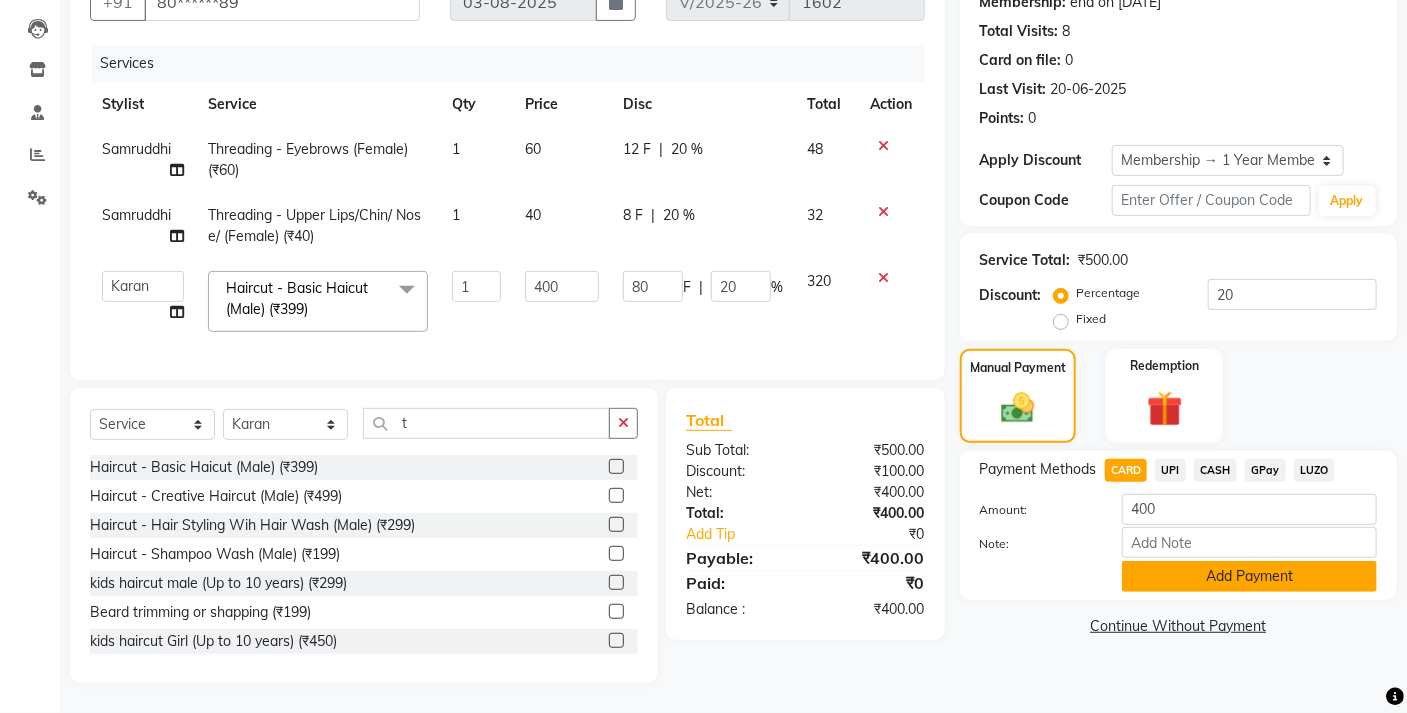 click on "Add Payment" 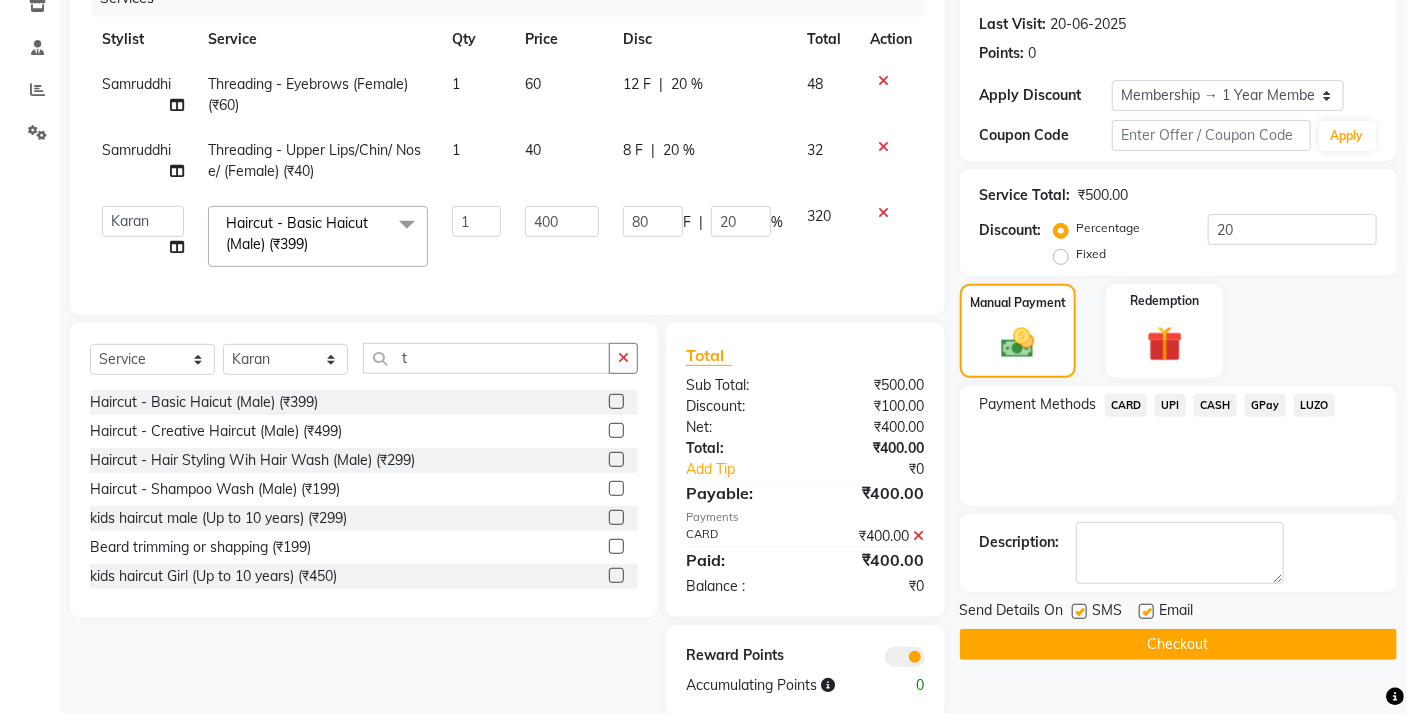 scroll, scrollTop: 316, scrollLeft: 0, axis: vertical 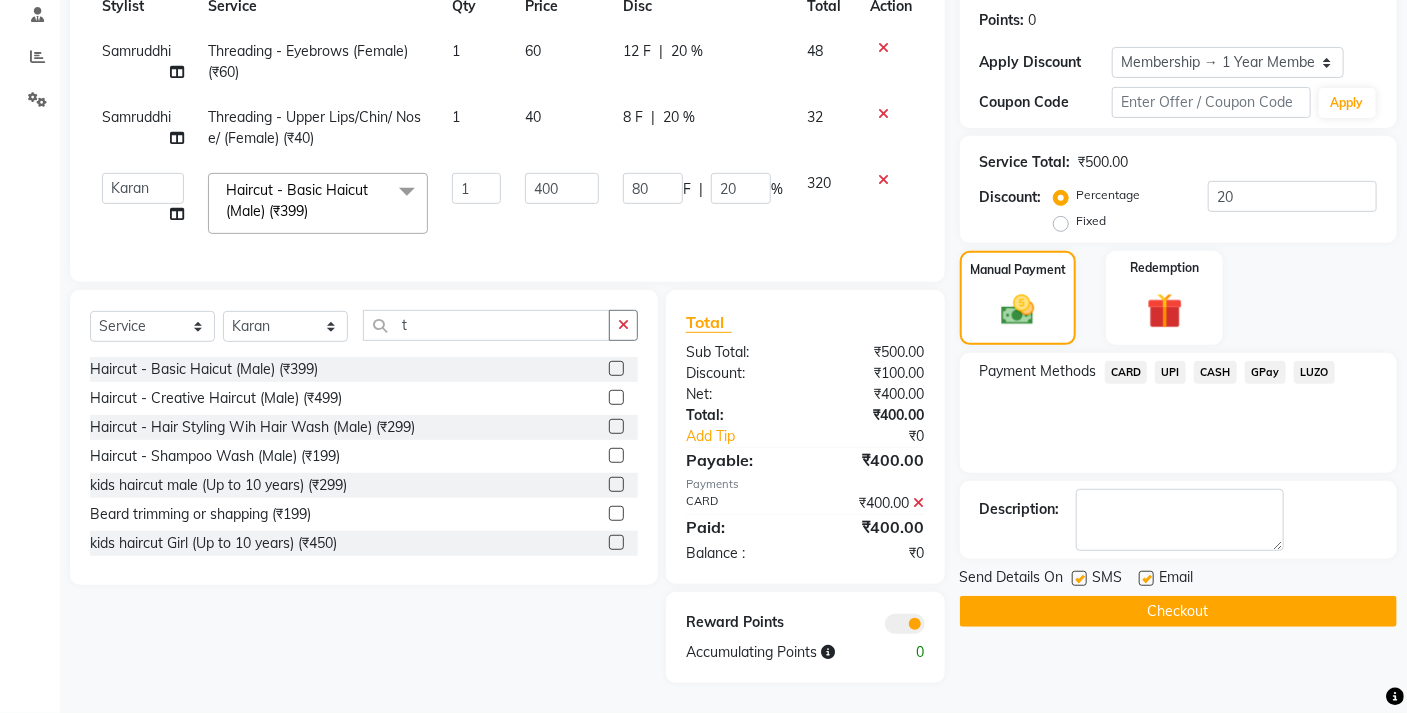 click on "Checkout" 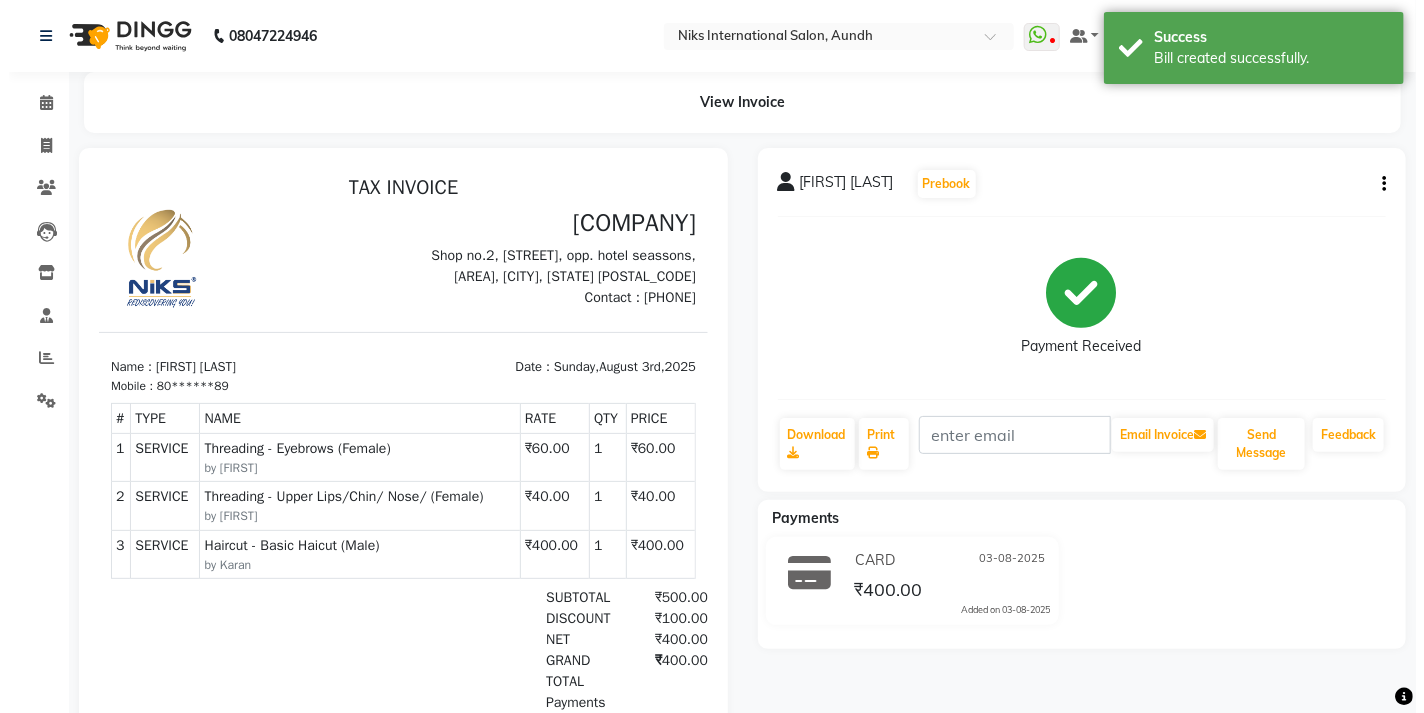 scroll, scrollTop: 0, scrollLeft: 0, axis: both 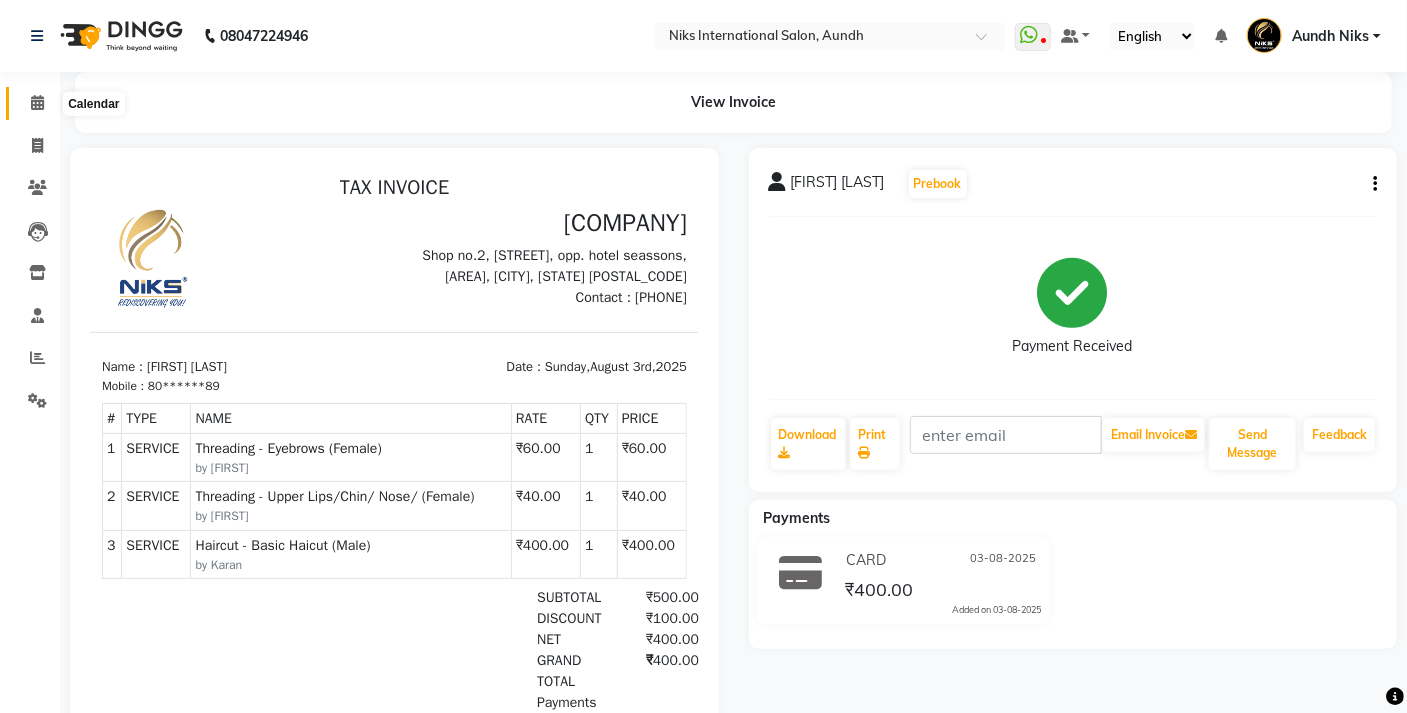 click 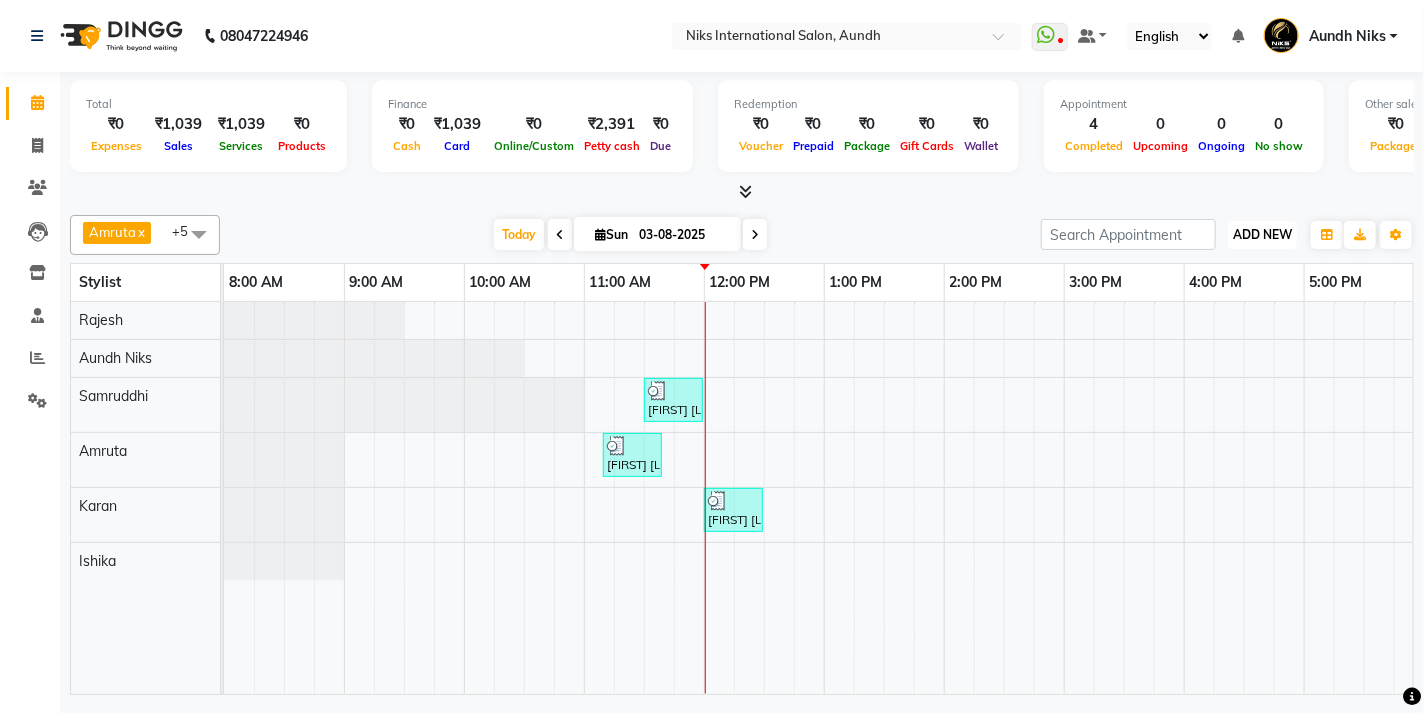 click on "ADD NEW" at bounding box center (1262, 234) 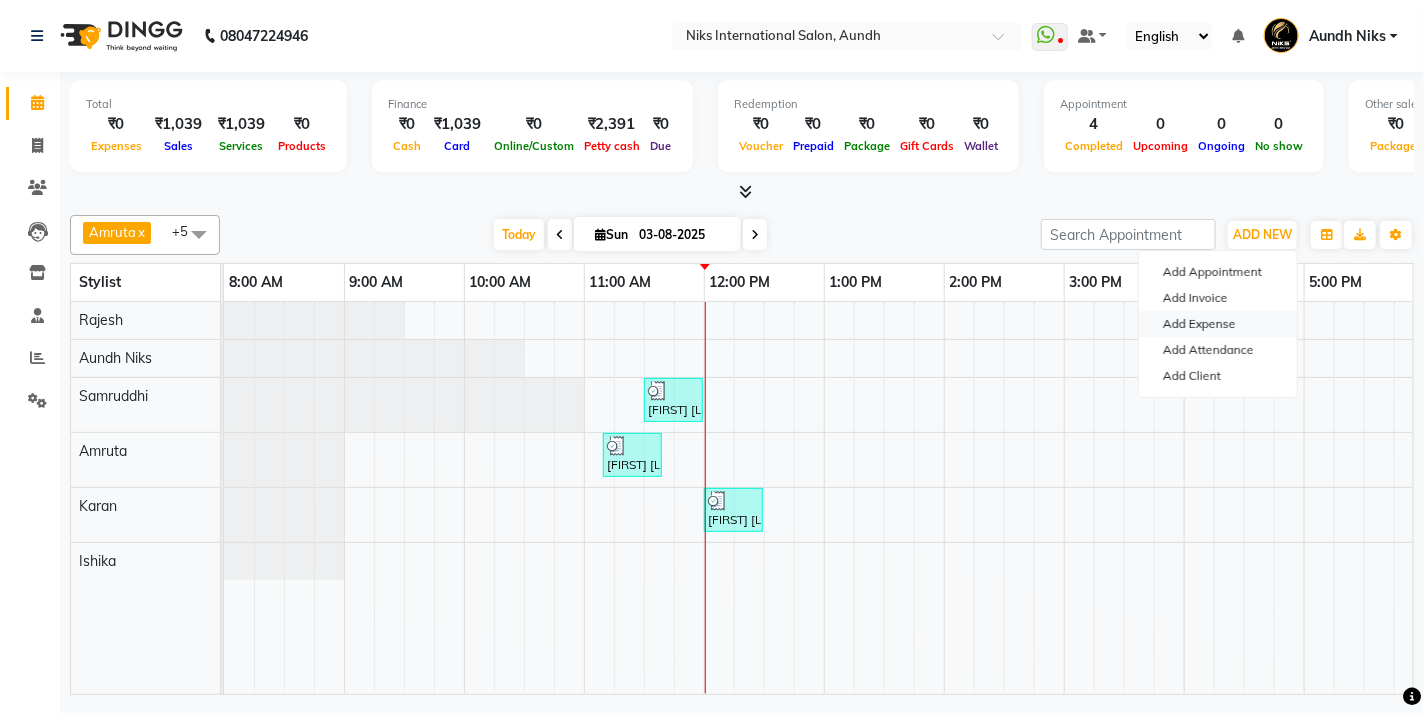 click on "Add Expense" at bounding box center [1218, 324] 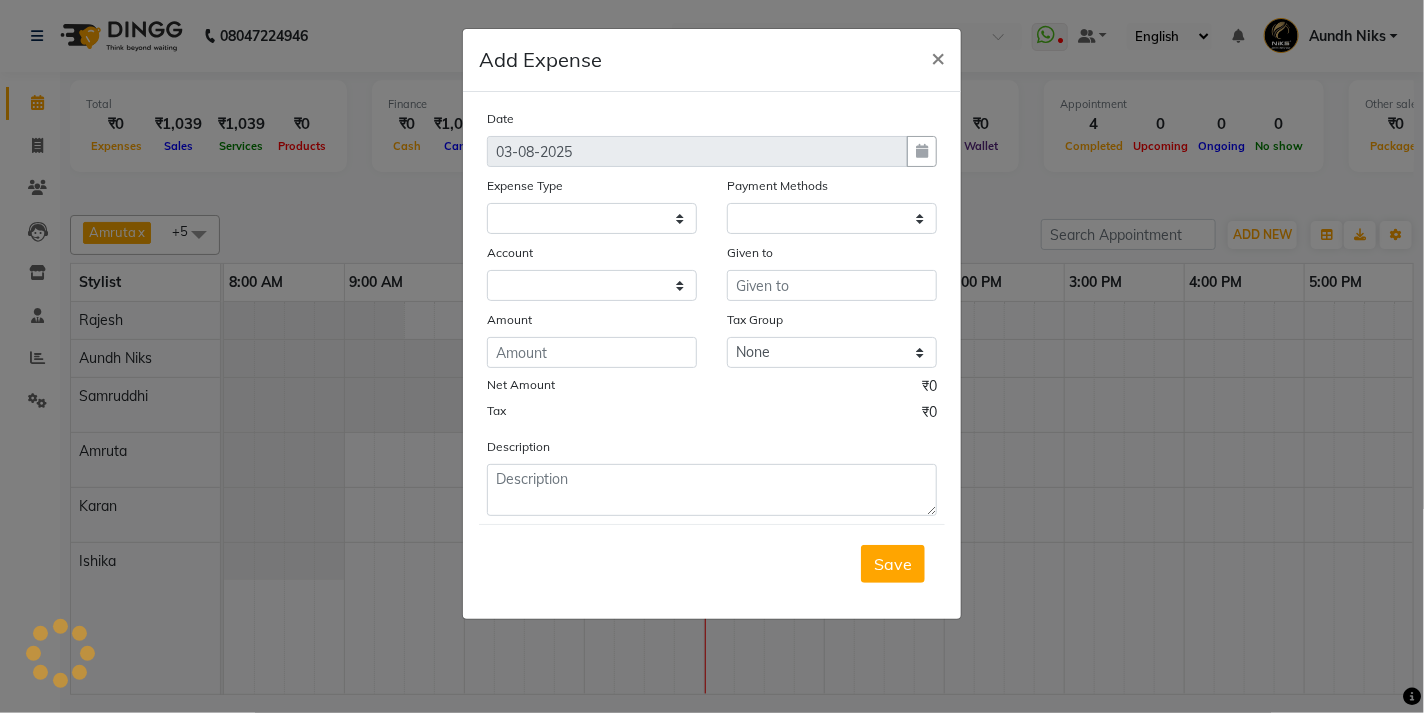 select 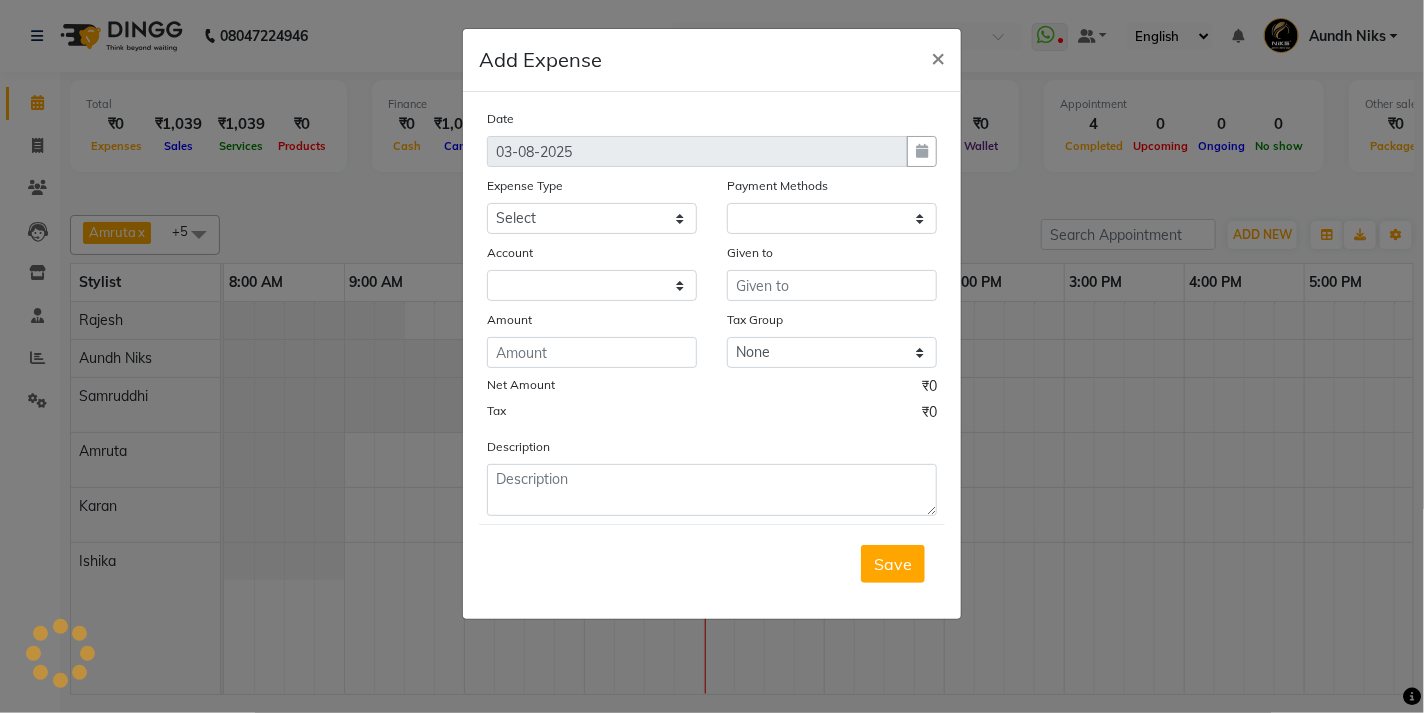 select on "1" 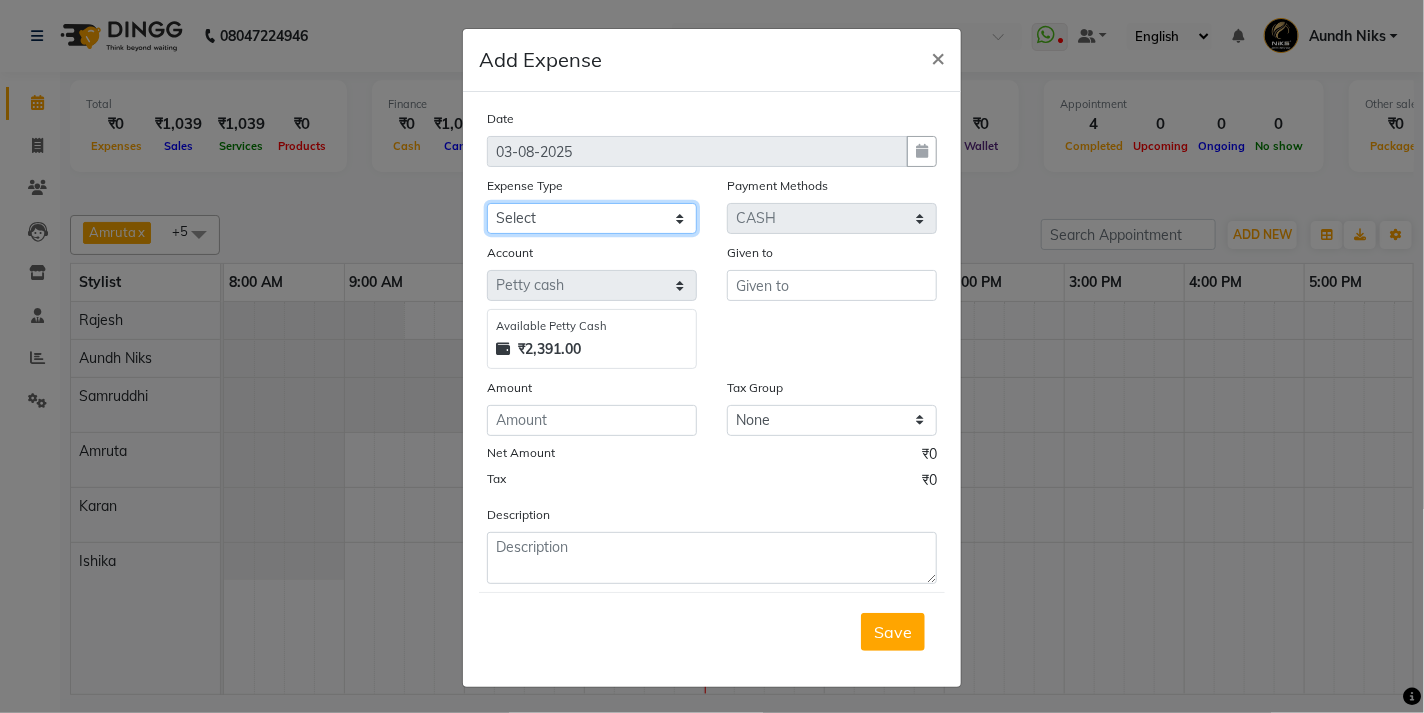 click on "Select Cash transfer to hub Client Snacks Donation Equipment Maintenance Miscellaneous Other Pantry Product Salary Staff Refreshment Tea & Refreshment Travalling" 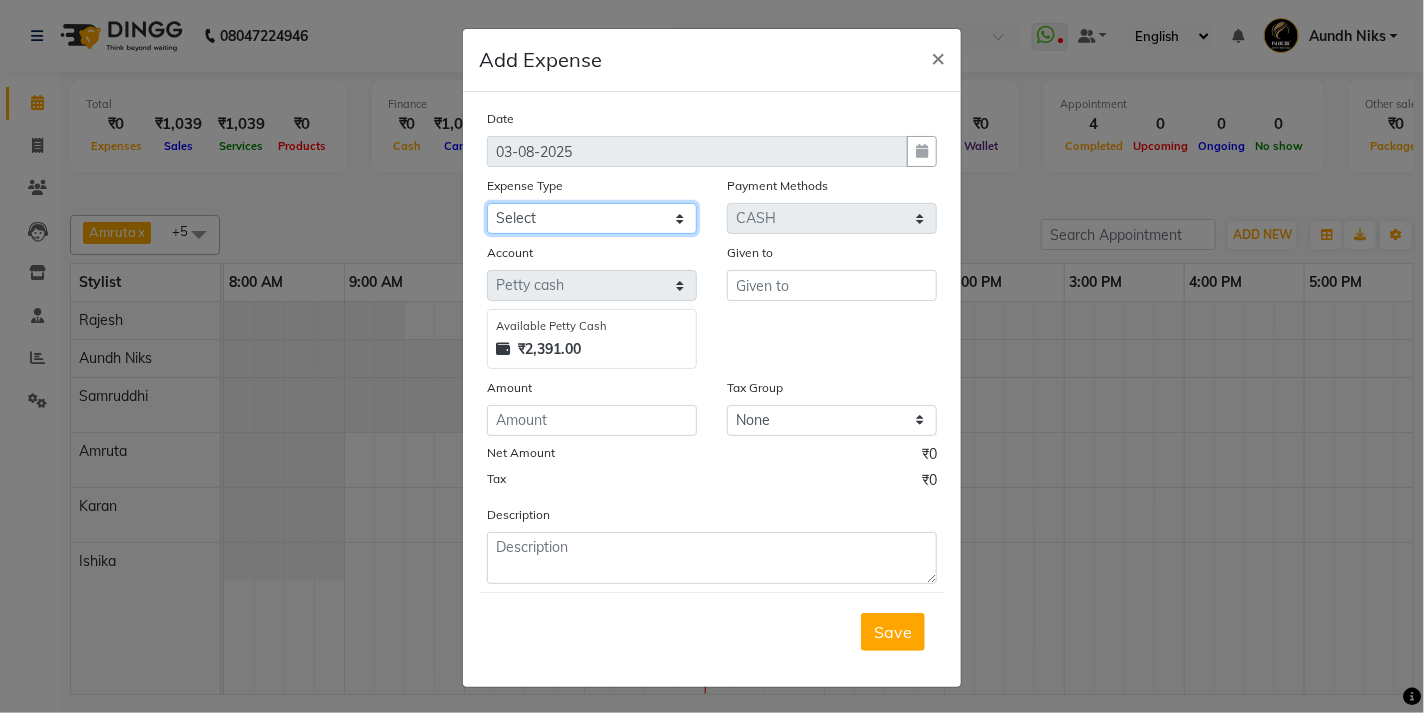 select on "954" 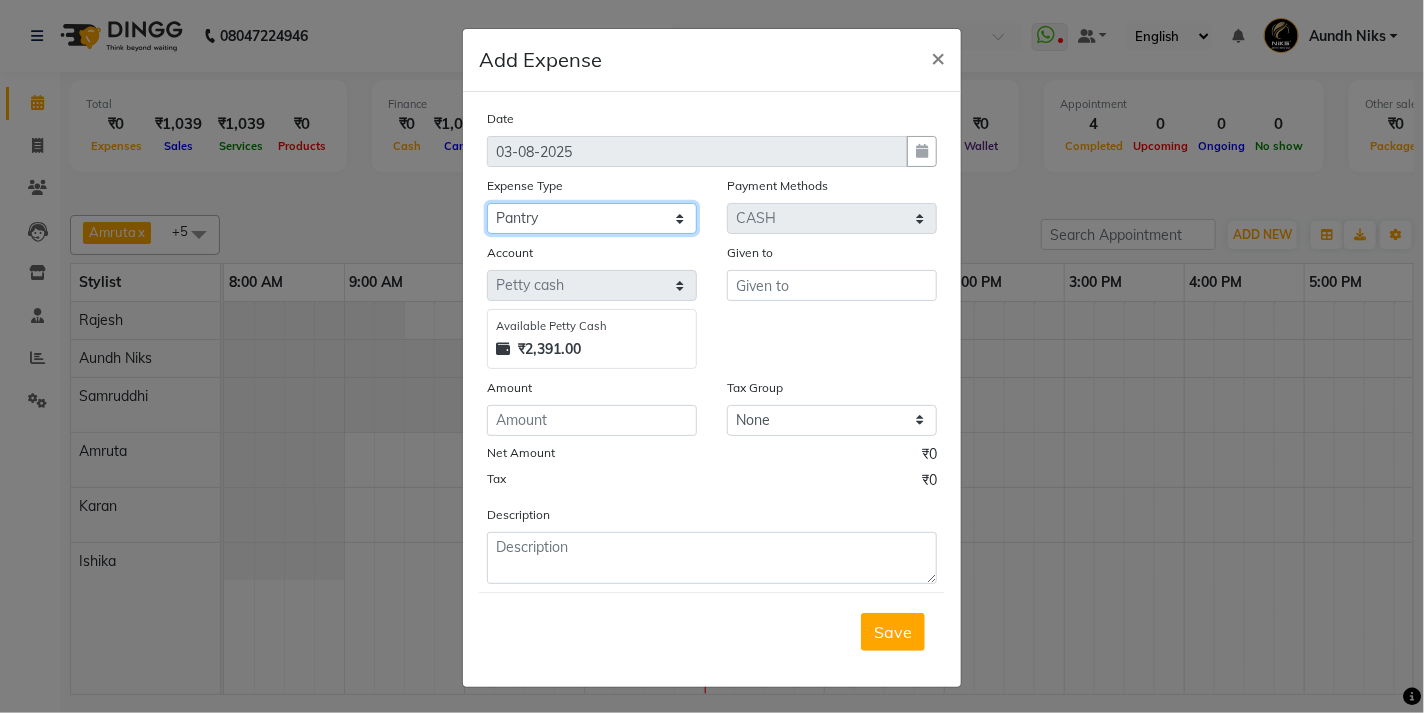 click on "Select Cash transfer to hub Client Snacks Donation Equipment Maintenance Miscellaneous Other Pantry Product Salary Staff Refreshment Tea & Refreshment Travalling" 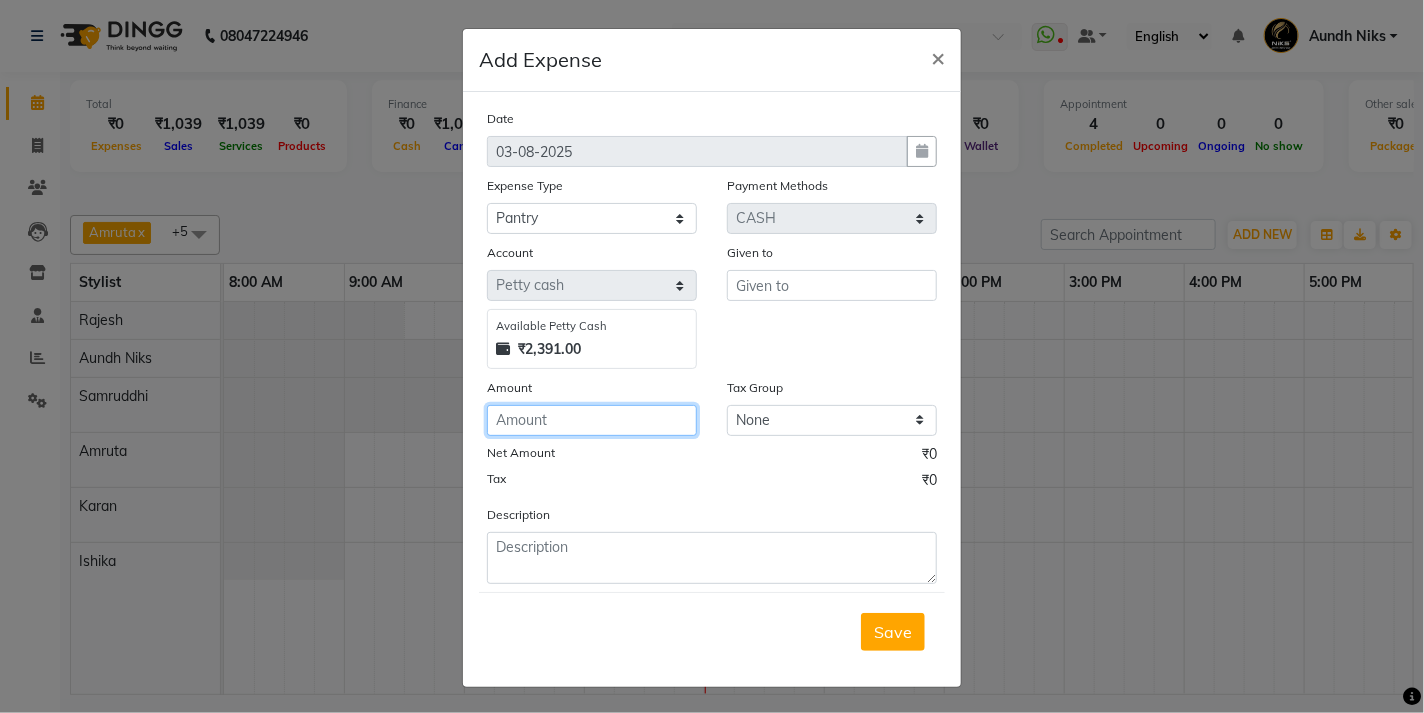 click 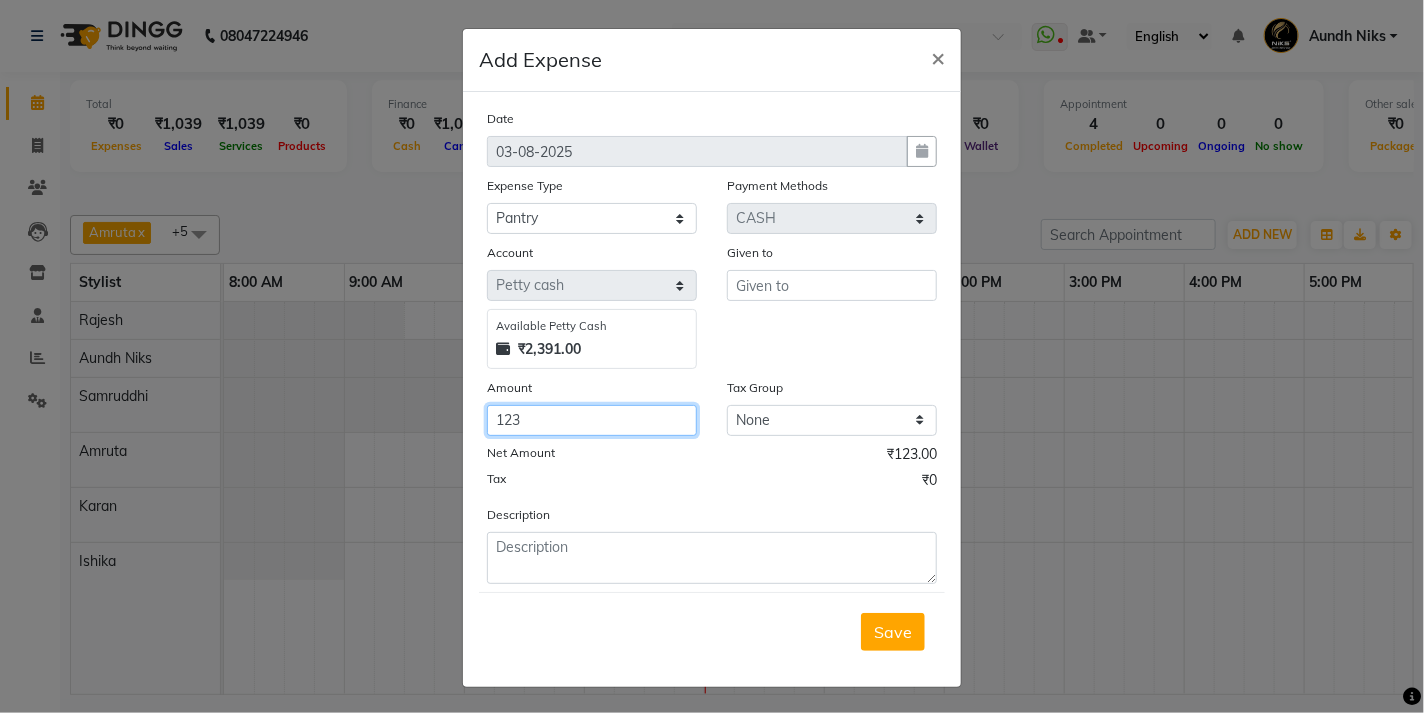 type on "123" 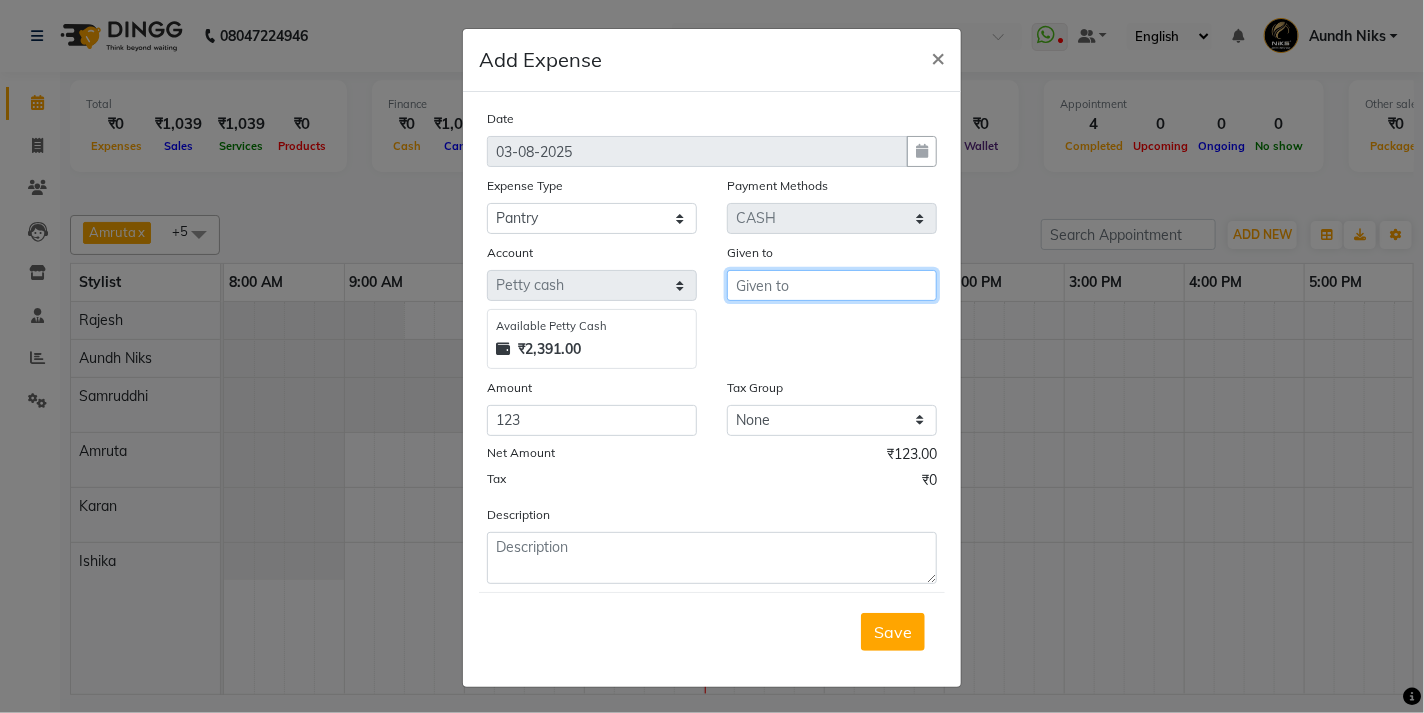 click at bounding box center (832, 285) 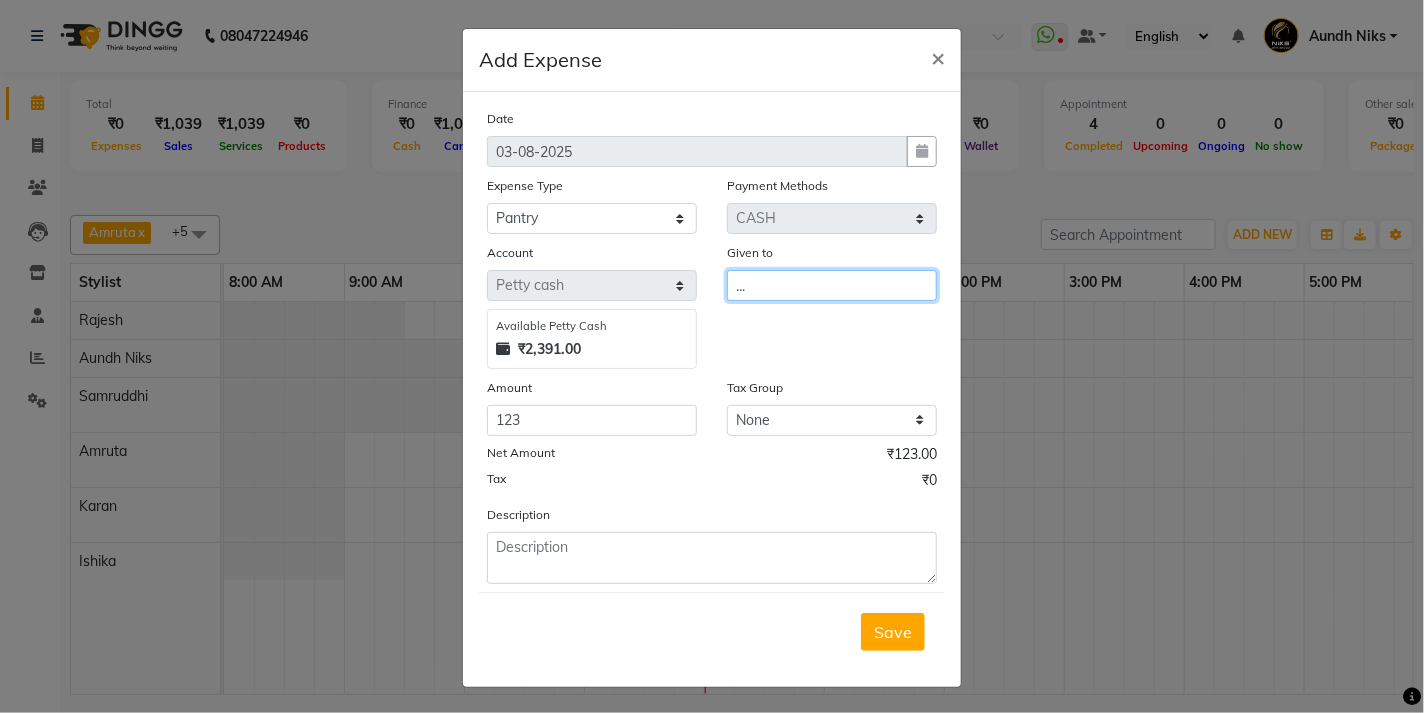 type on "..." 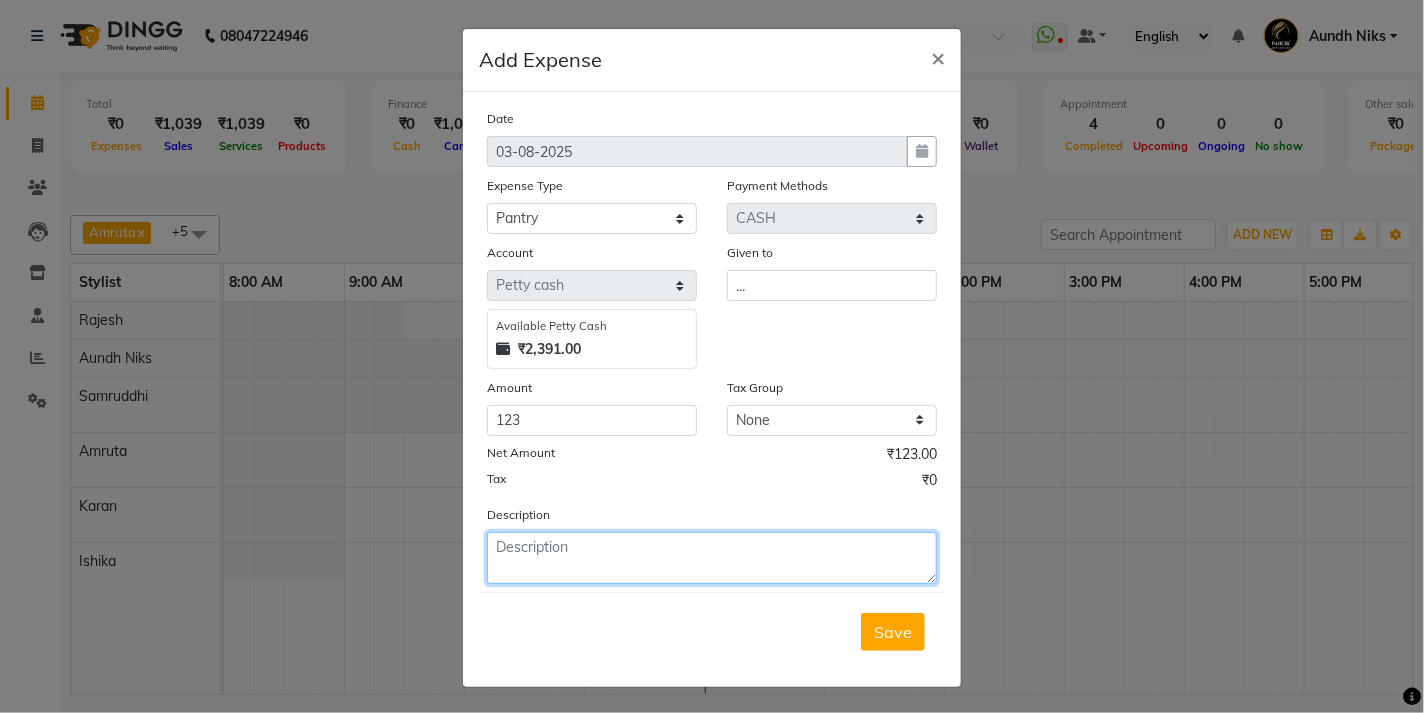 click 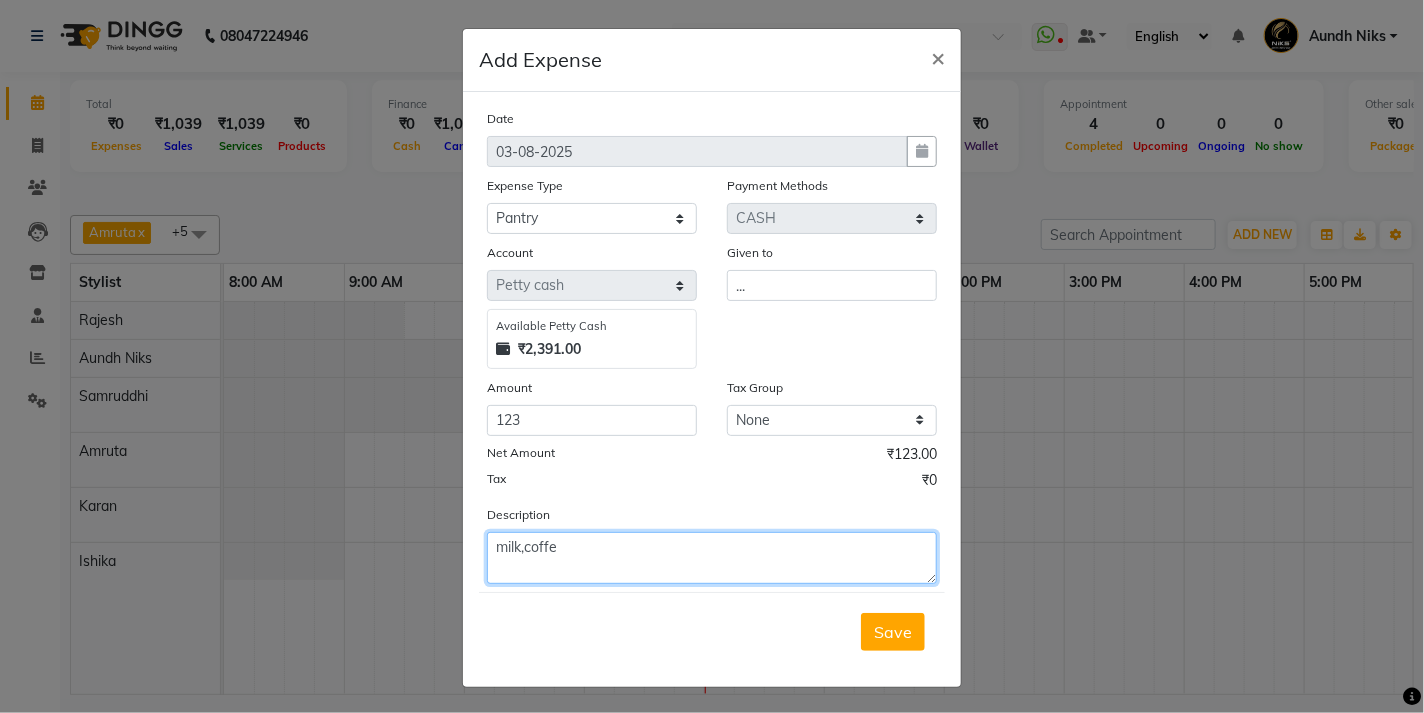 scroll, scrollTop: 0, scrollLeft: 0, axis: both 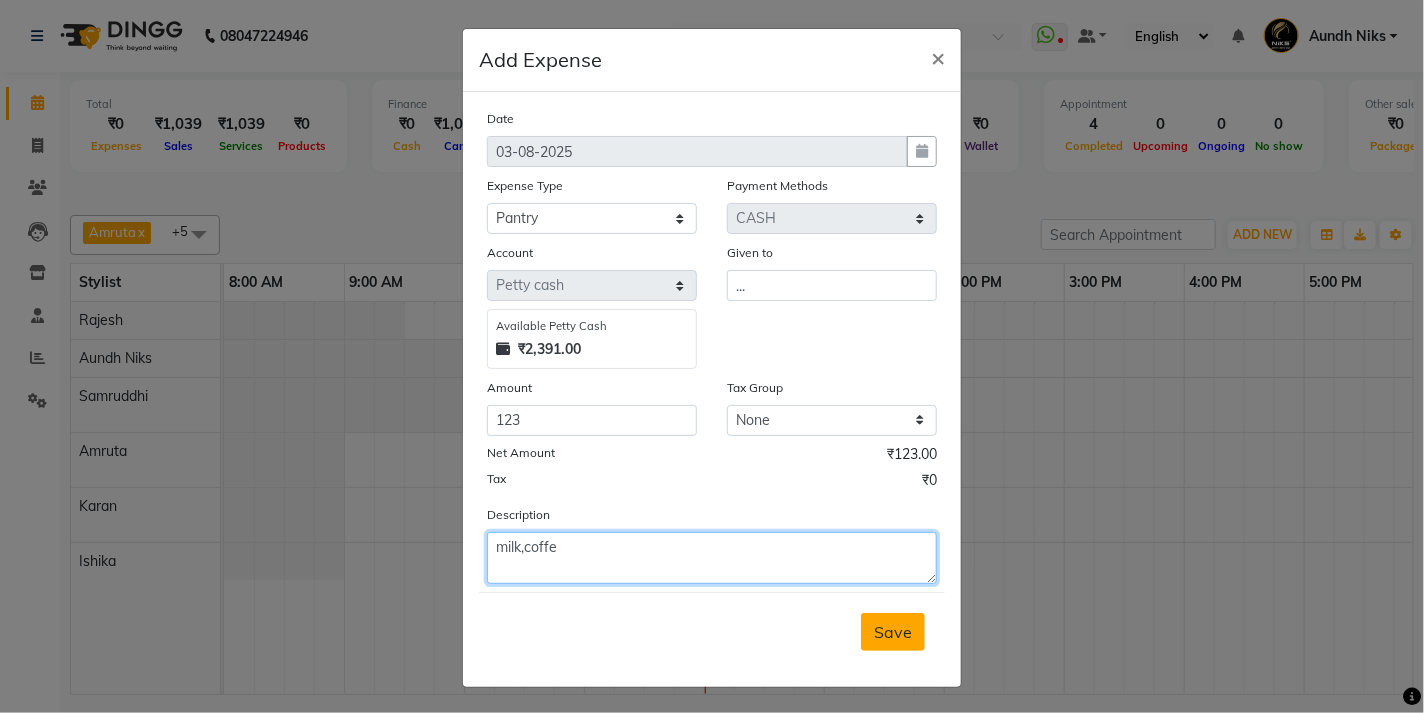 type on "milk,coffe" 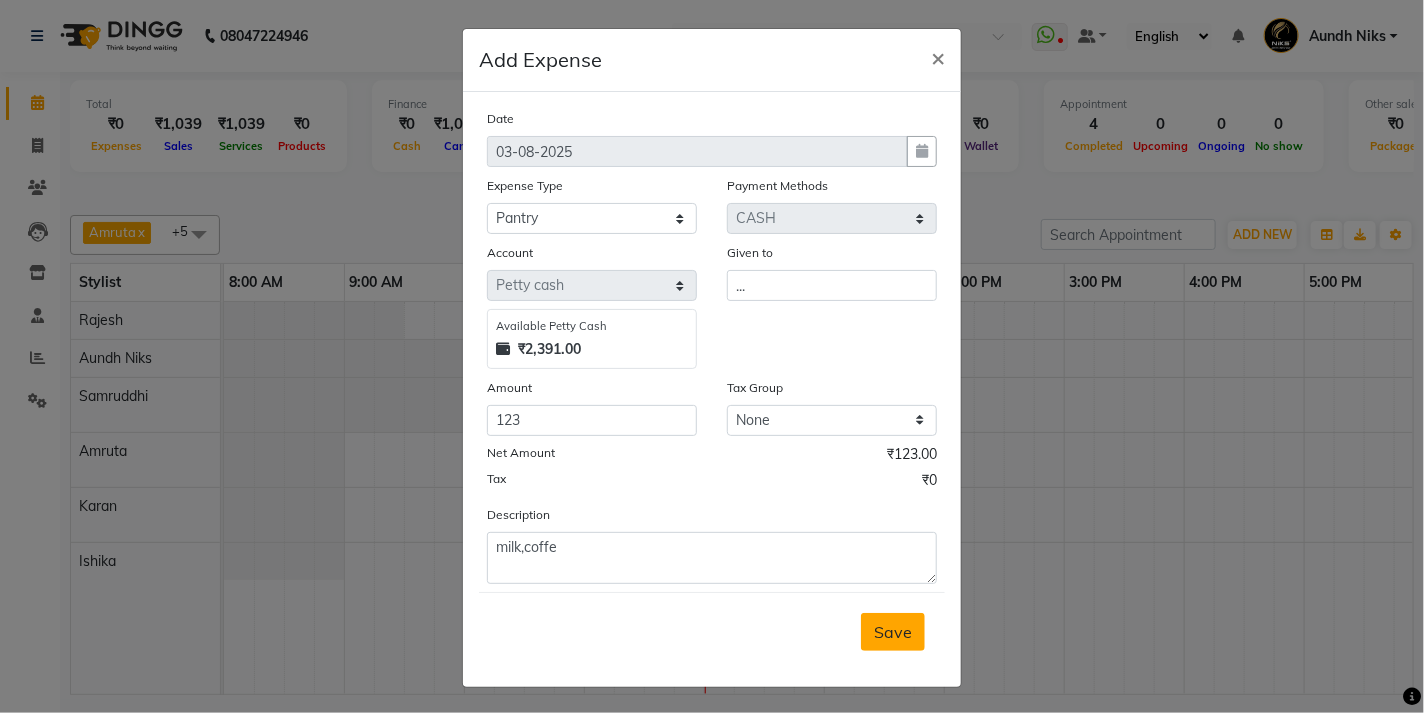 click on "Save" at bounding box center (893, 632) 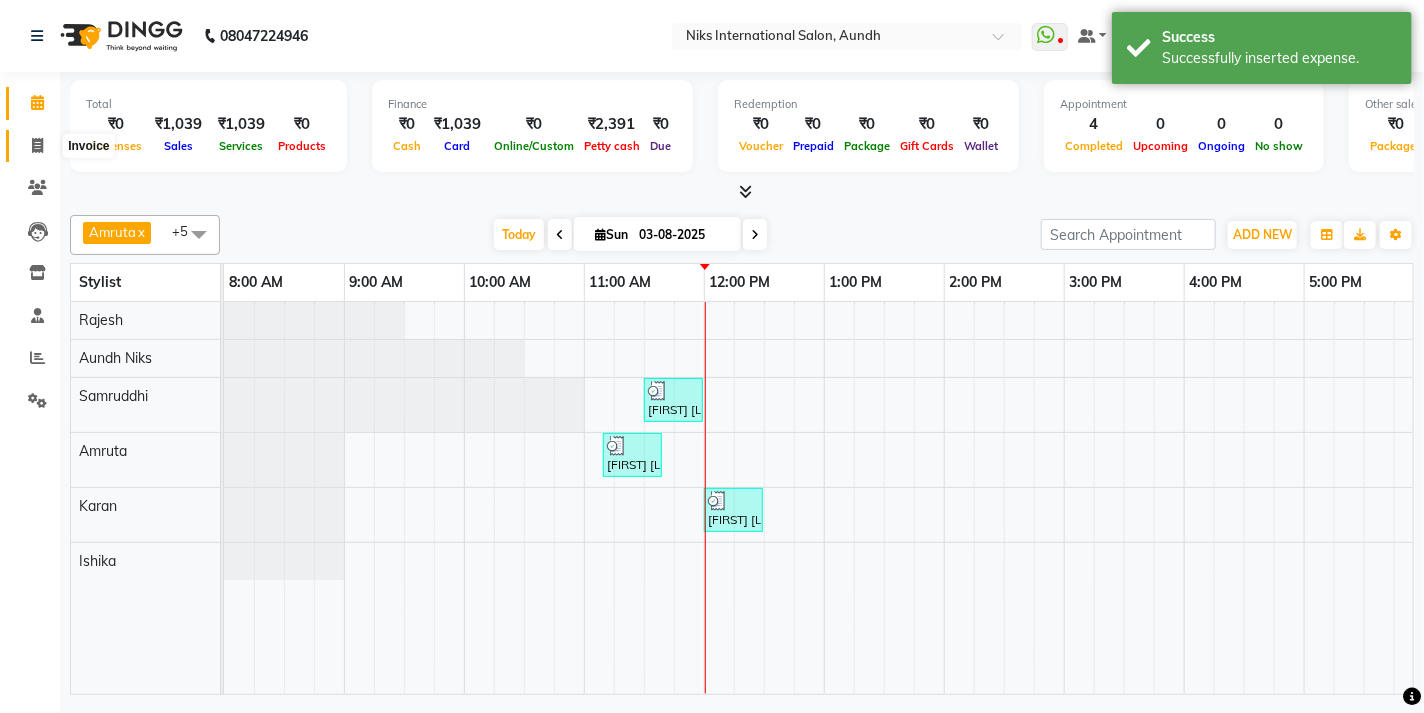 click 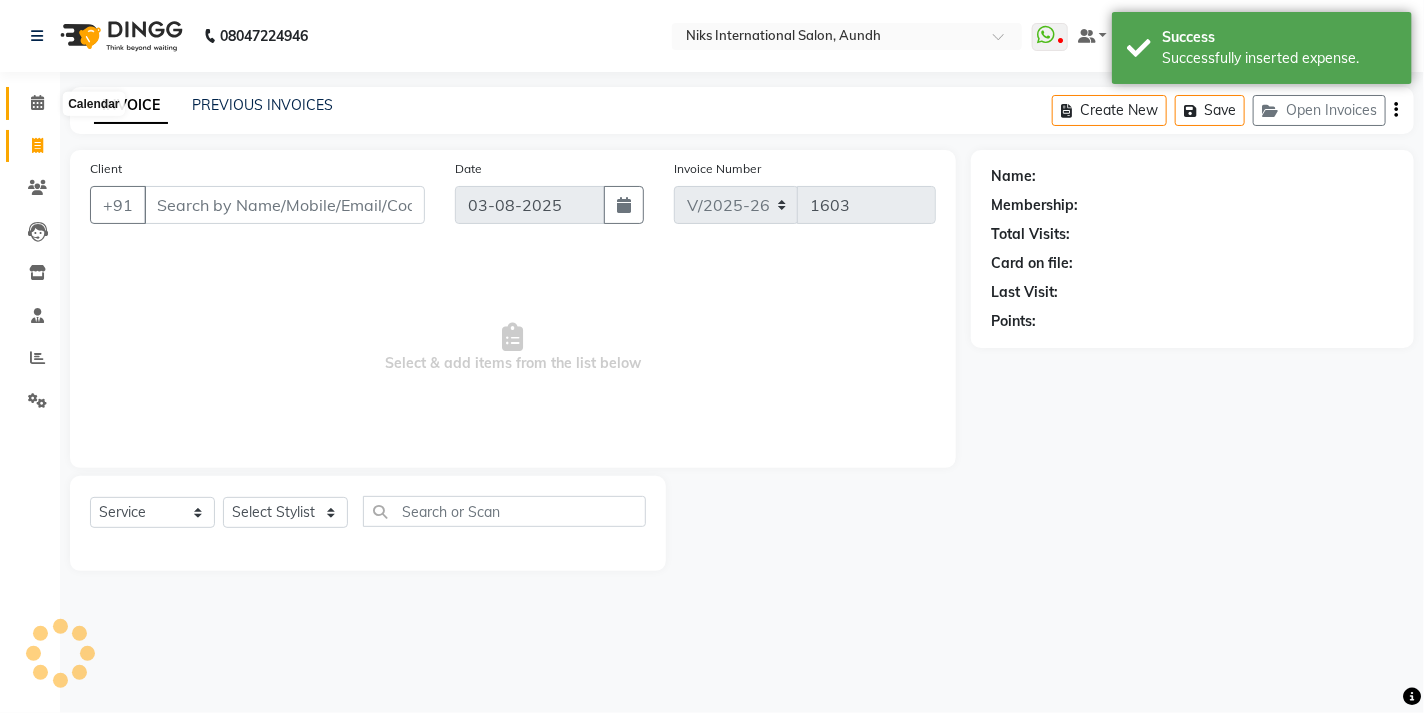 click 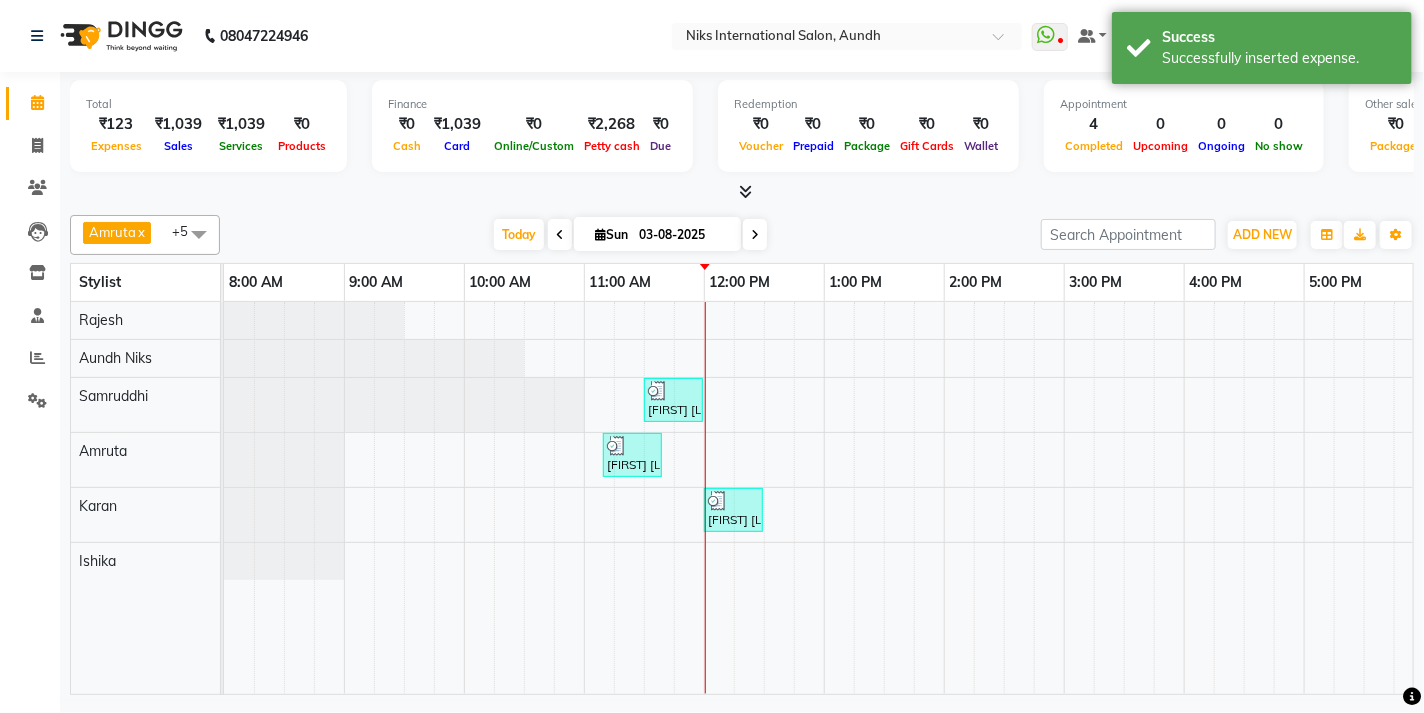 click 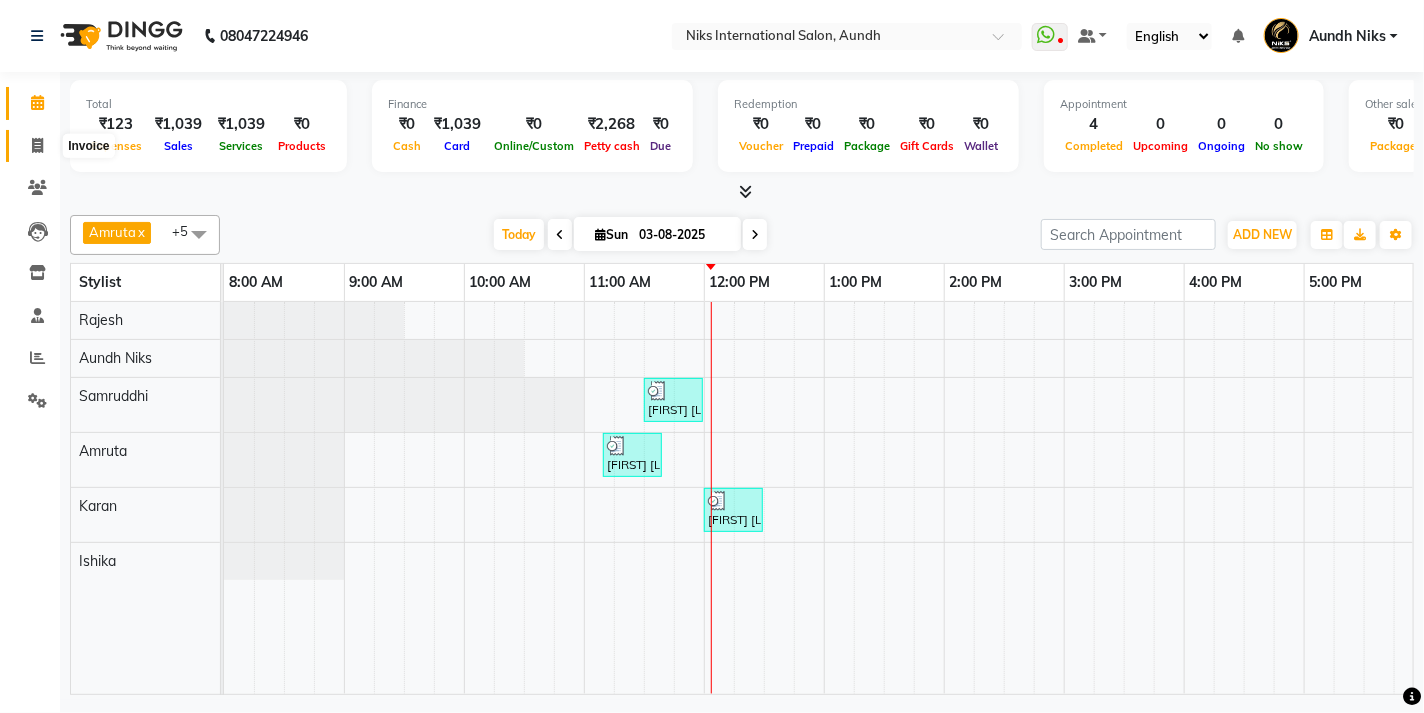 click 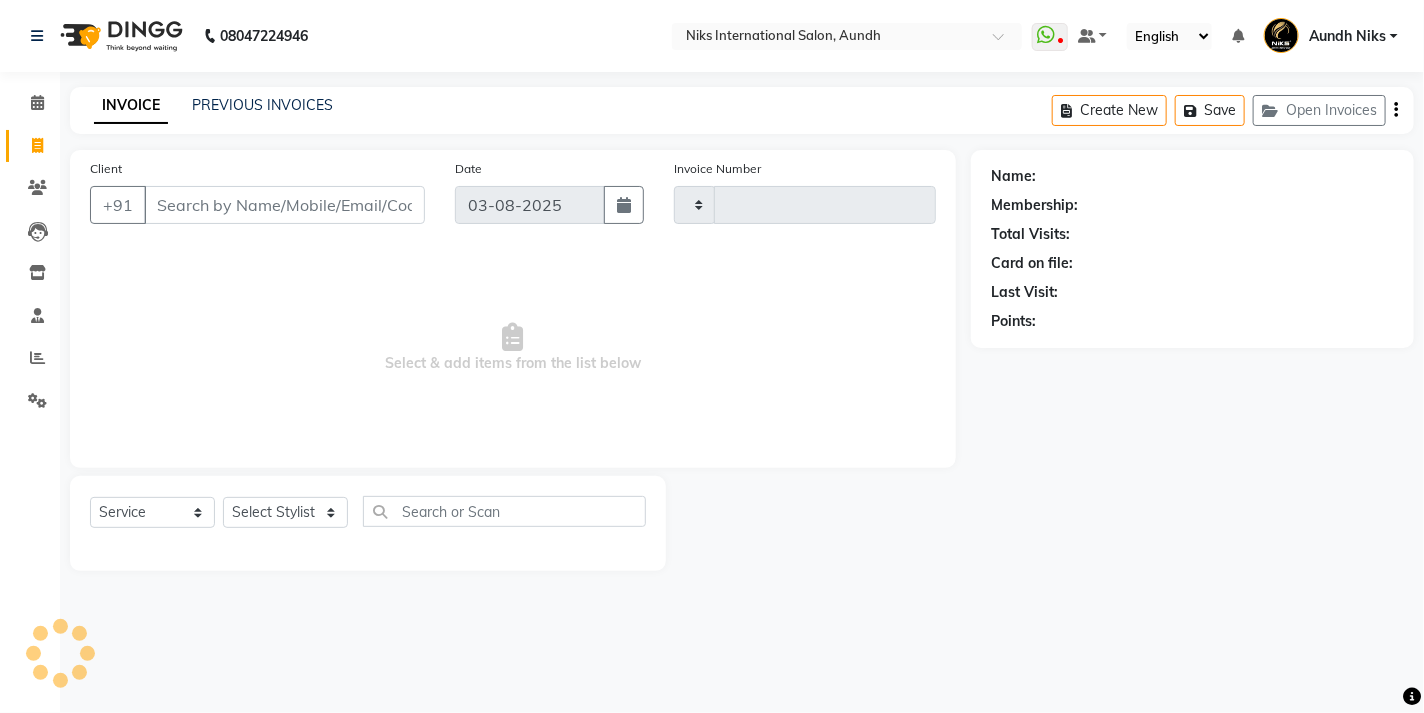 type on "1603" 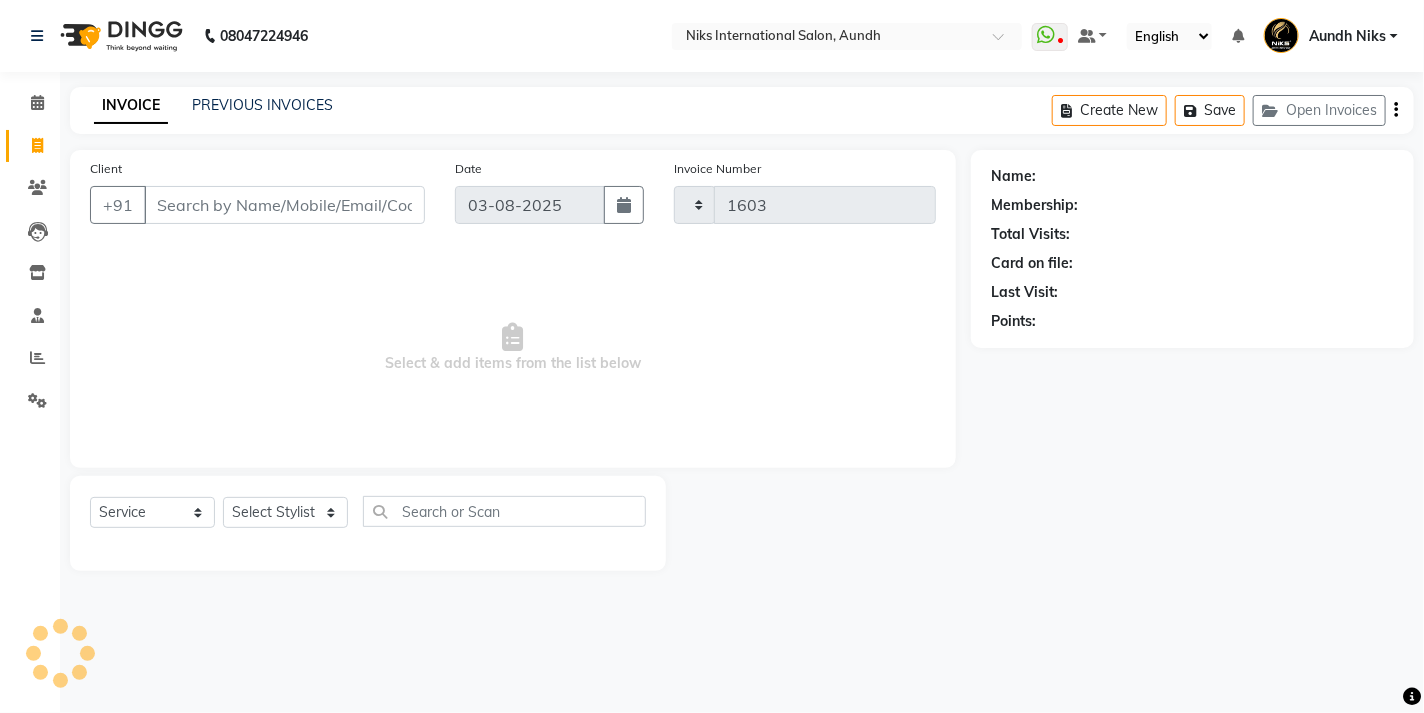 select on "6" 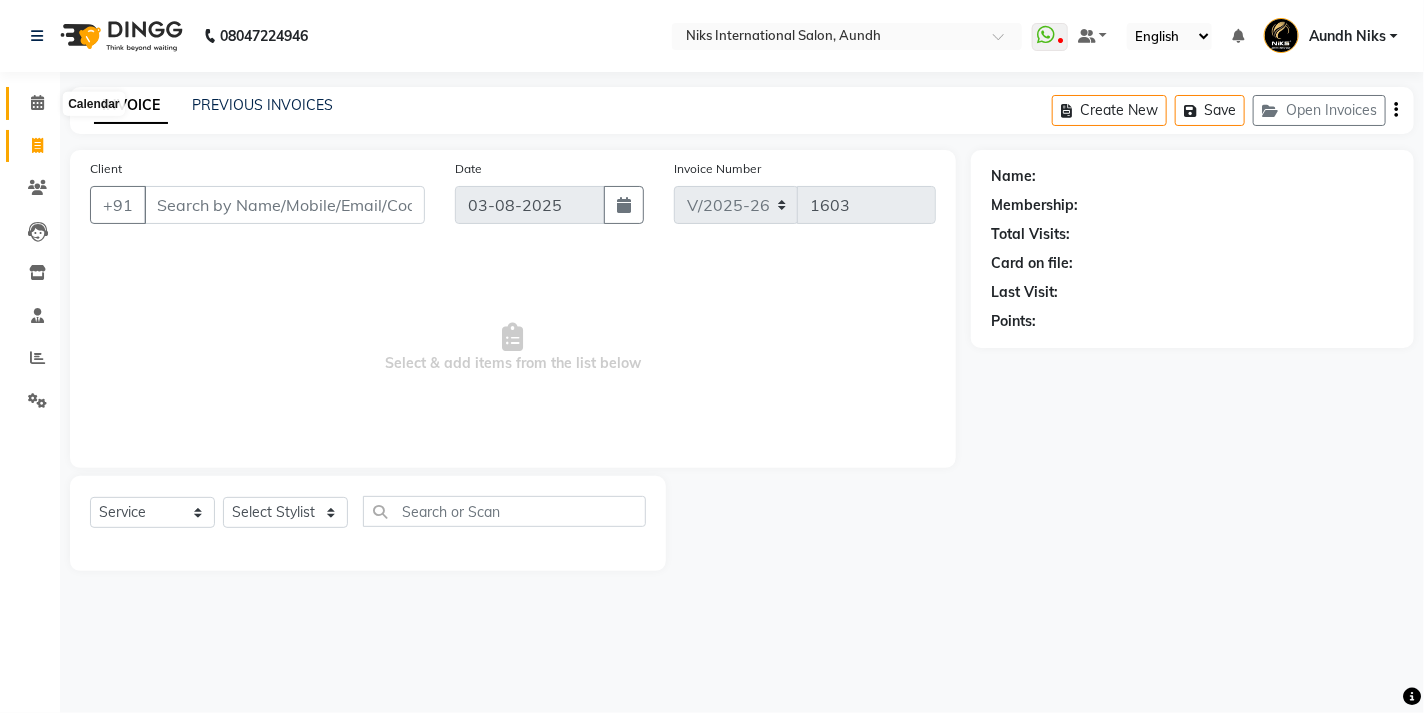 click 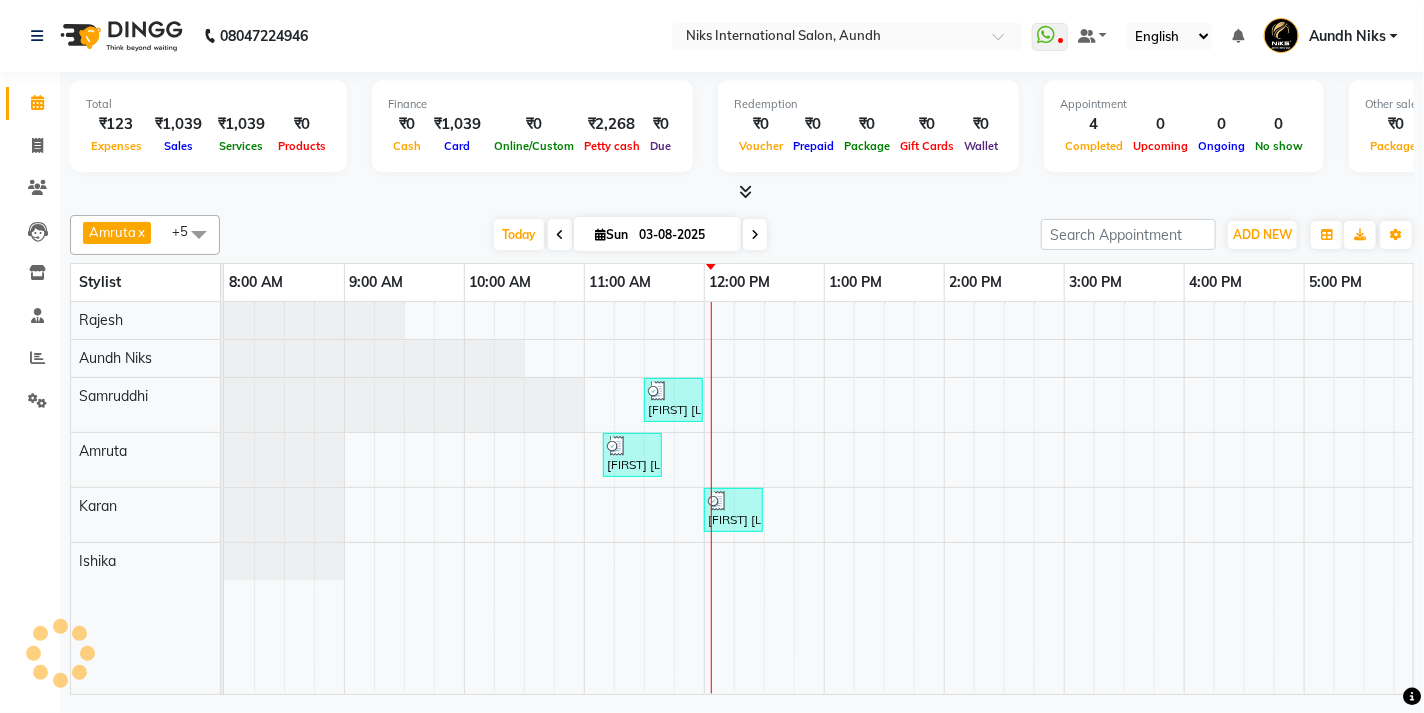 scroll, scrollTop: 0, scrollLeft: 0, axis: both 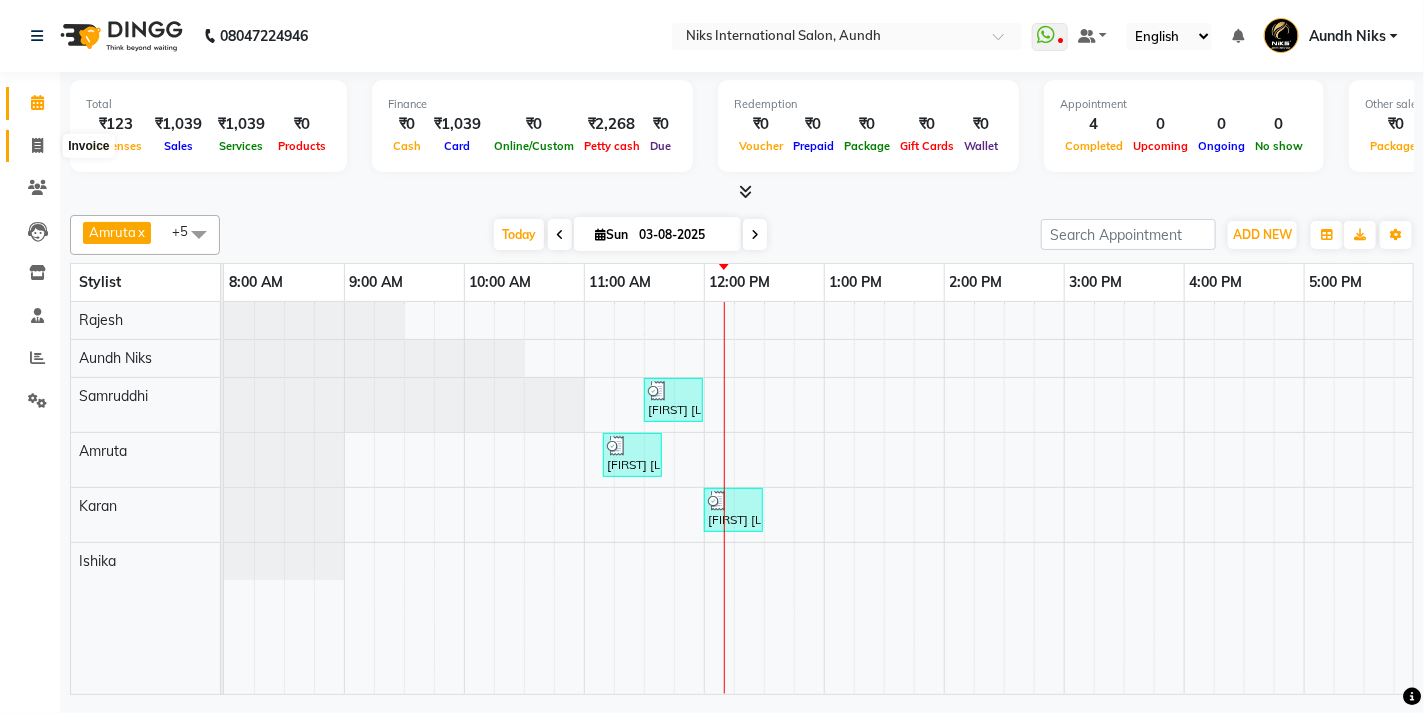 click 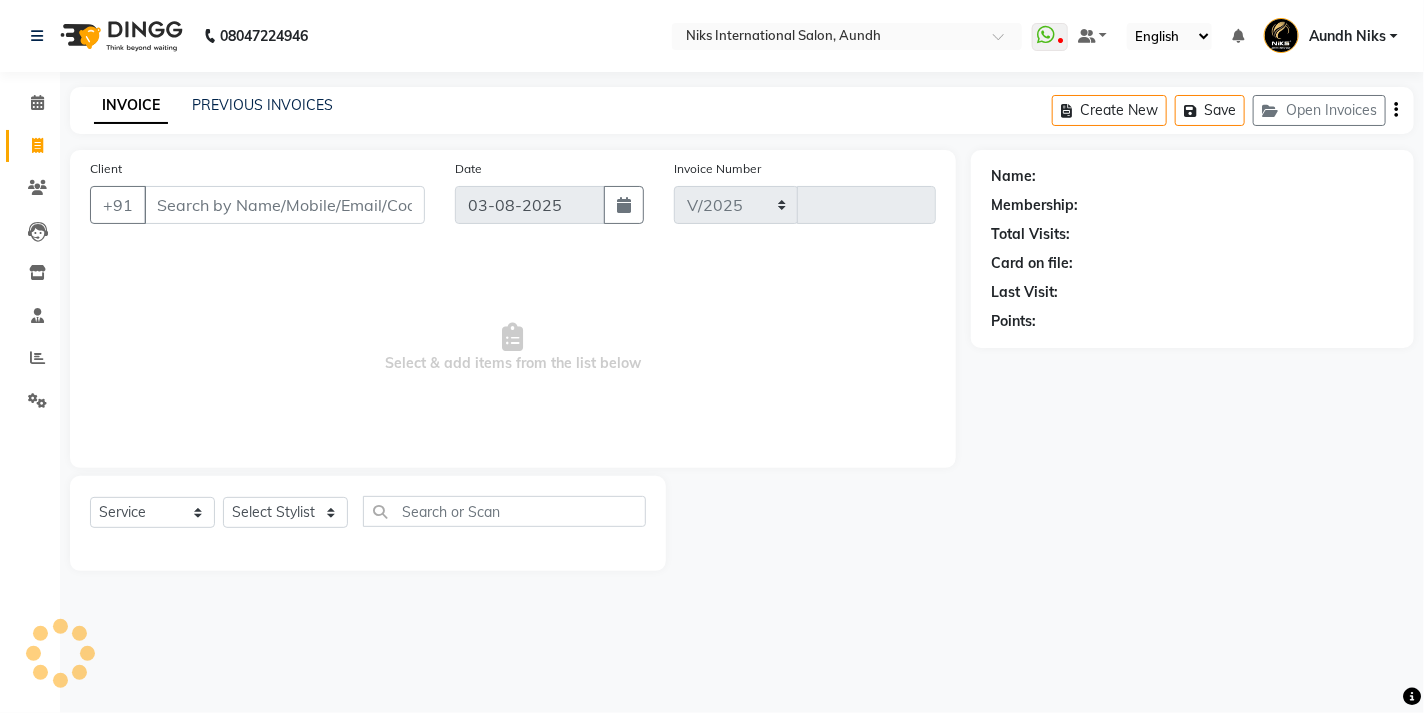 select on "6" 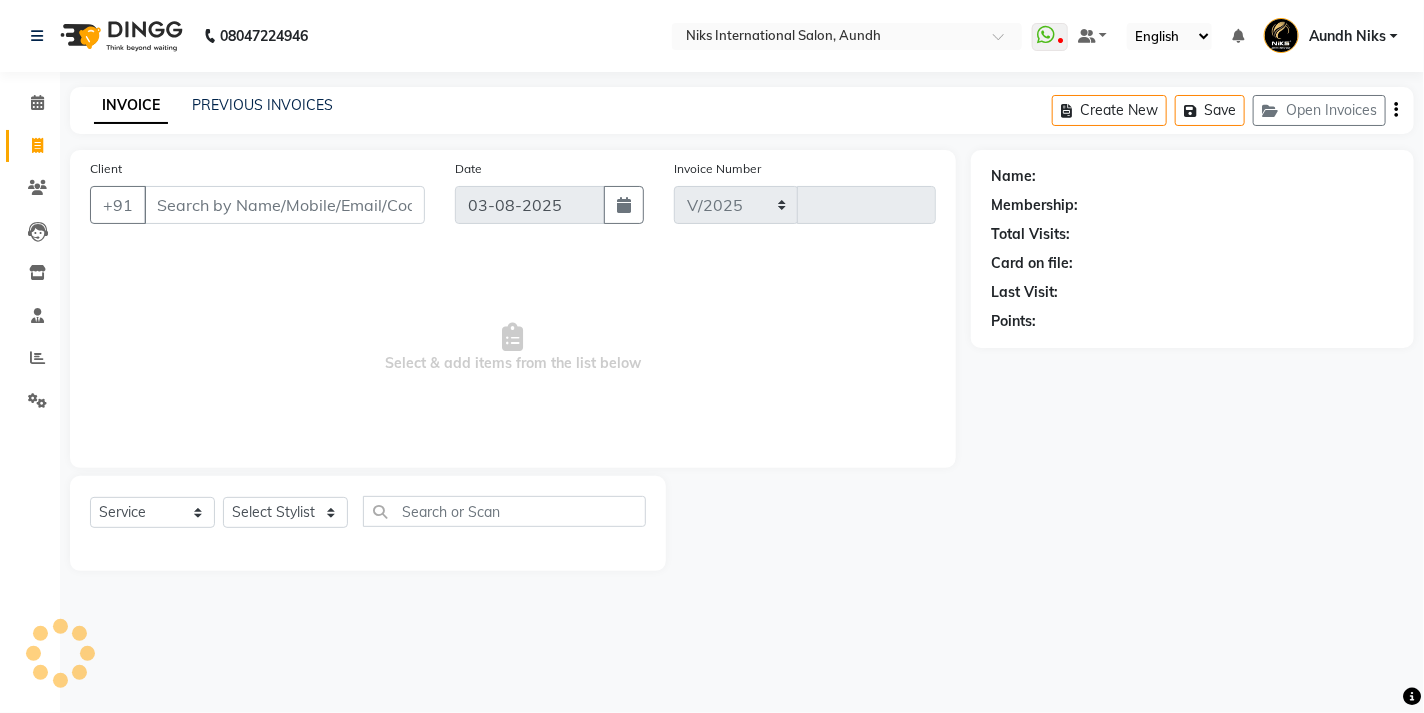 type on "1603" 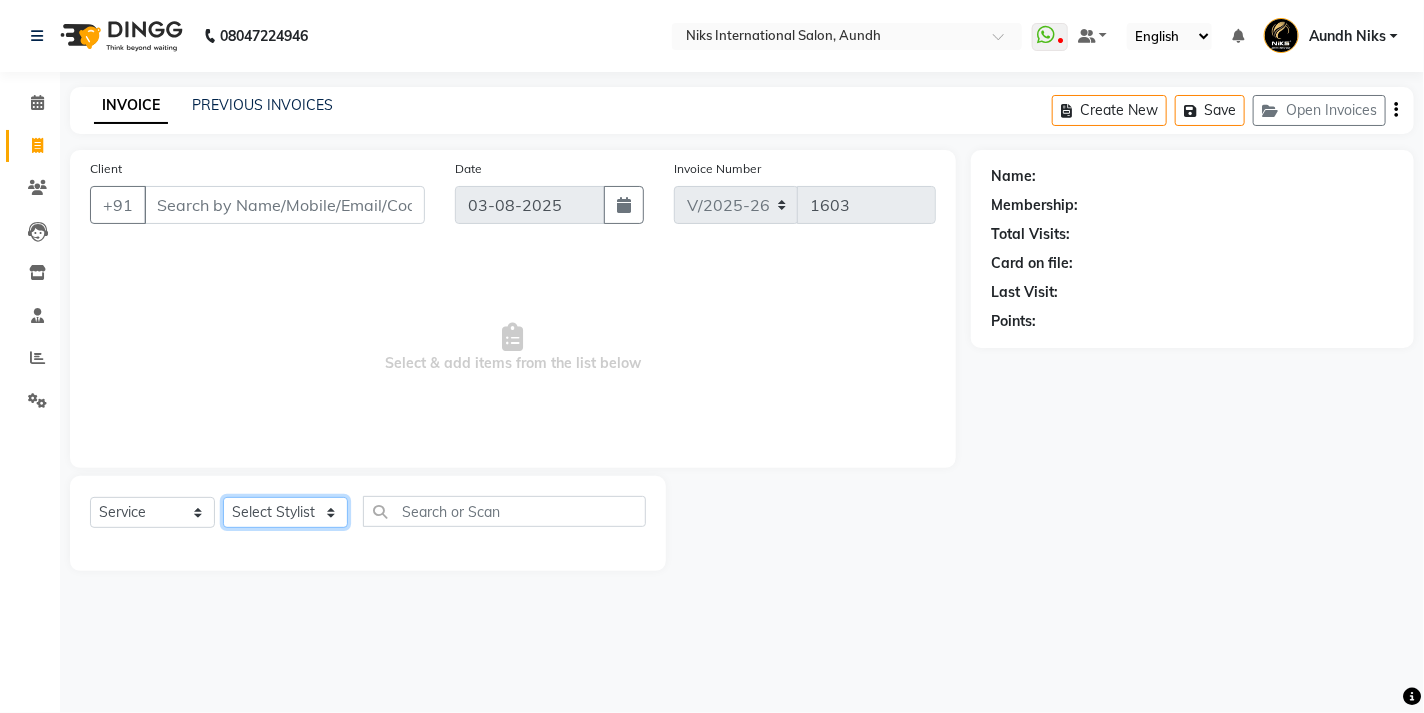 click on "Select Stylist [FIRST] [AREA] [FIRST] [FIRST] [FIRST] [FIRST] [FIRST] [FIRST] [FIRST] [FIRST] [FIRST] [FIRST] [FIRST] [FIRST]" 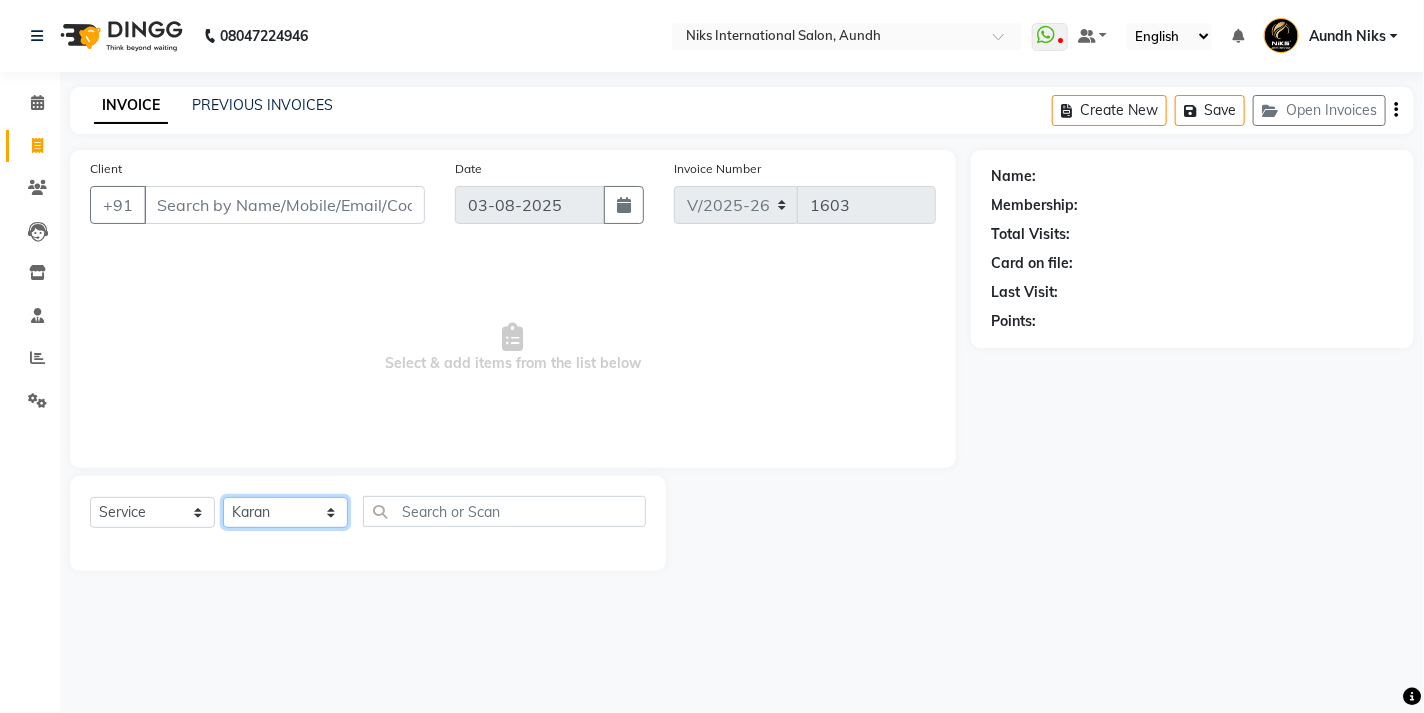 click on "Select Stylist [FIRST] [AREA] [FIRST] [FIRST] [FIRST] [FIRST] [FIRST] [FIRST] [FIRST] [FIRST] [FIRST] [FIRST] [FIRST] [FIRST]" 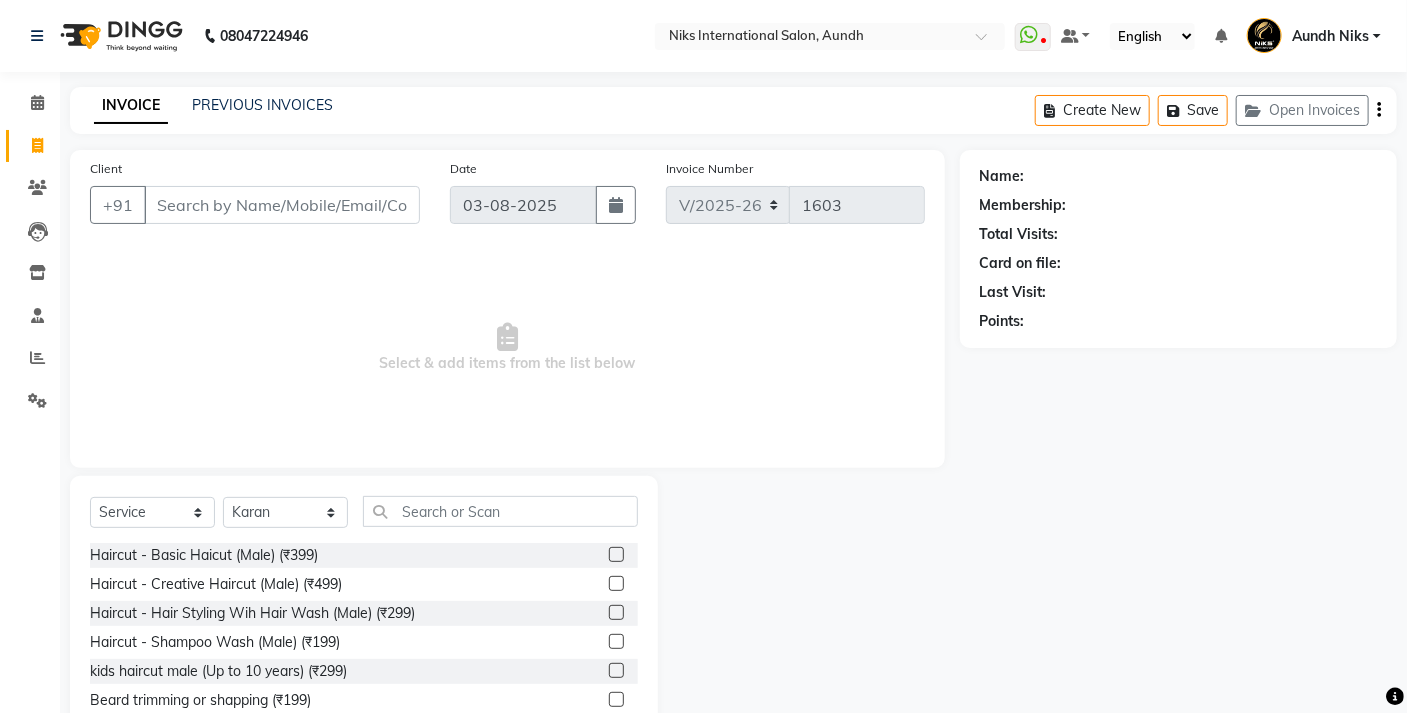 click 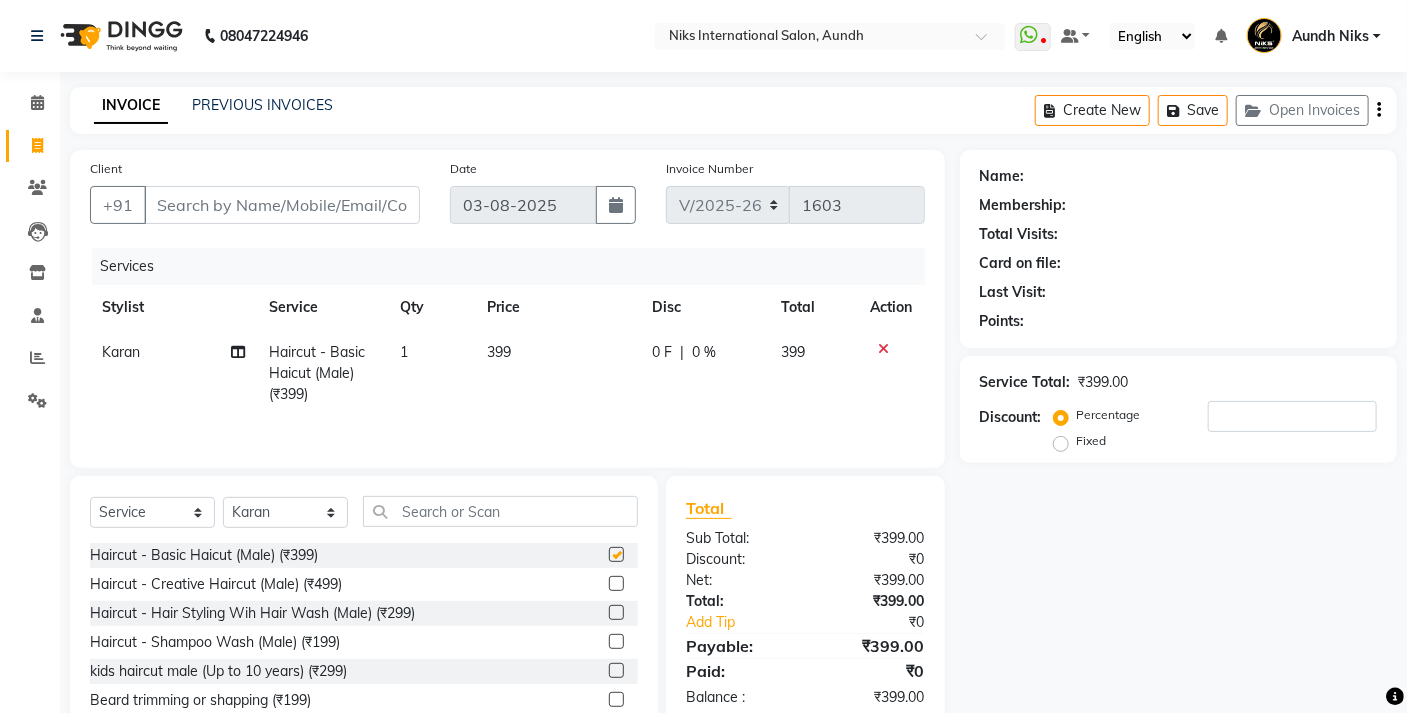 checkbox on "false" 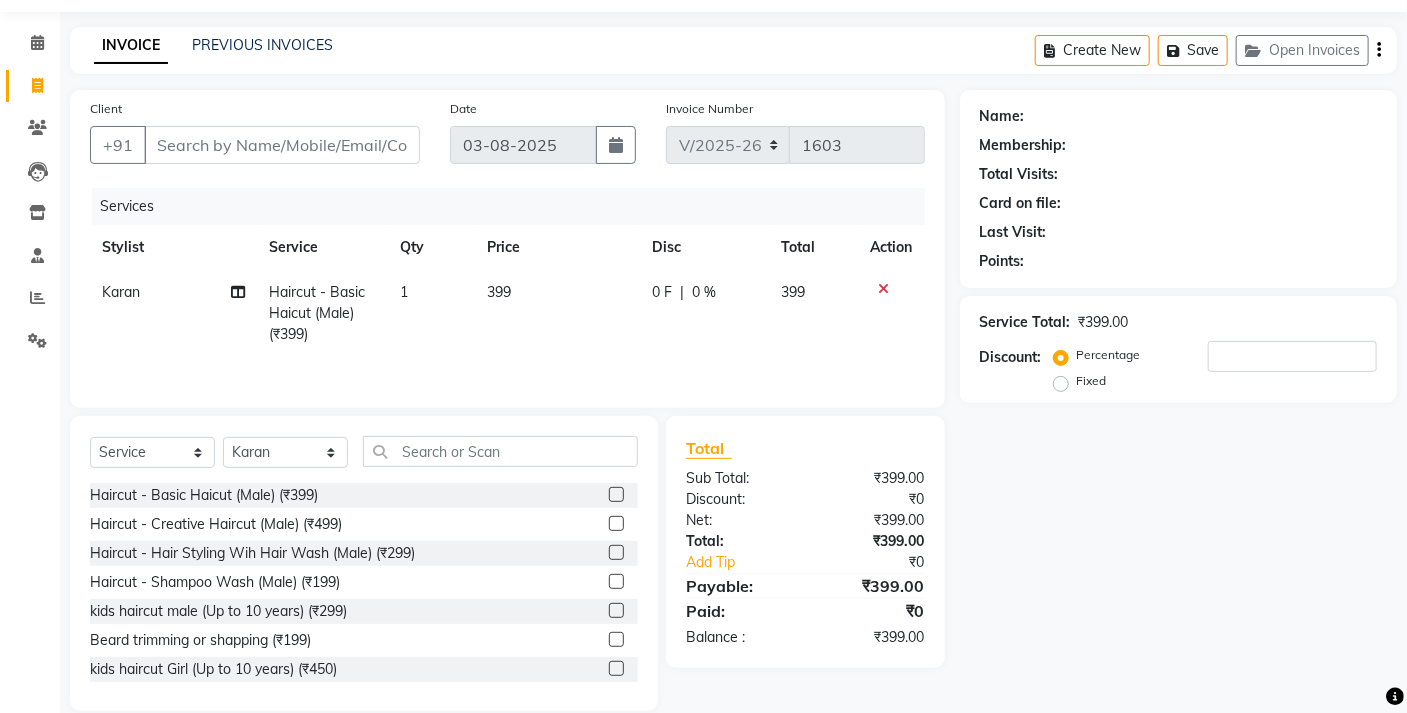 scroll, scrollTop: 89, scrollLeft: 0, axis: vertical 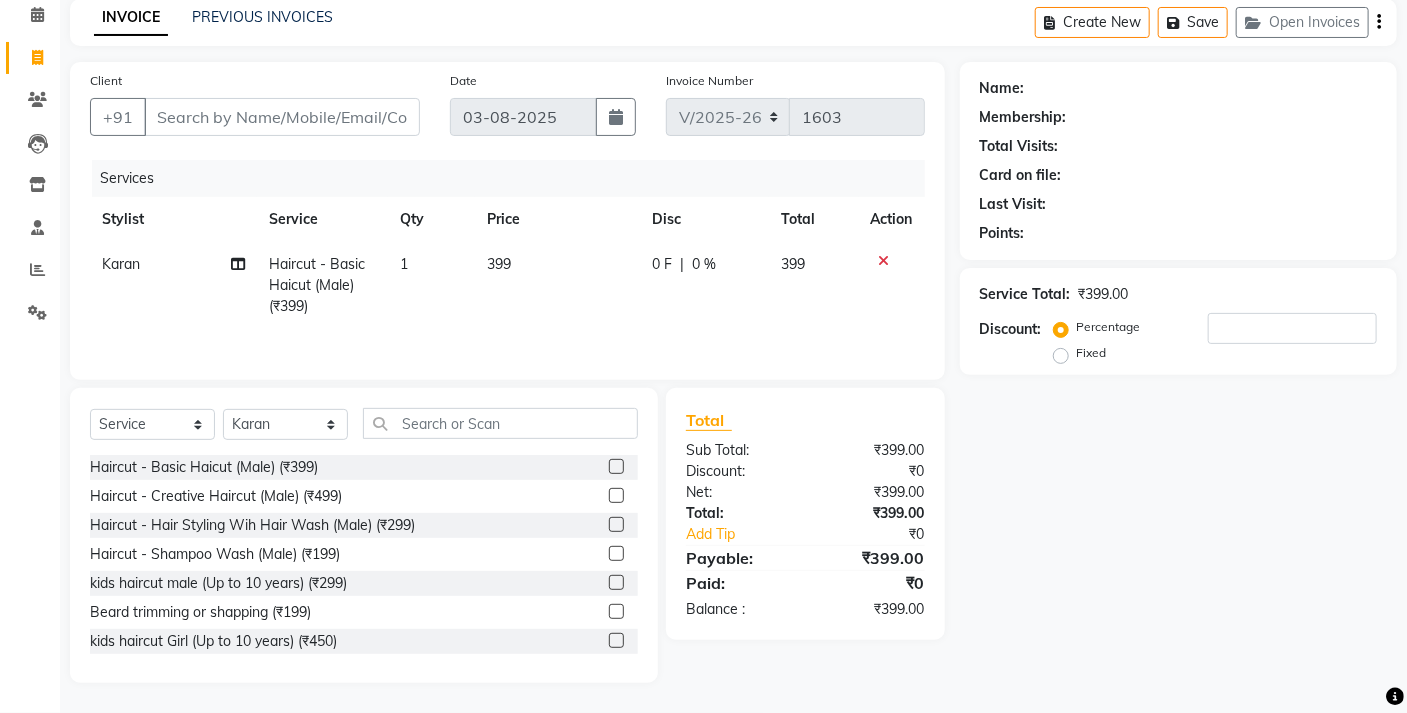 click 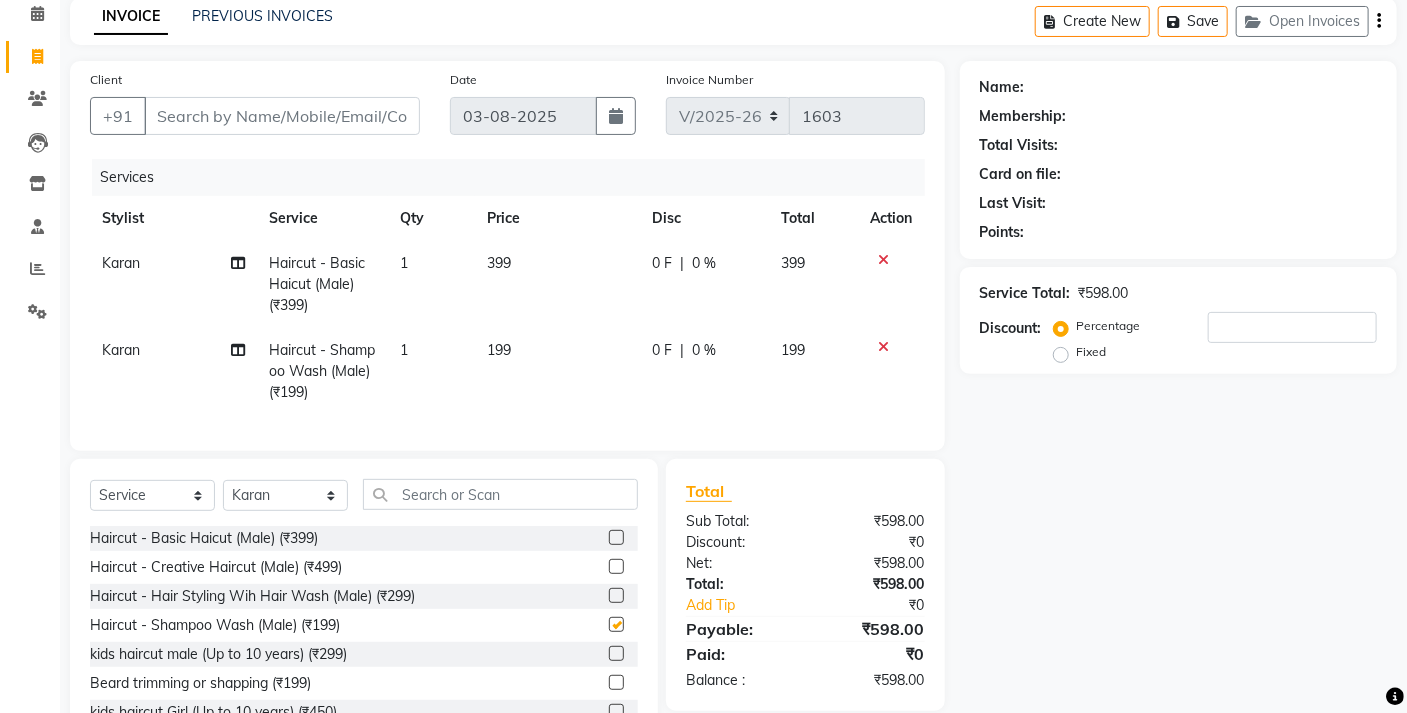 checkbox on "false" 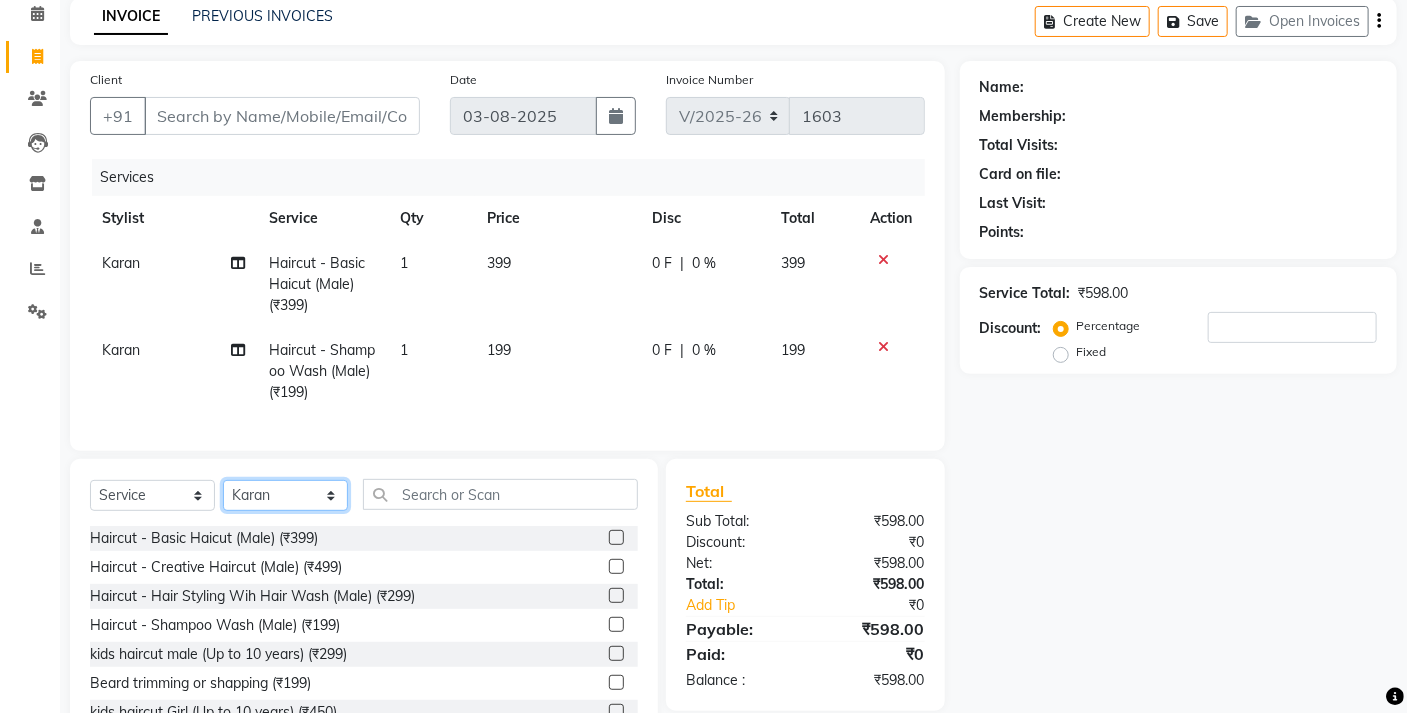 click on "Select Stylist [FIRST] [AREA] [FIRST] [FIRST] [FIRST] [FIRST] [FIRST] [FIRST] [FIRST] [FIRST] [FIRST] [FIRST] [FIRST] [FIRST]" 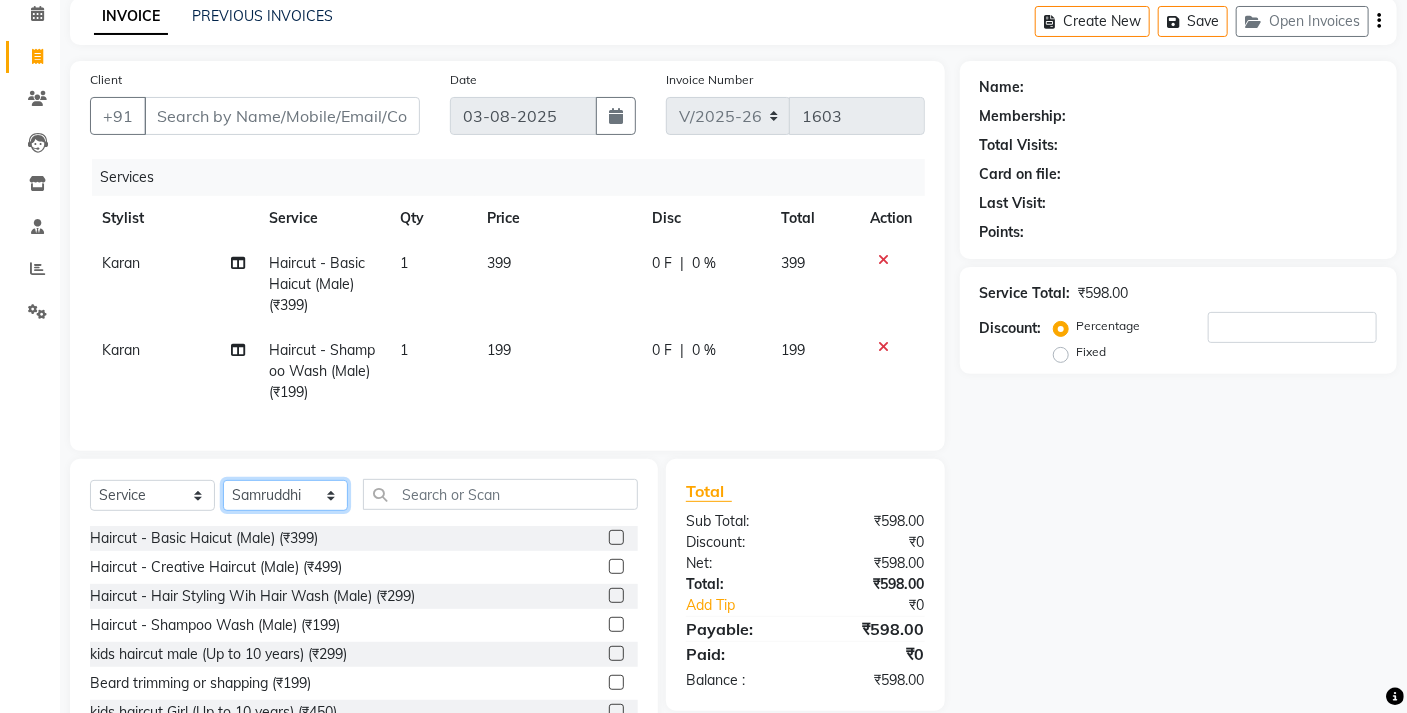 click on "Select Stylist [FIRST] [AREA] [FIRST] [FIRST] [FIRST] [FIRST] [FIRST] [FIRST] [FIRST] [FIRST] [FIRST] [FIRST] [FIRST] [FIRST]" 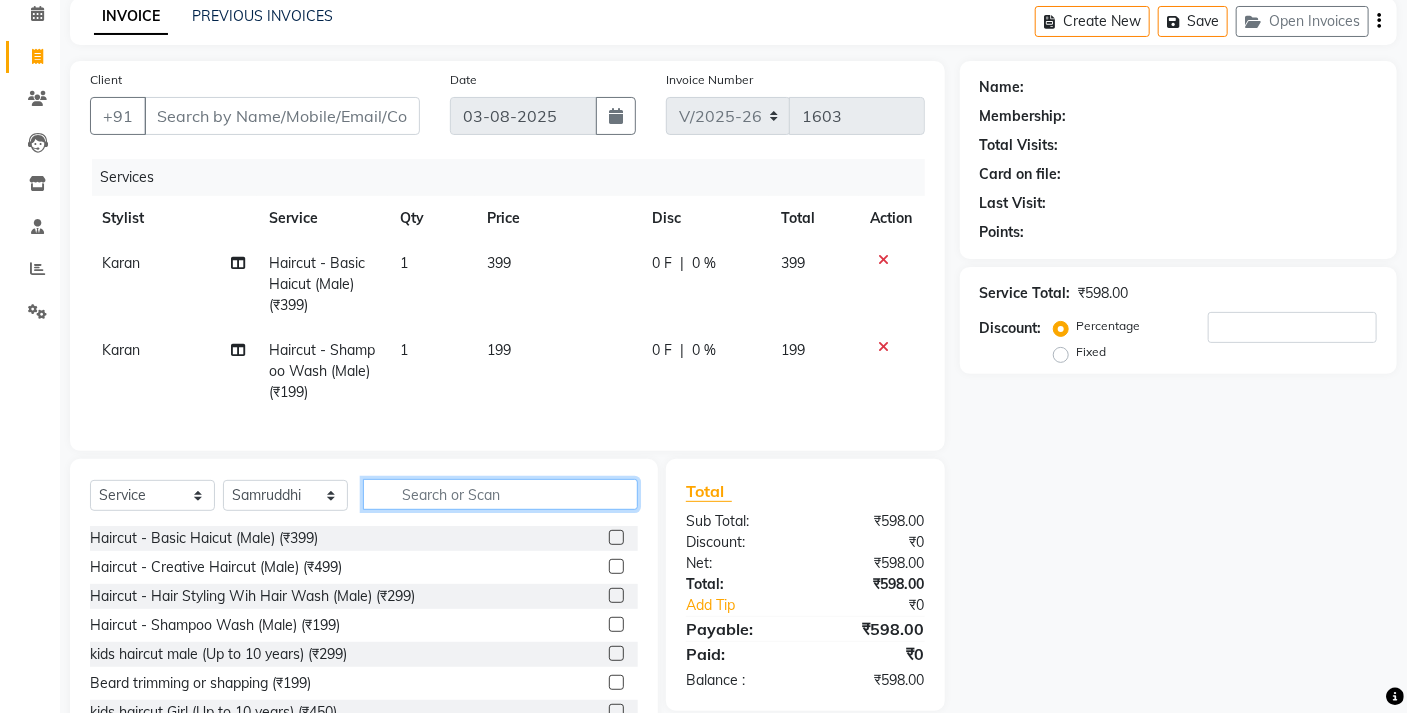 click 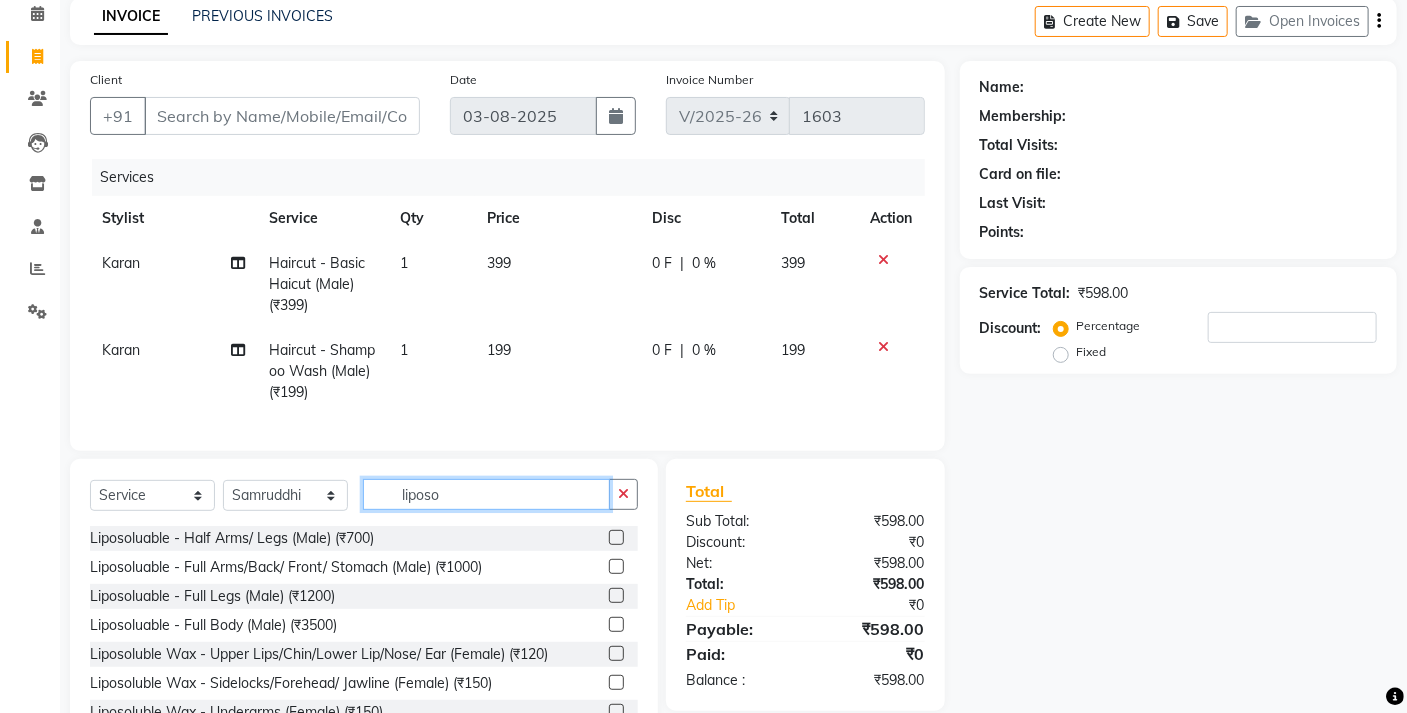 type on "liposo" 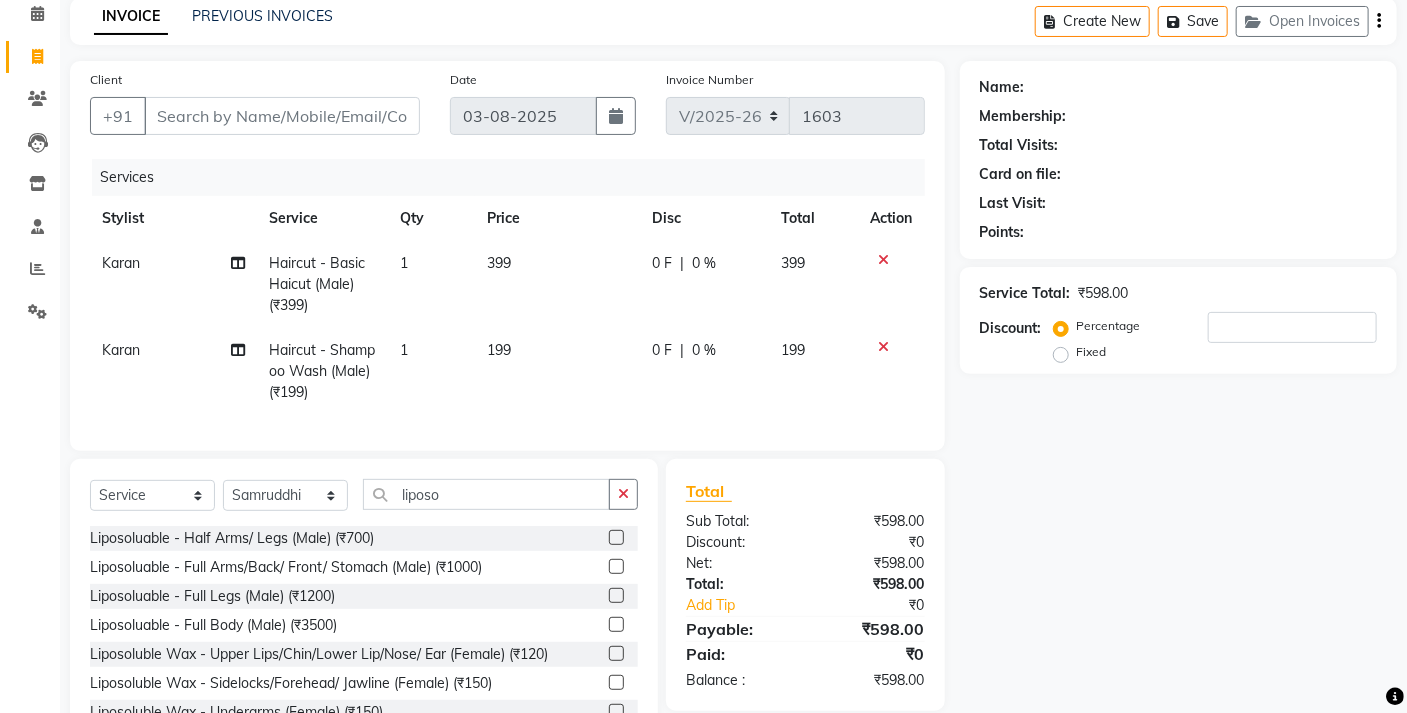 click 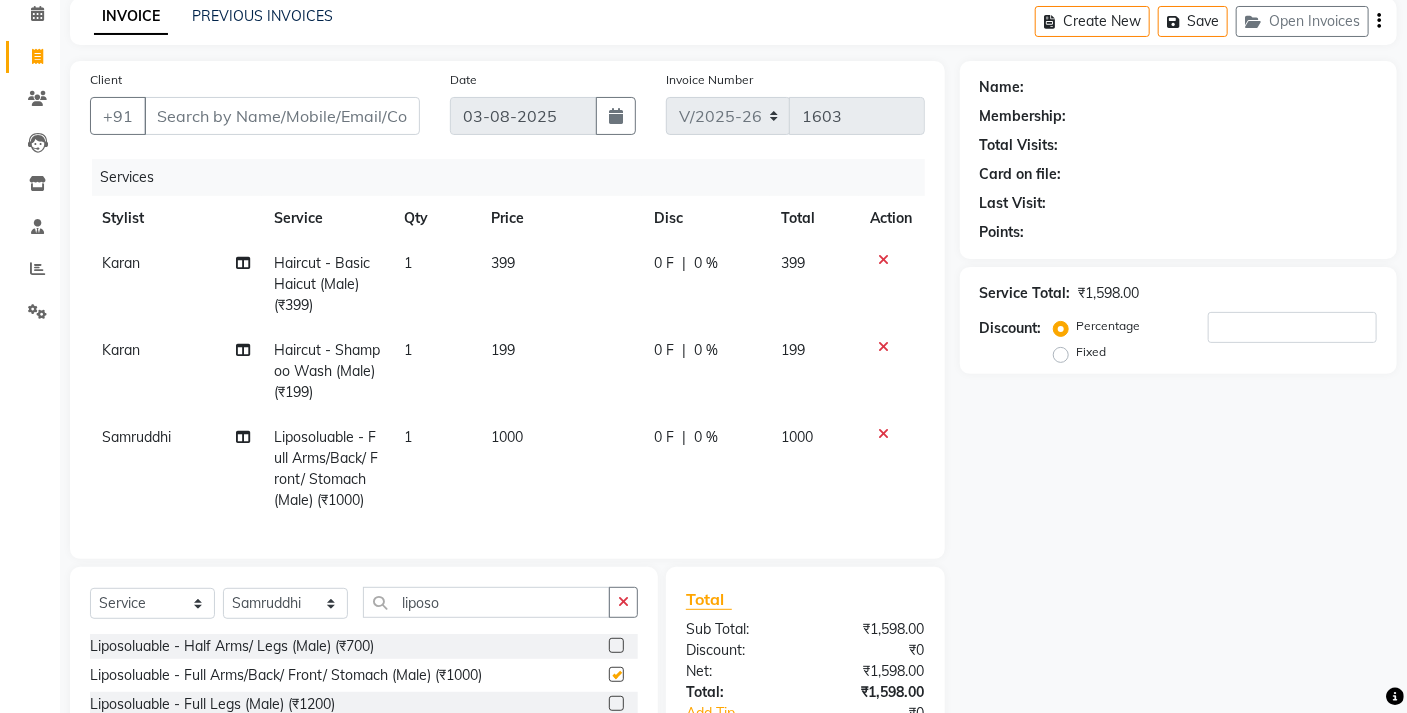 checkbox on "false" 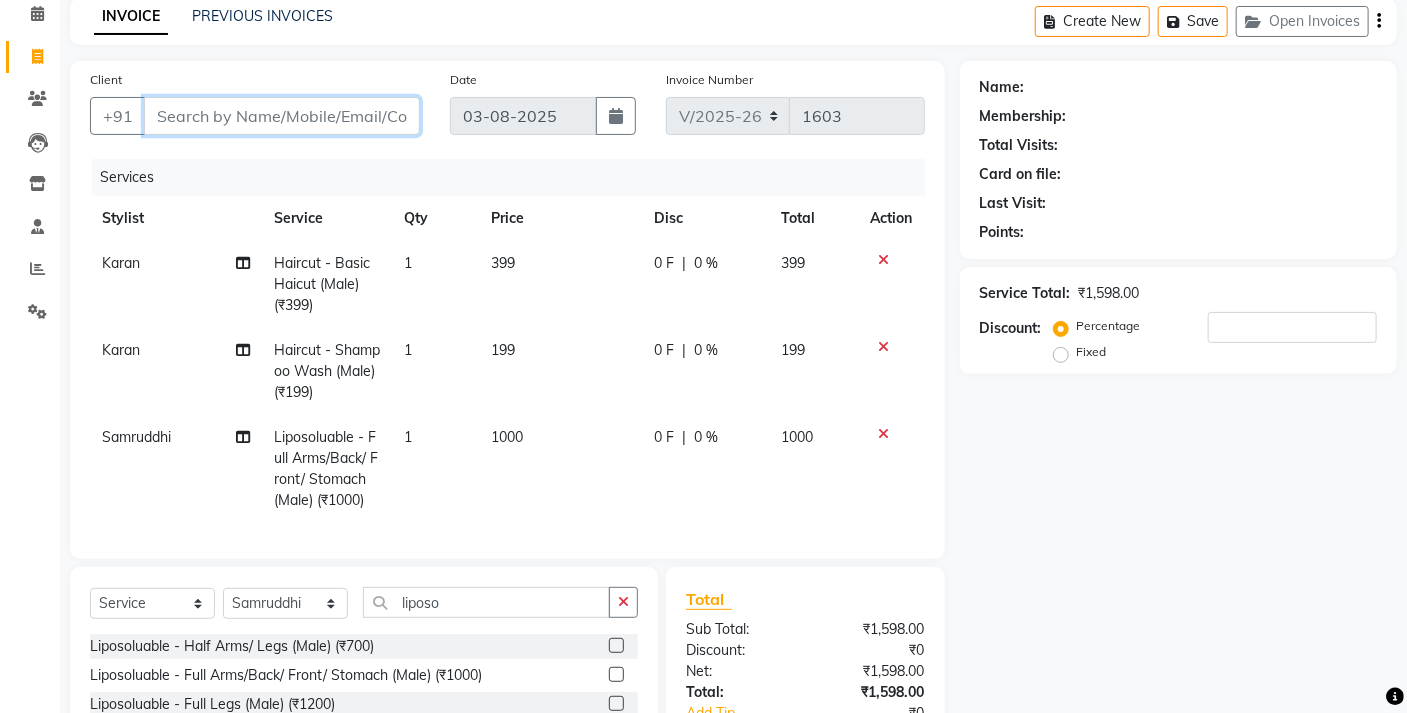 click on "Client" at bounding box center (282, 116) 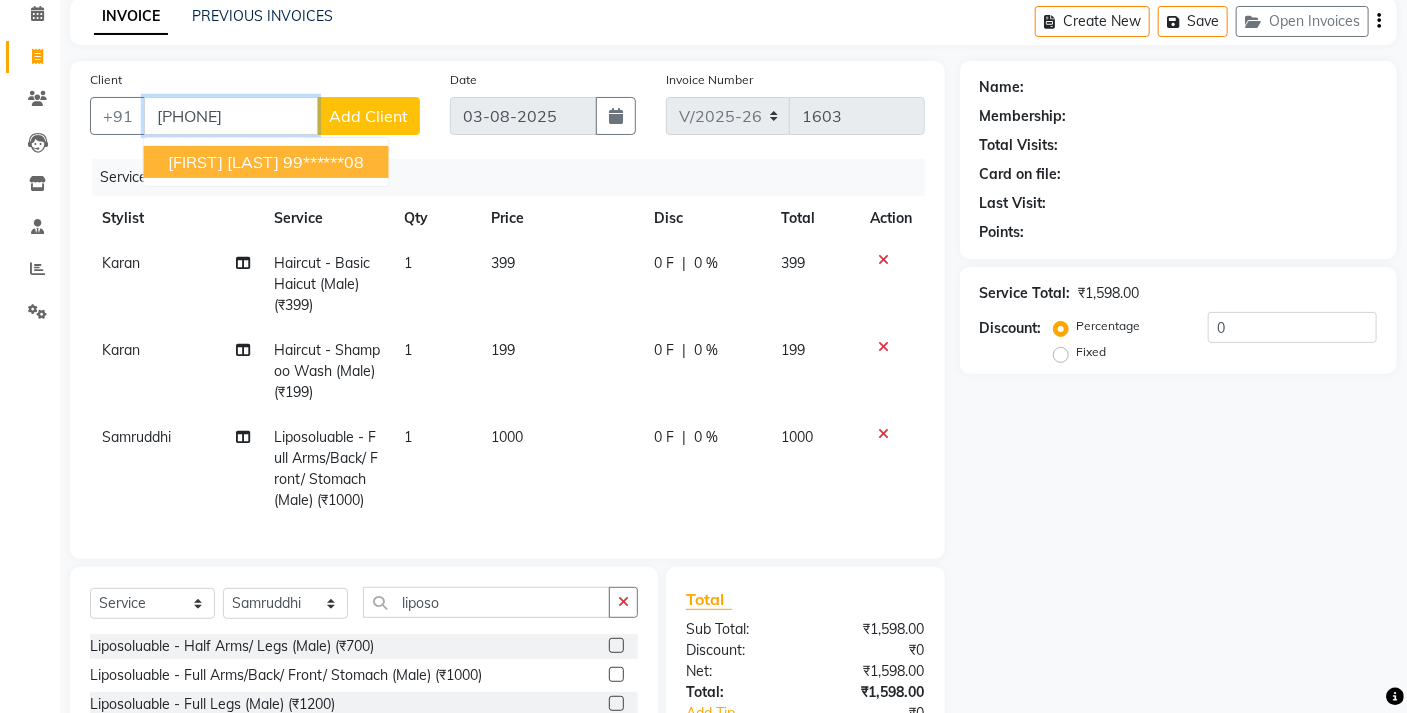 click on "[FIRST] [LAST]" at bounding box center [223, 162] 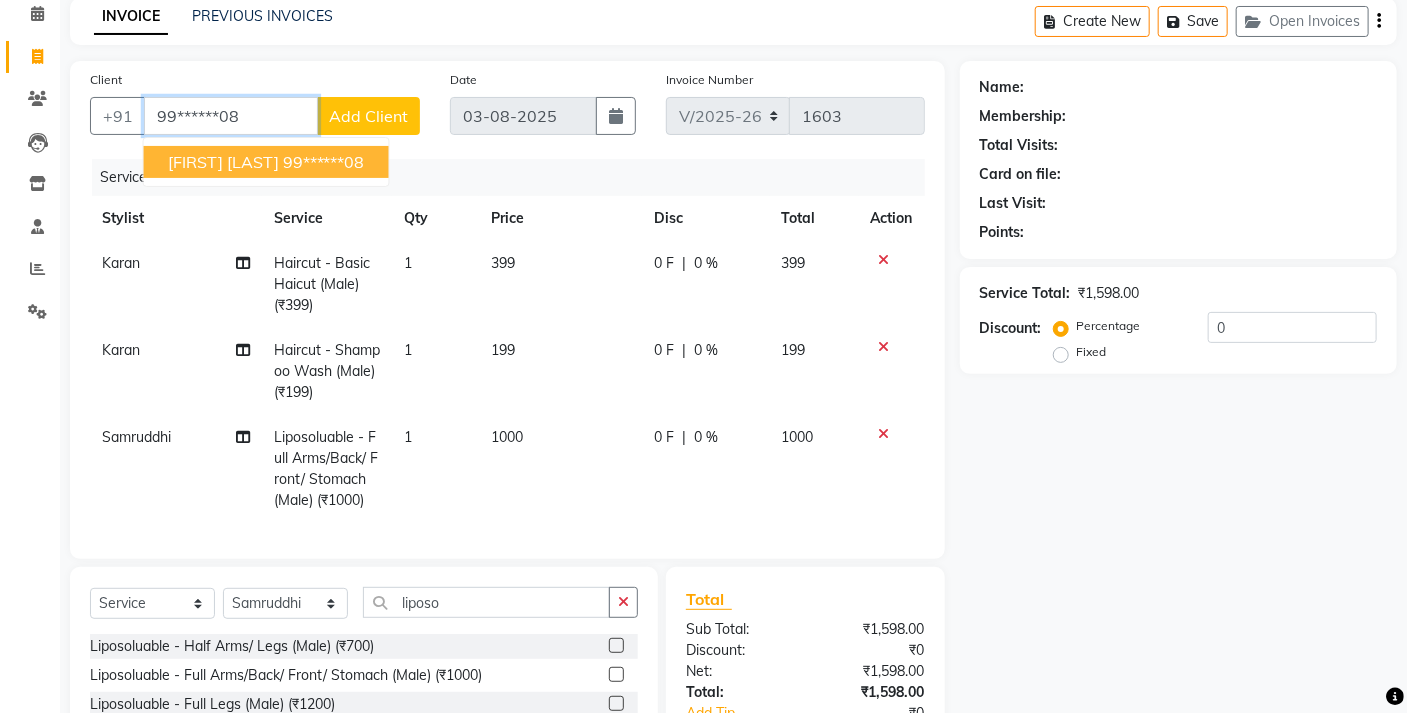 type on "99******08" 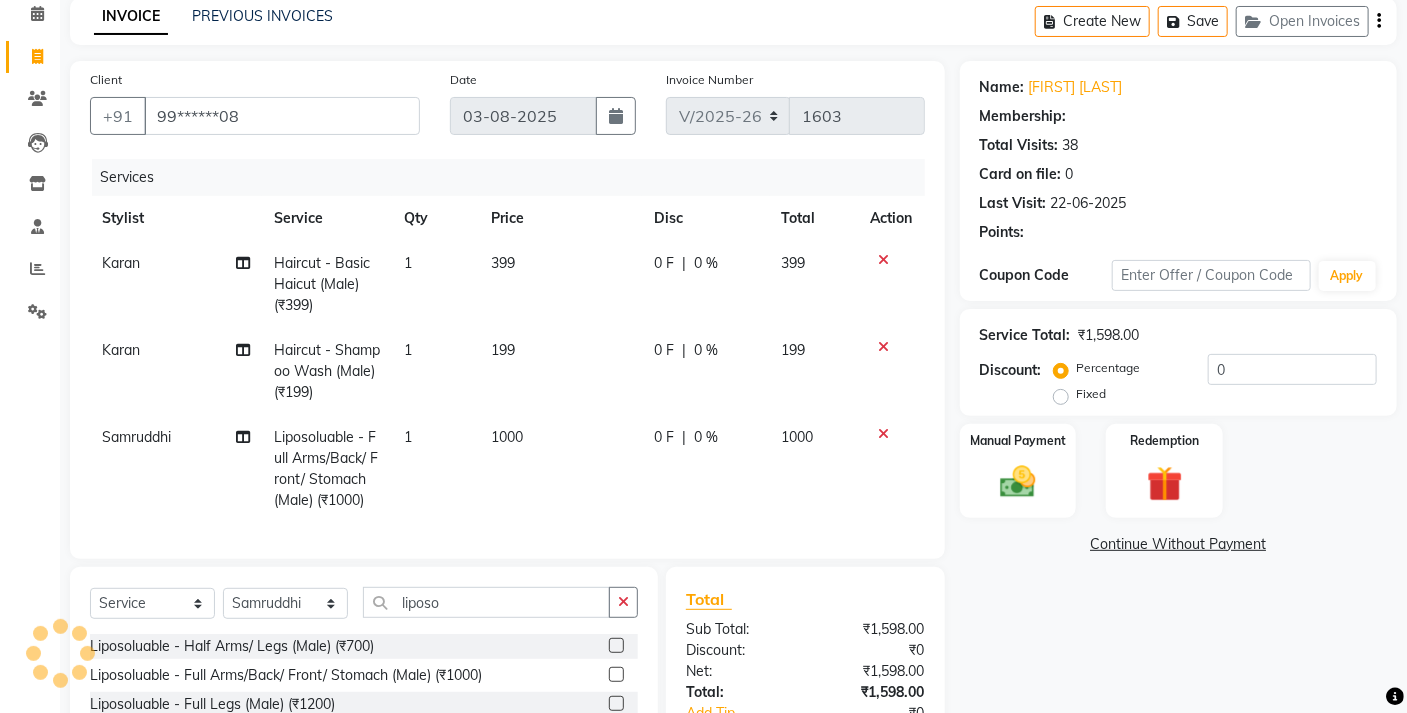 type on "20" 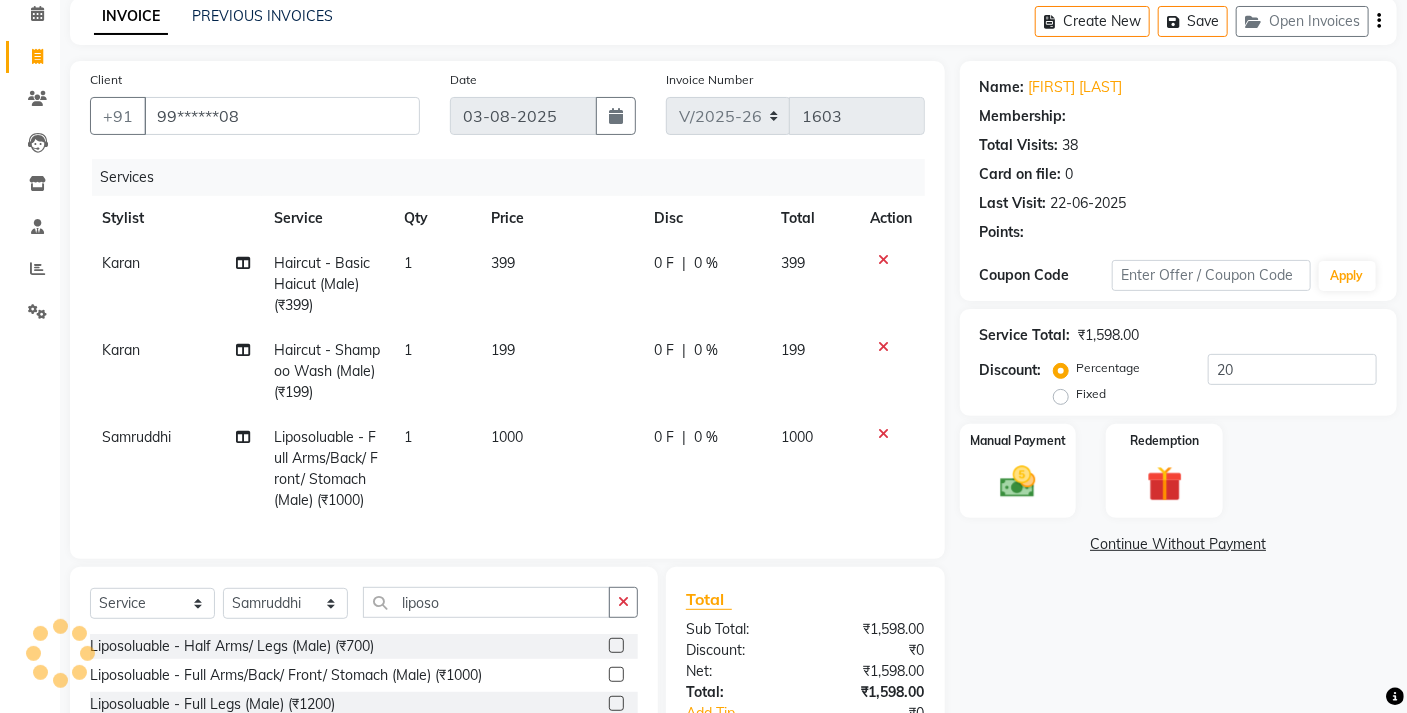 select on "1: Object" 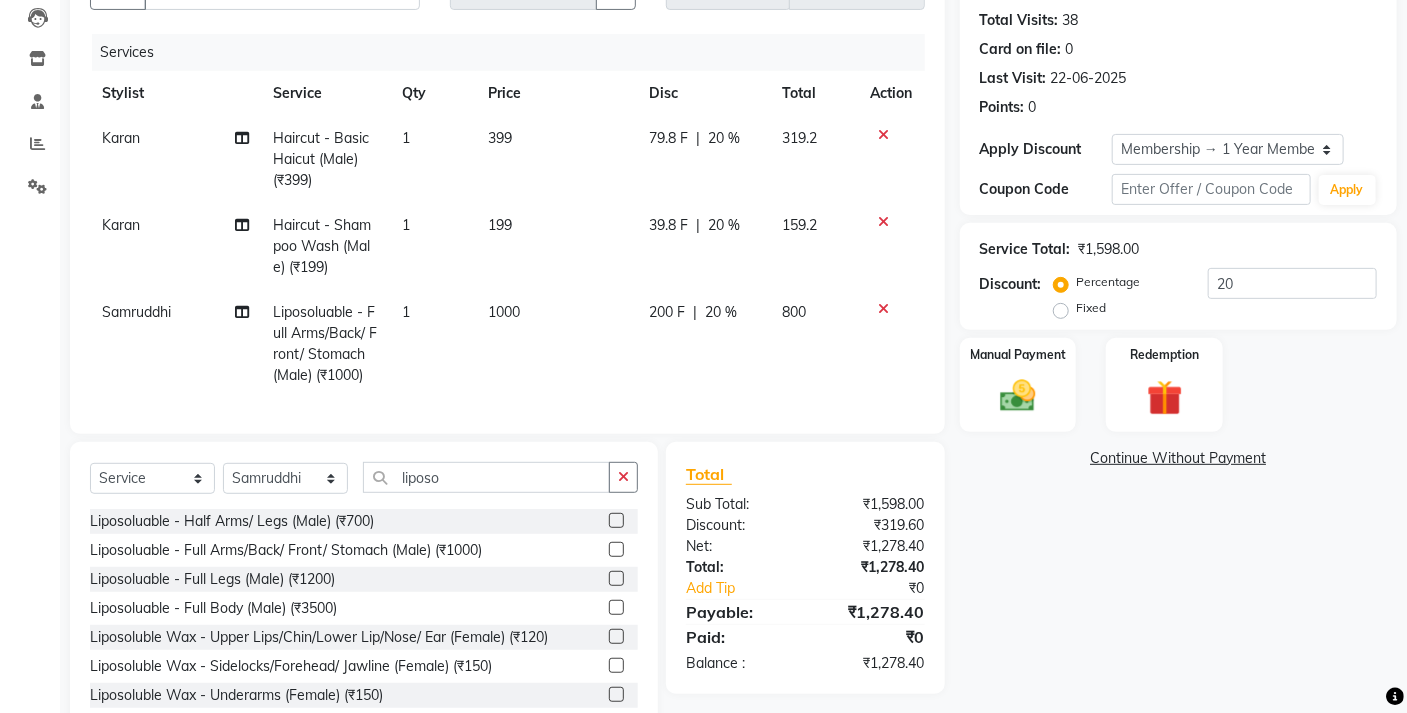 scroll, scrollTop: 284, scrollLeft: 0, axis: vertical 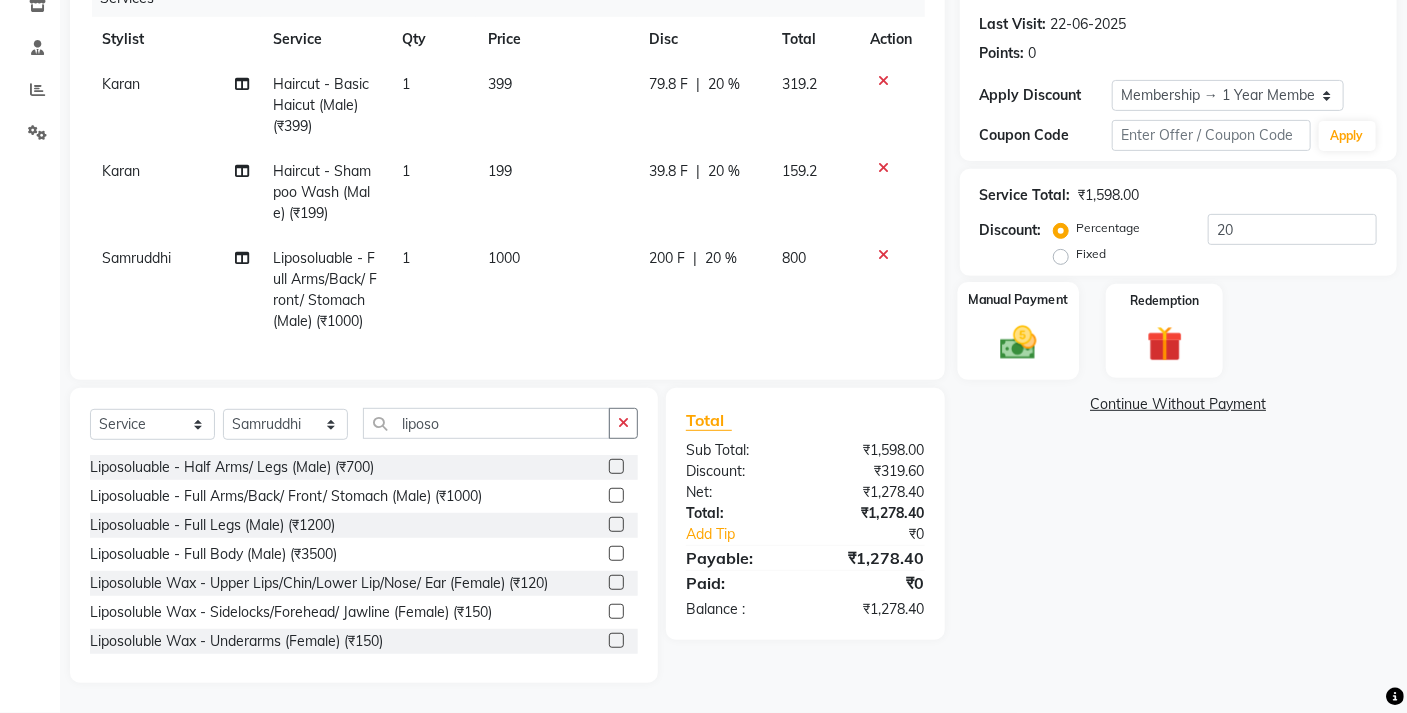 click 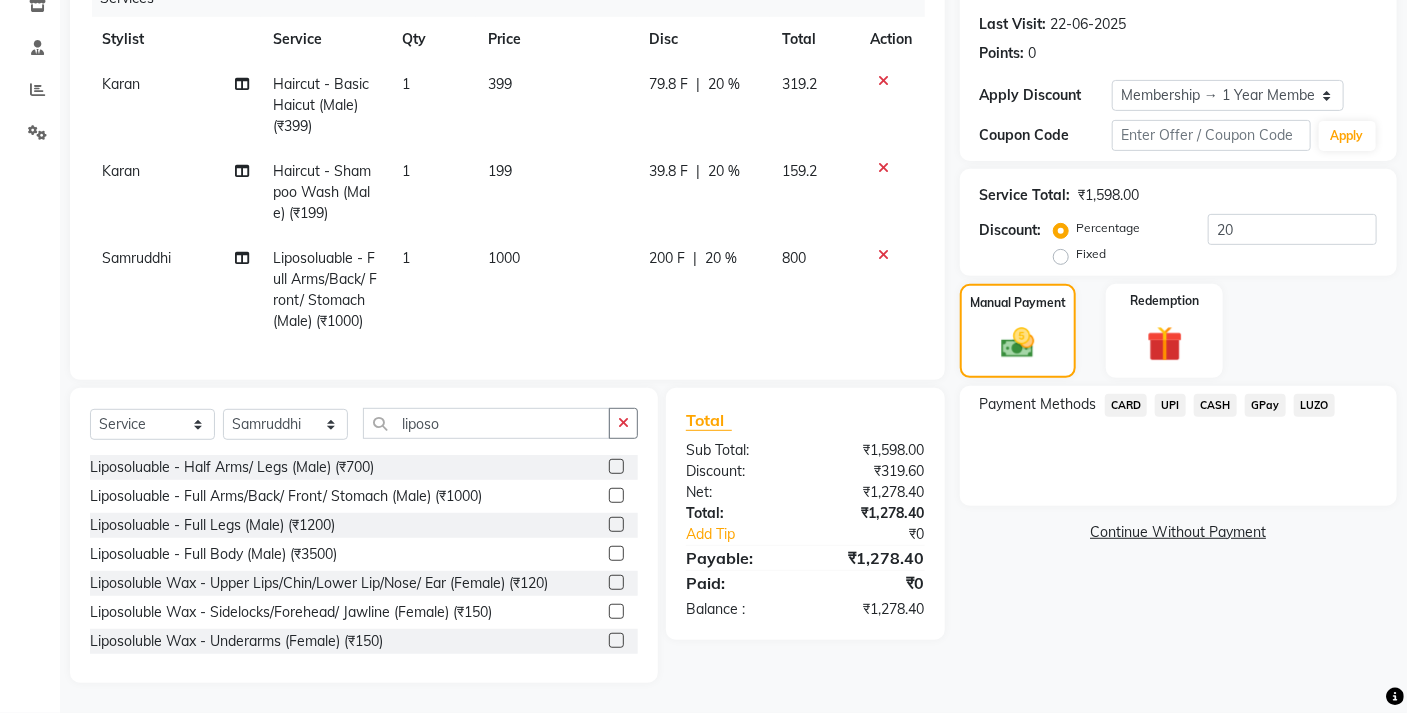 click on "CARD" 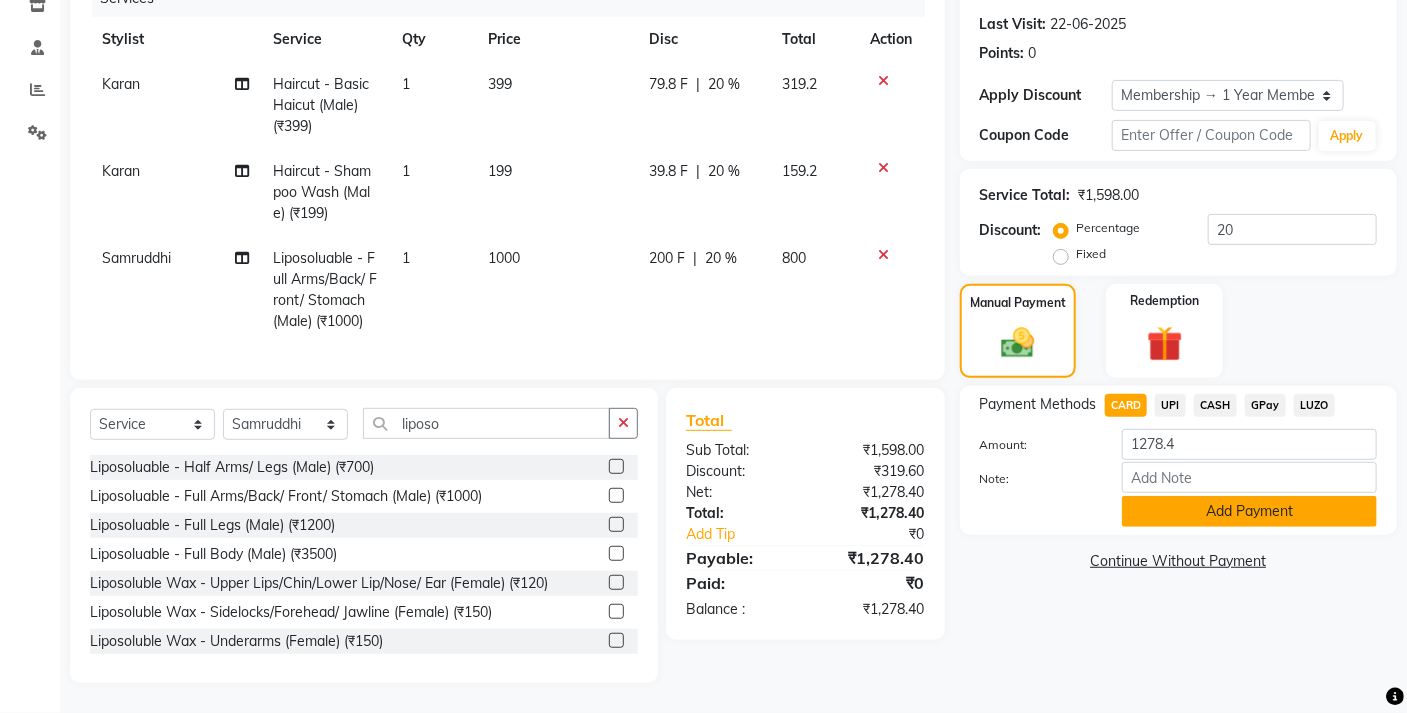click on "Add Payment" 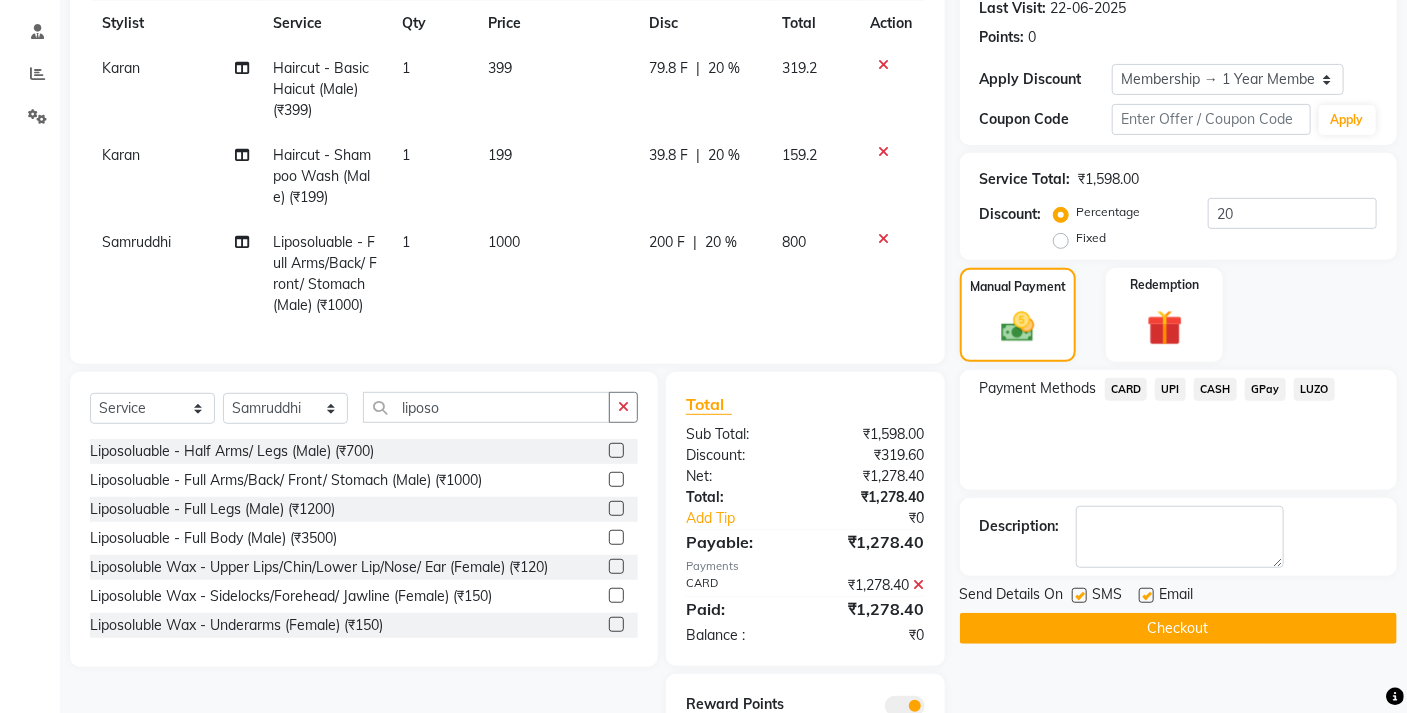 click on "Checkout" 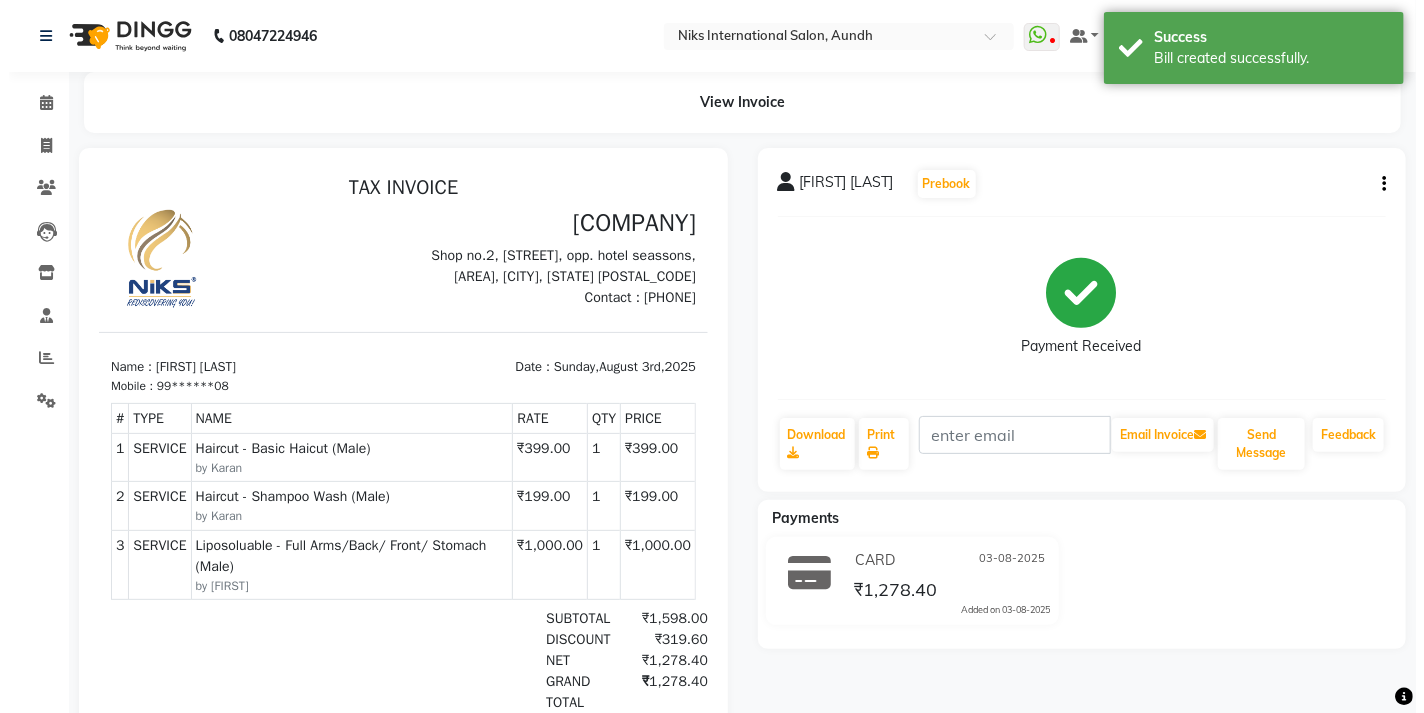 scroll, scrollTop: 0, scrollLeft: 0, axis: both 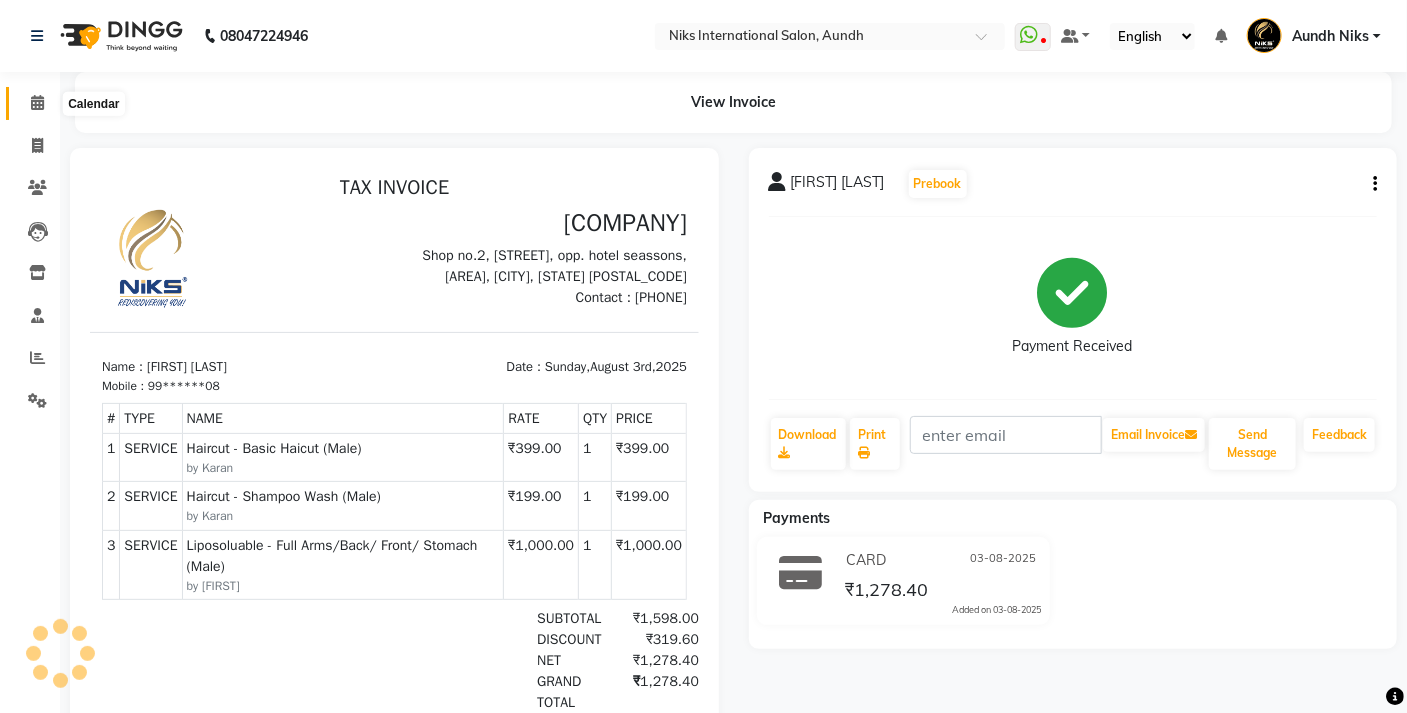 click 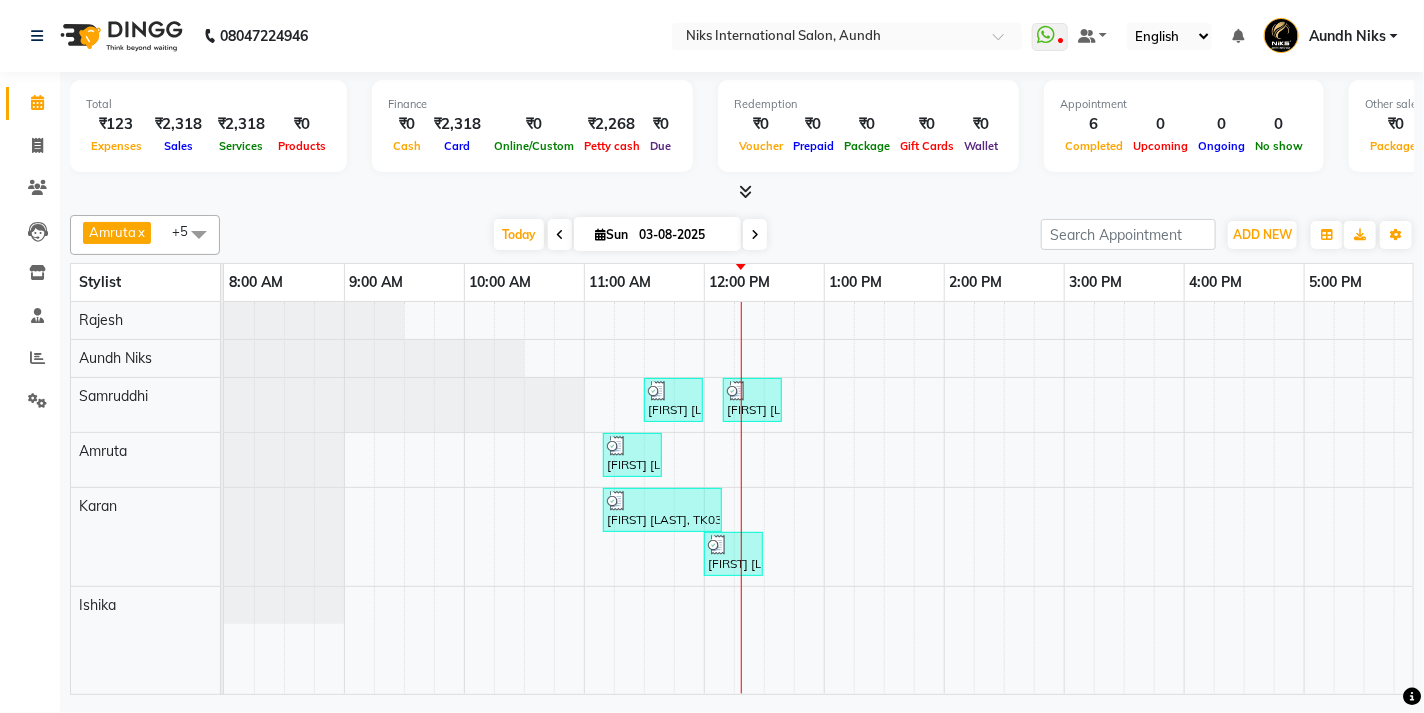 scroll, scrollTop: 0, scrollLeft: 609, axis: horizontal 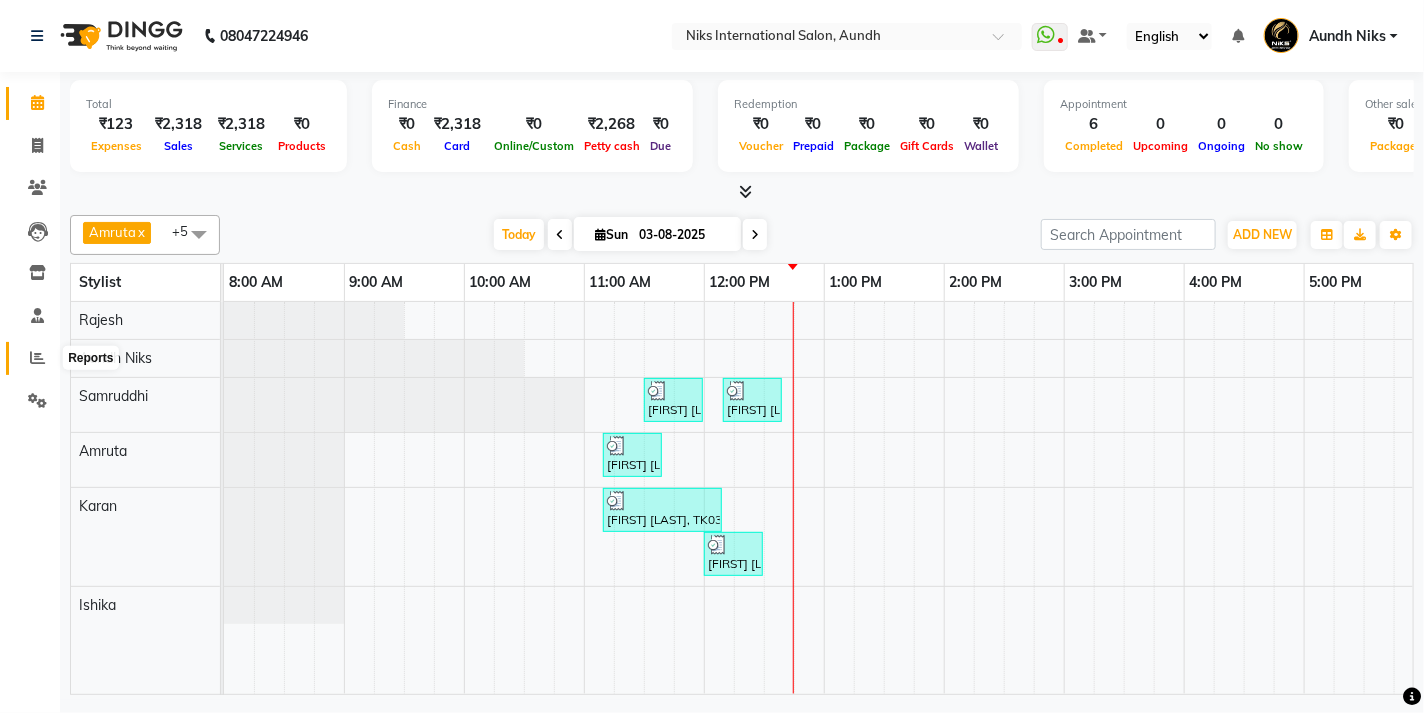 click 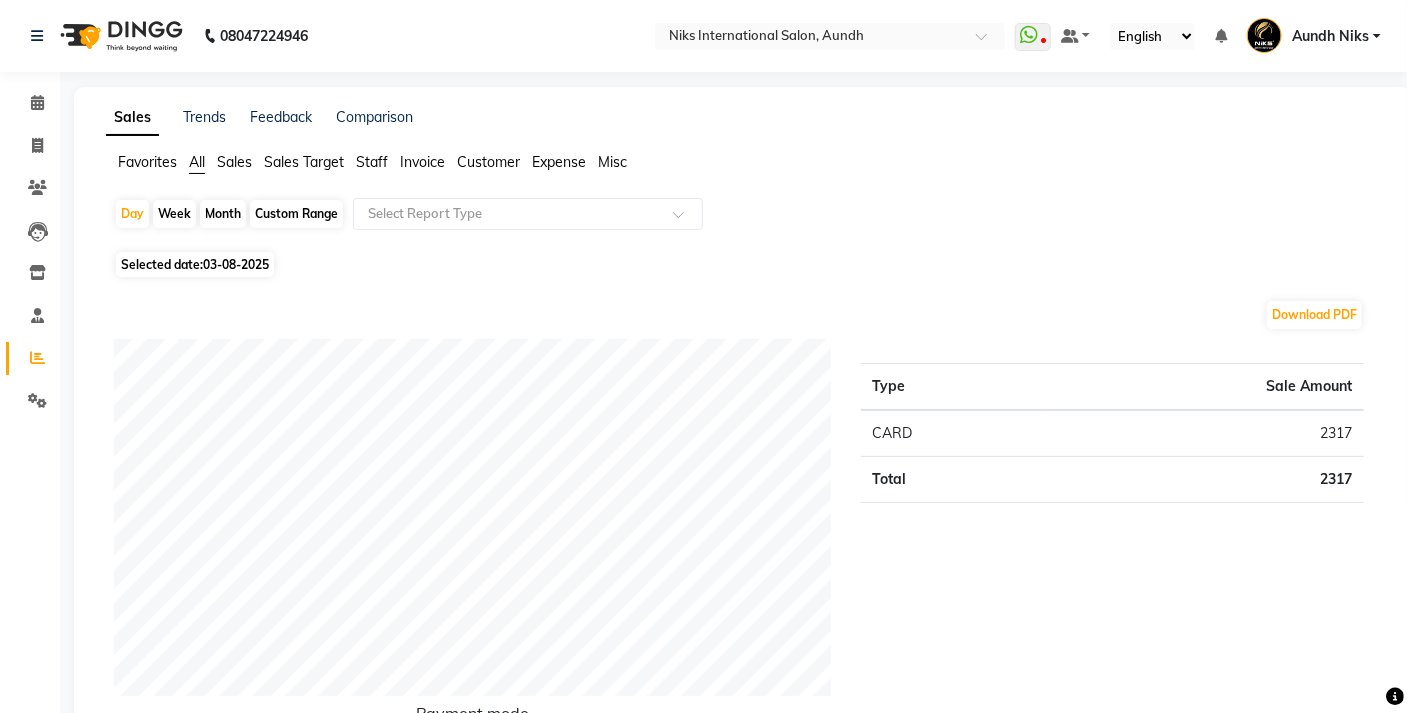 click on "Month" 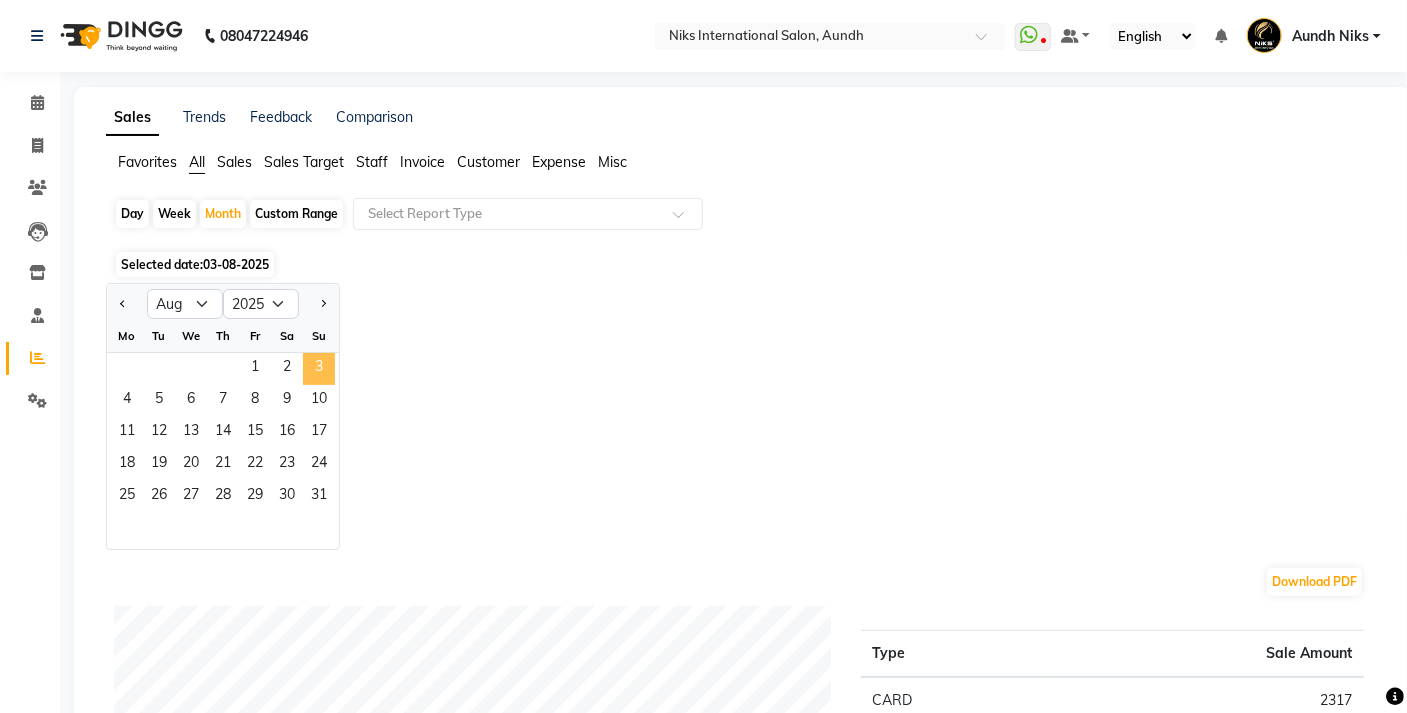 click on "3" 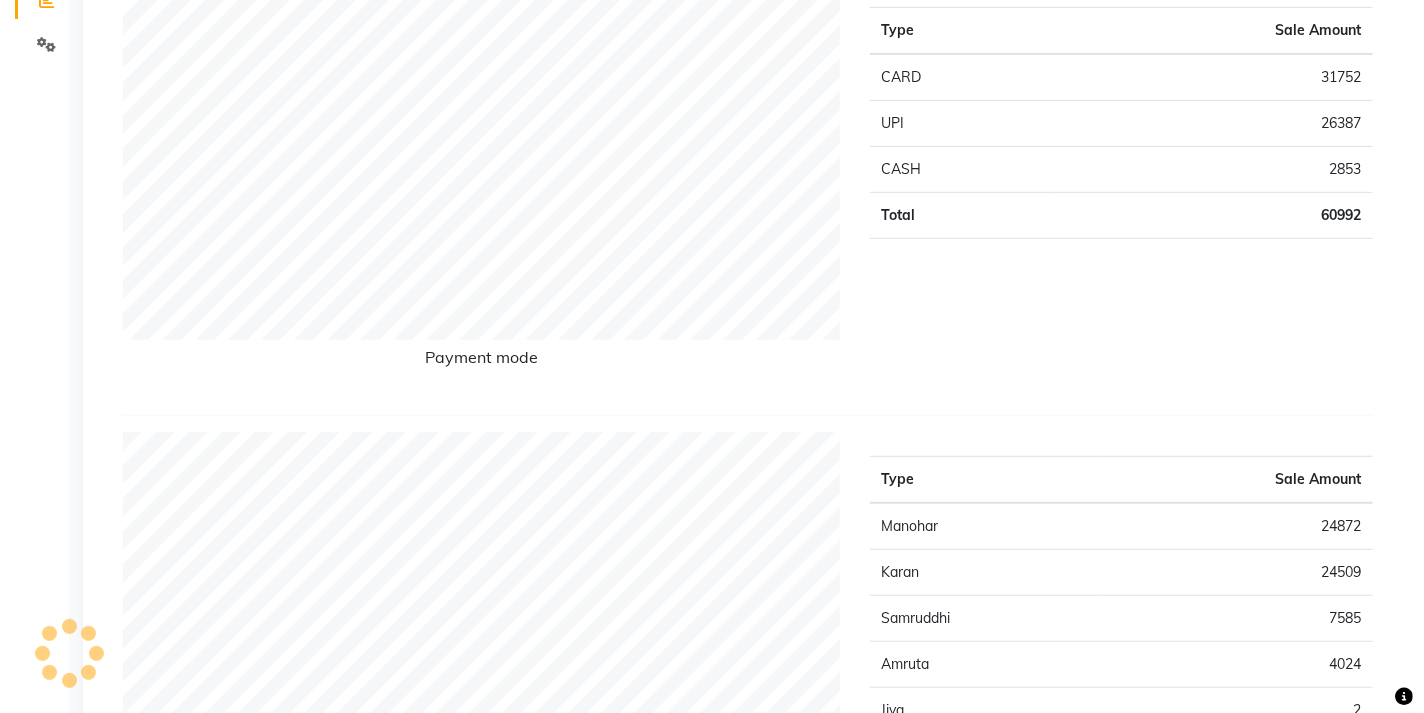 scroll, scrollTop: 0, scrollLeft: 0, axis: both 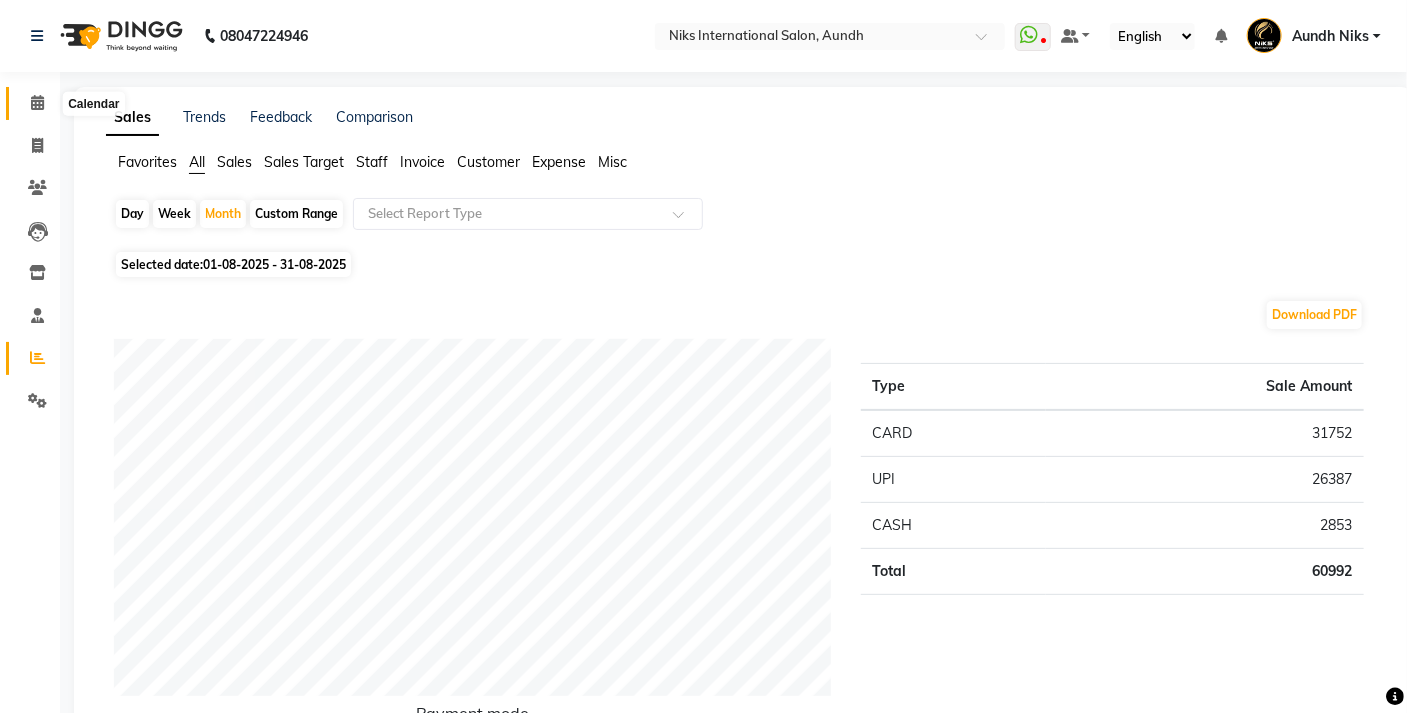 click 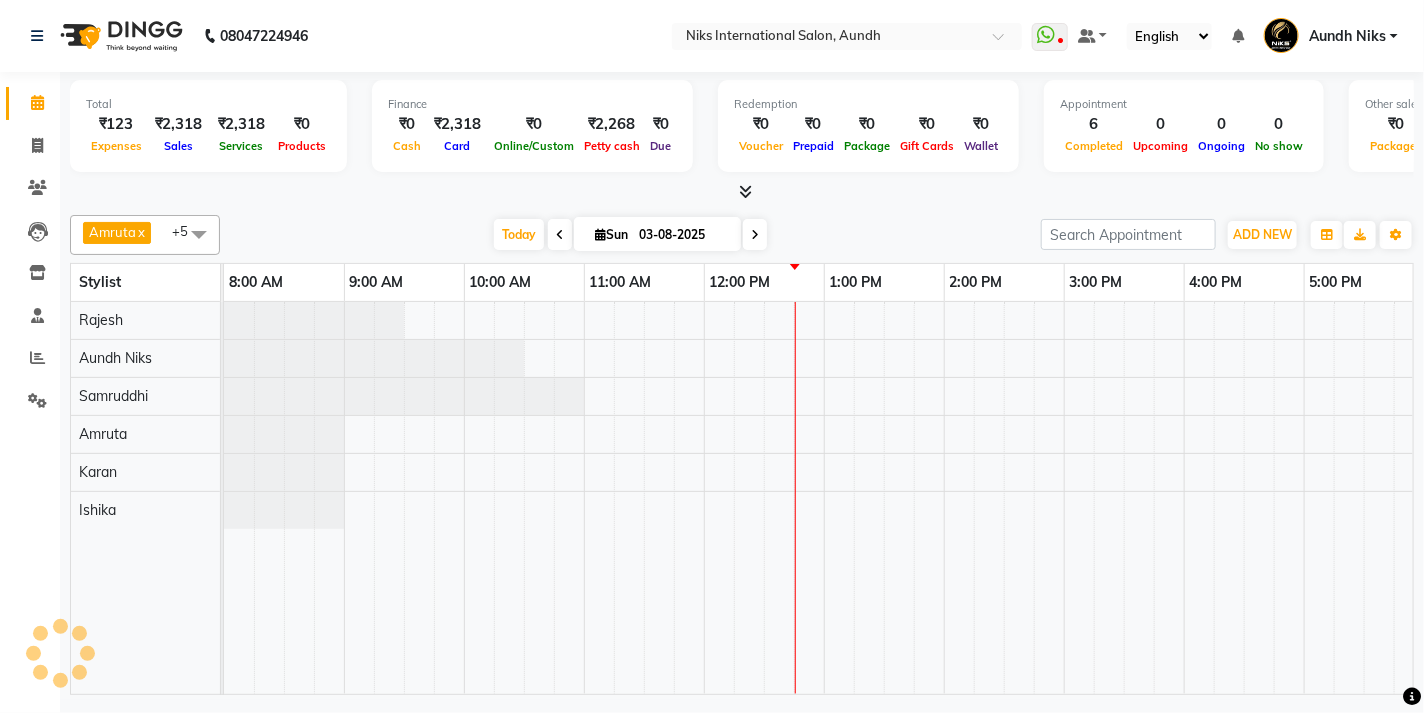 scroll, scrollTop: 0, scrollLeft: 0, axis: both 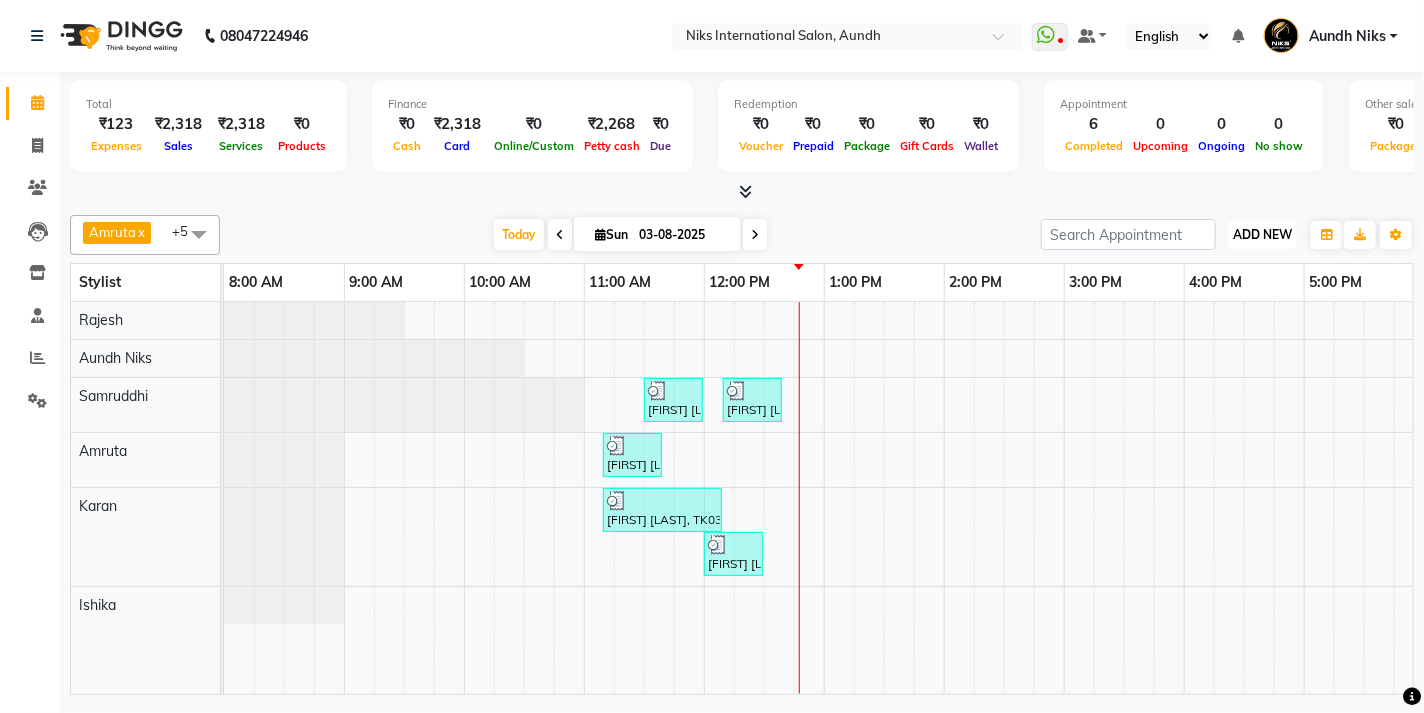 click on "ADD NEW" at bounding box center (1262, 234) 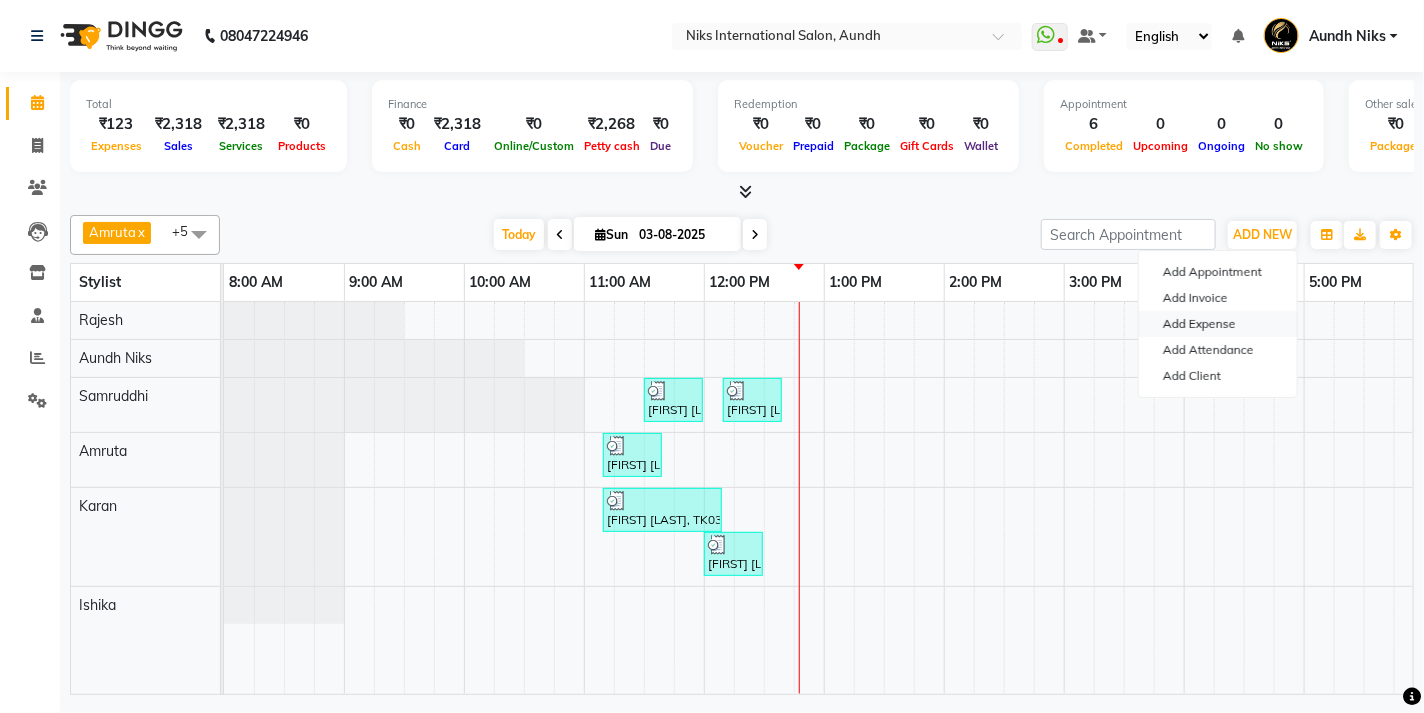 click on "Add Expense" at bounding box center (1218, 324) 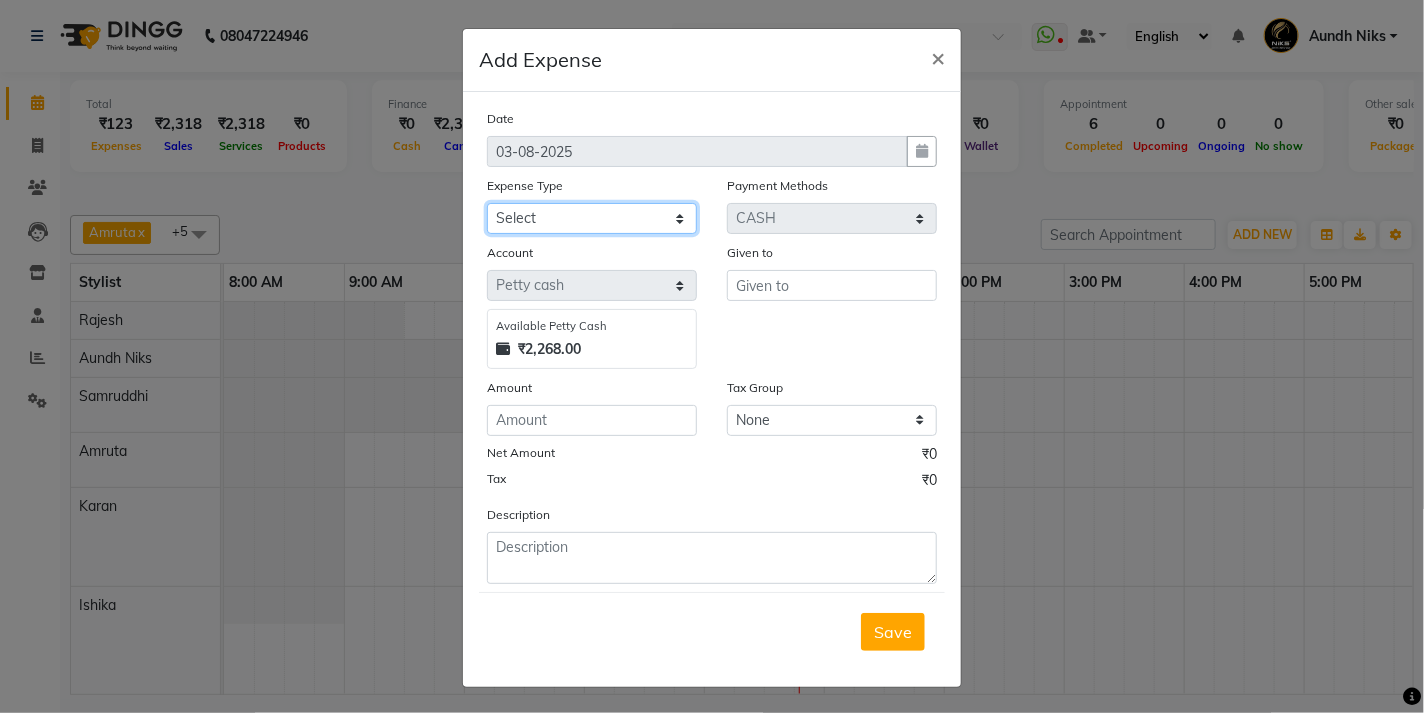 click on "Select Cash transfer to hub Client Snacks Donation Equipment Maintenance Miscellaneous Other Pantry Product Salary Staff Refreshment Tea & Refreshment Travalling" 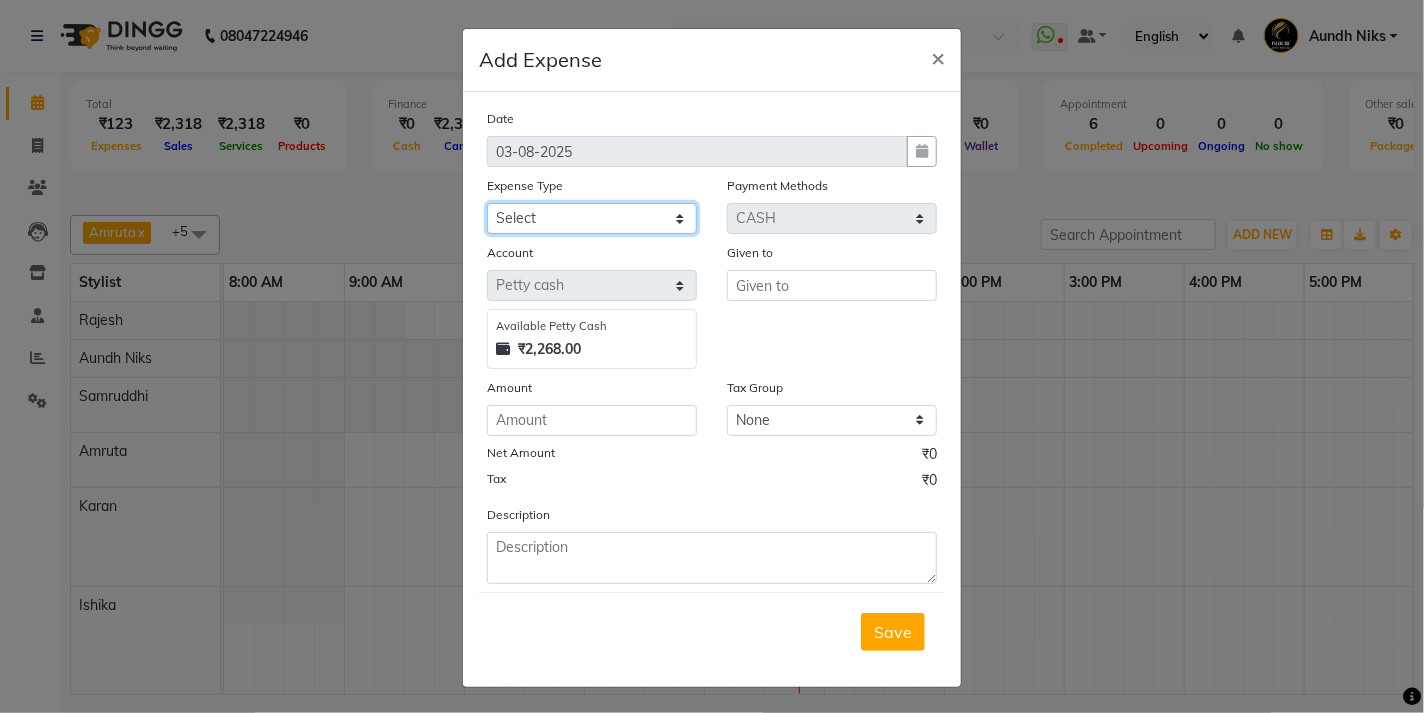 select on "964" 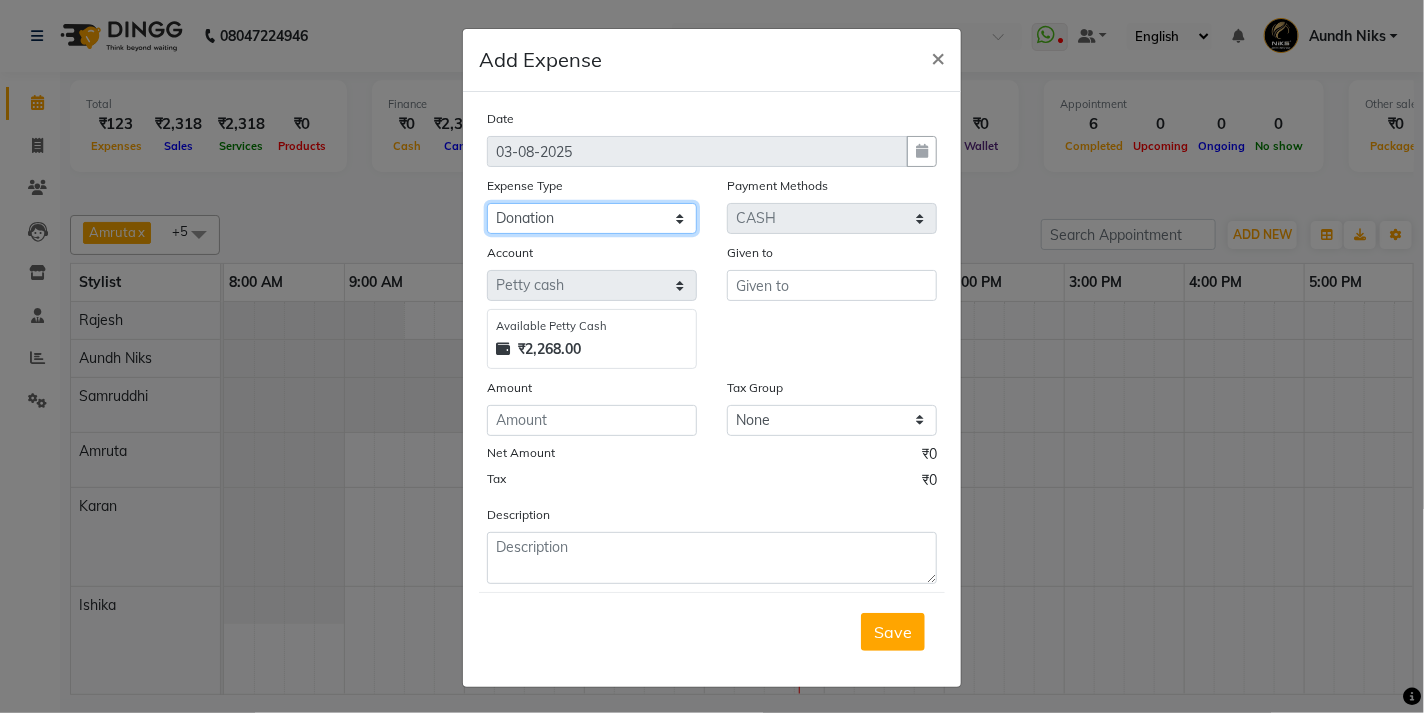 click on "Select Cash transfer to hub Client Snacks Donation Equipment Maintenance Miscellaneous Other Pantry Product Salary Staff Refreshment Tea & Refreshment Travalling" 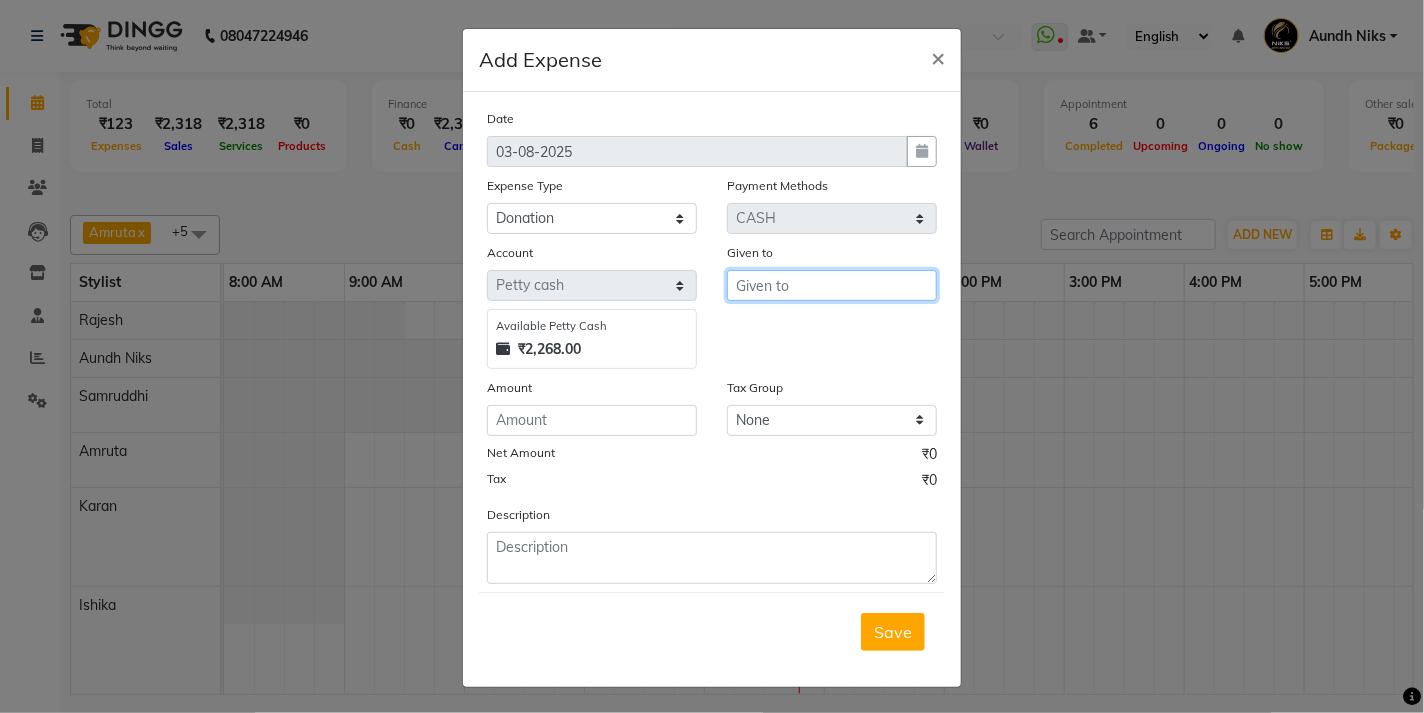 click at bounding box center [832, 285] 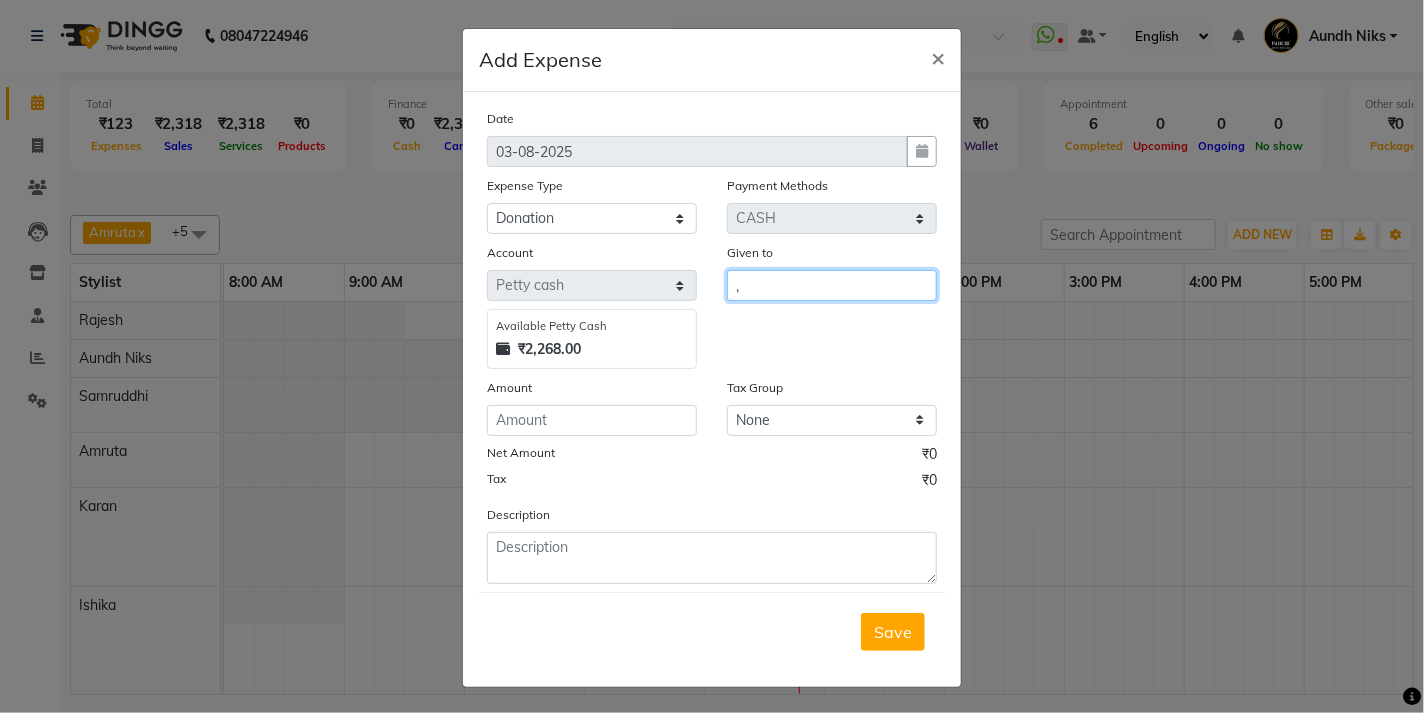type on "," 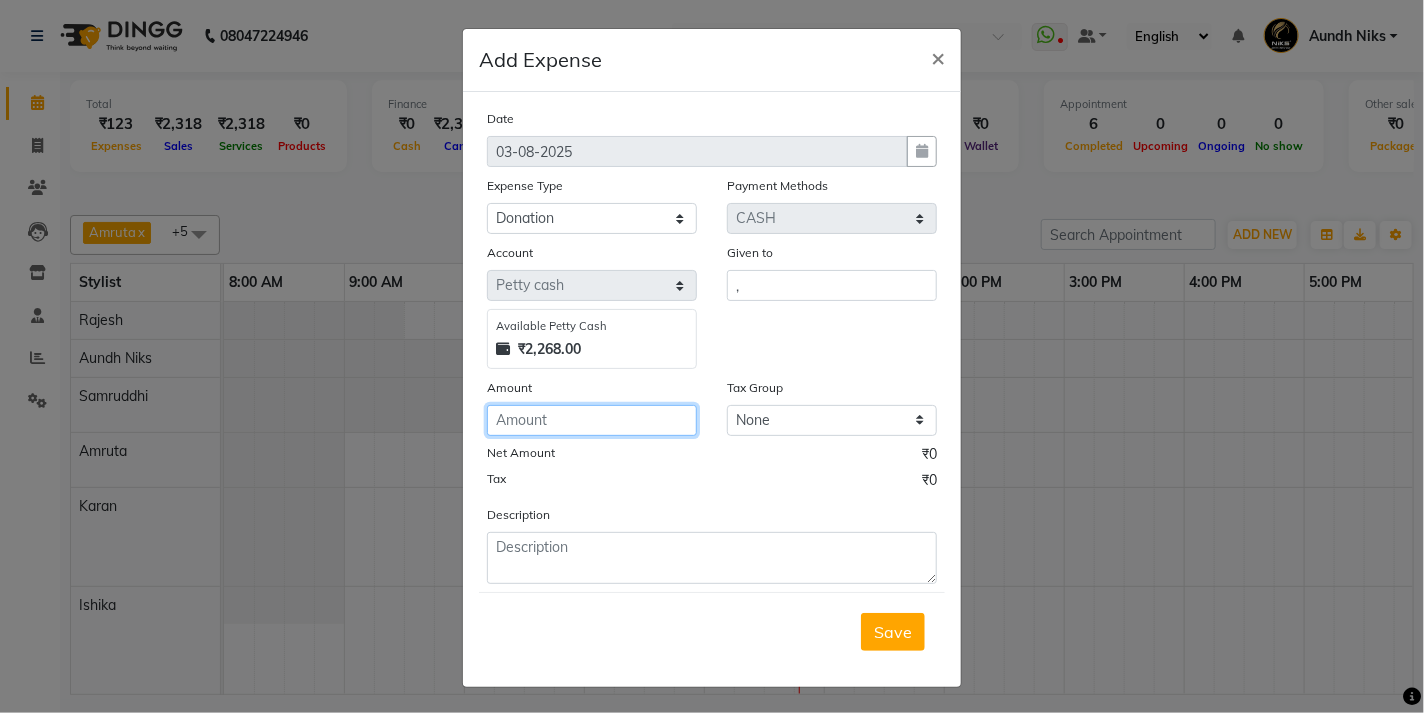 click 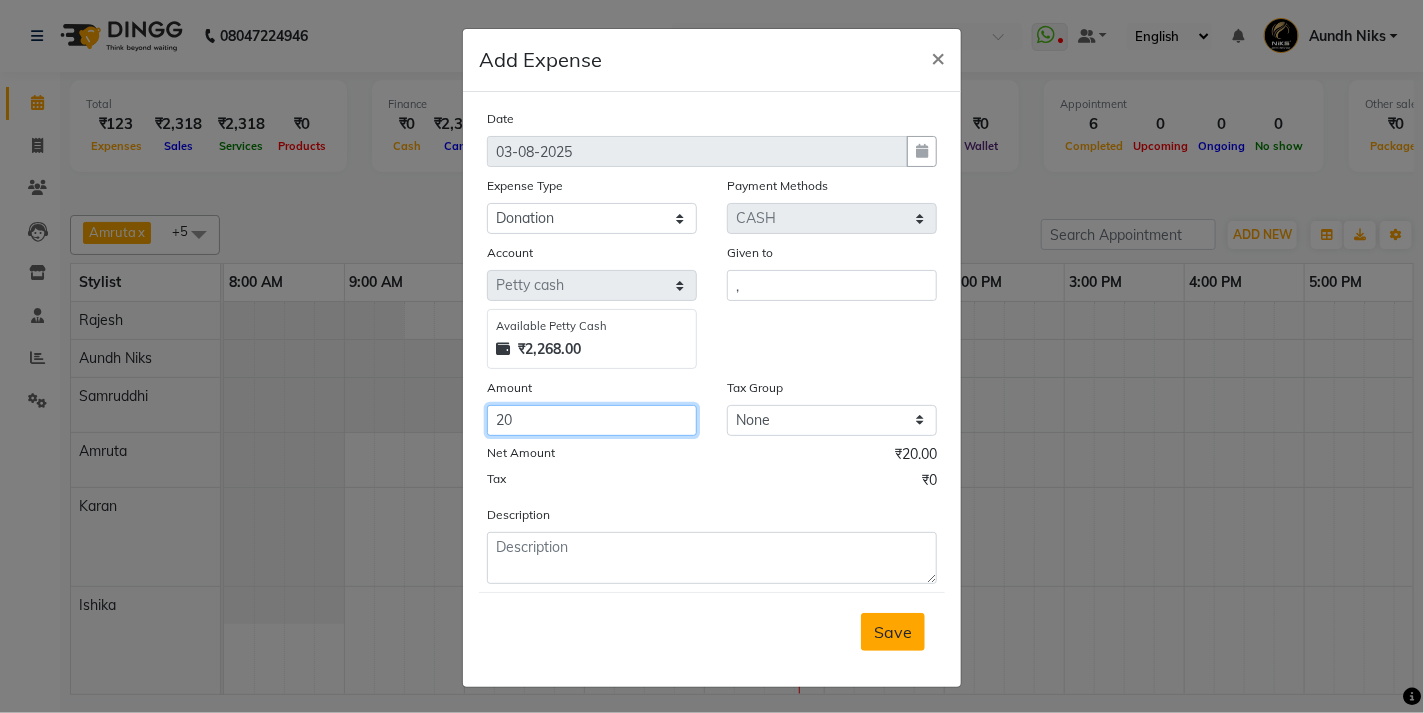 type on "20" 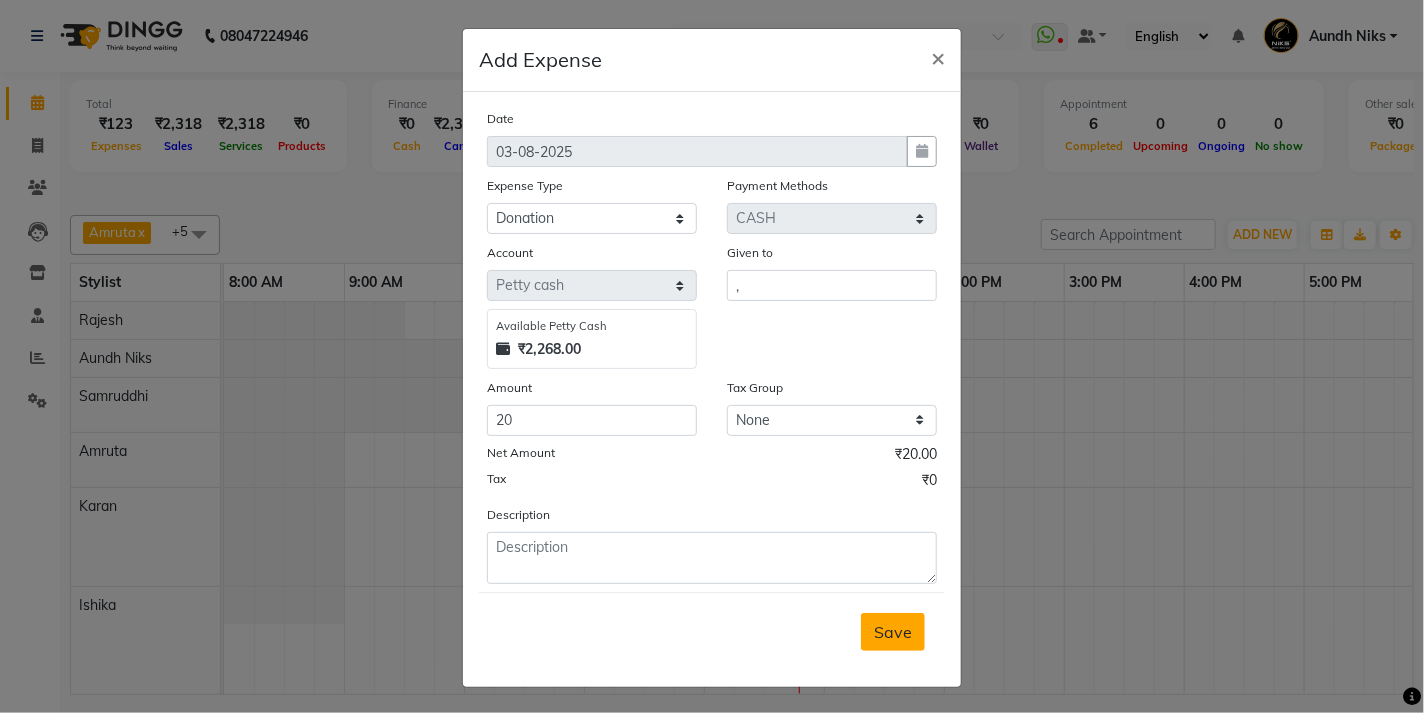 click on "Save" at bounding box center [893, 632] 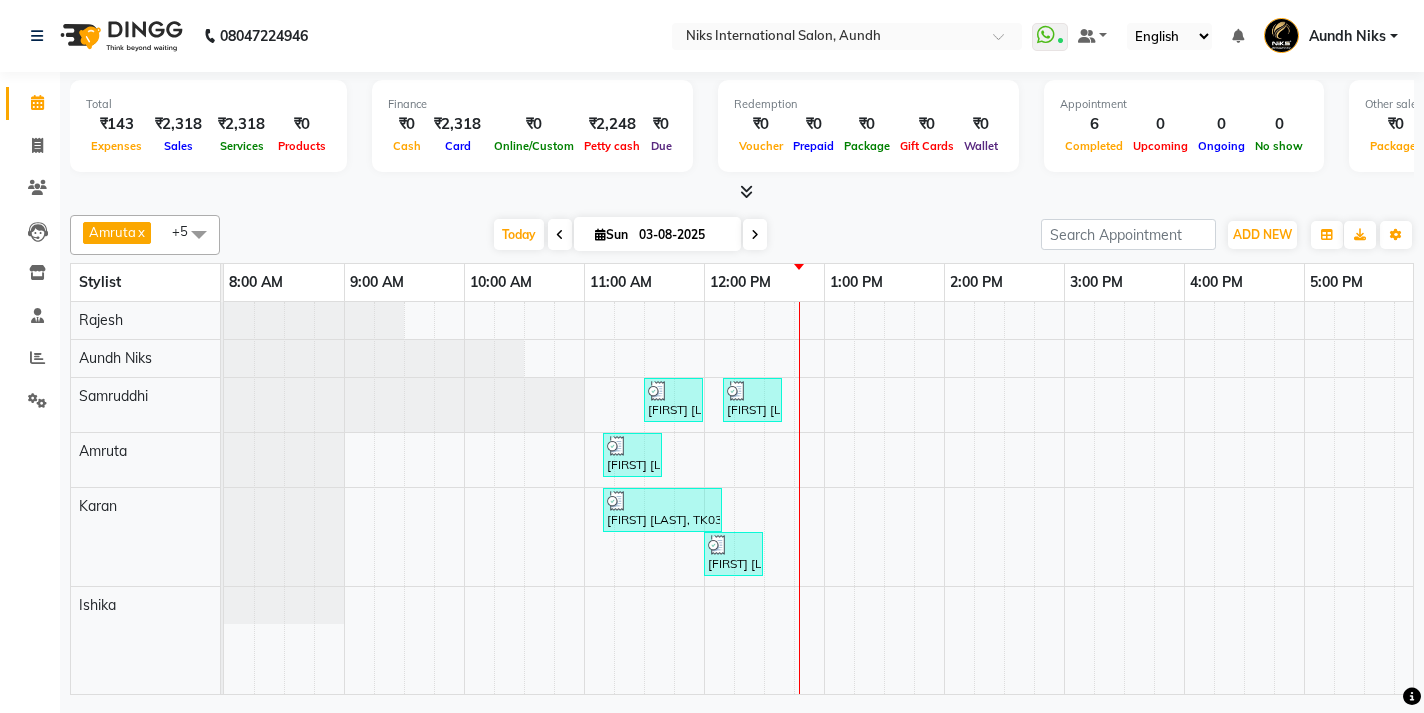 scroll, scrollTop: 0, scrollLeft: 0, axis: both 